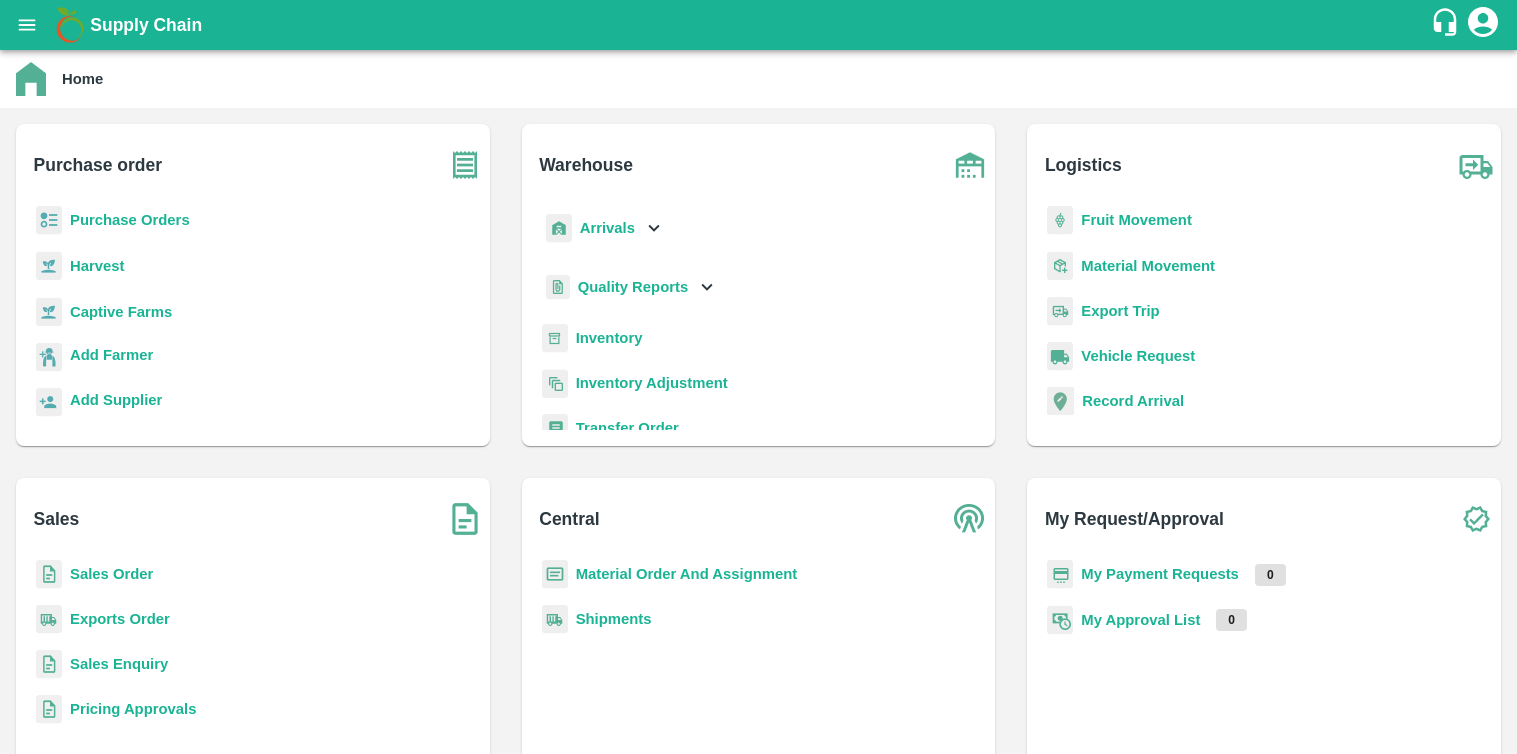 scroll, scrollTop: 0, scrollLeft: 0, axis: both 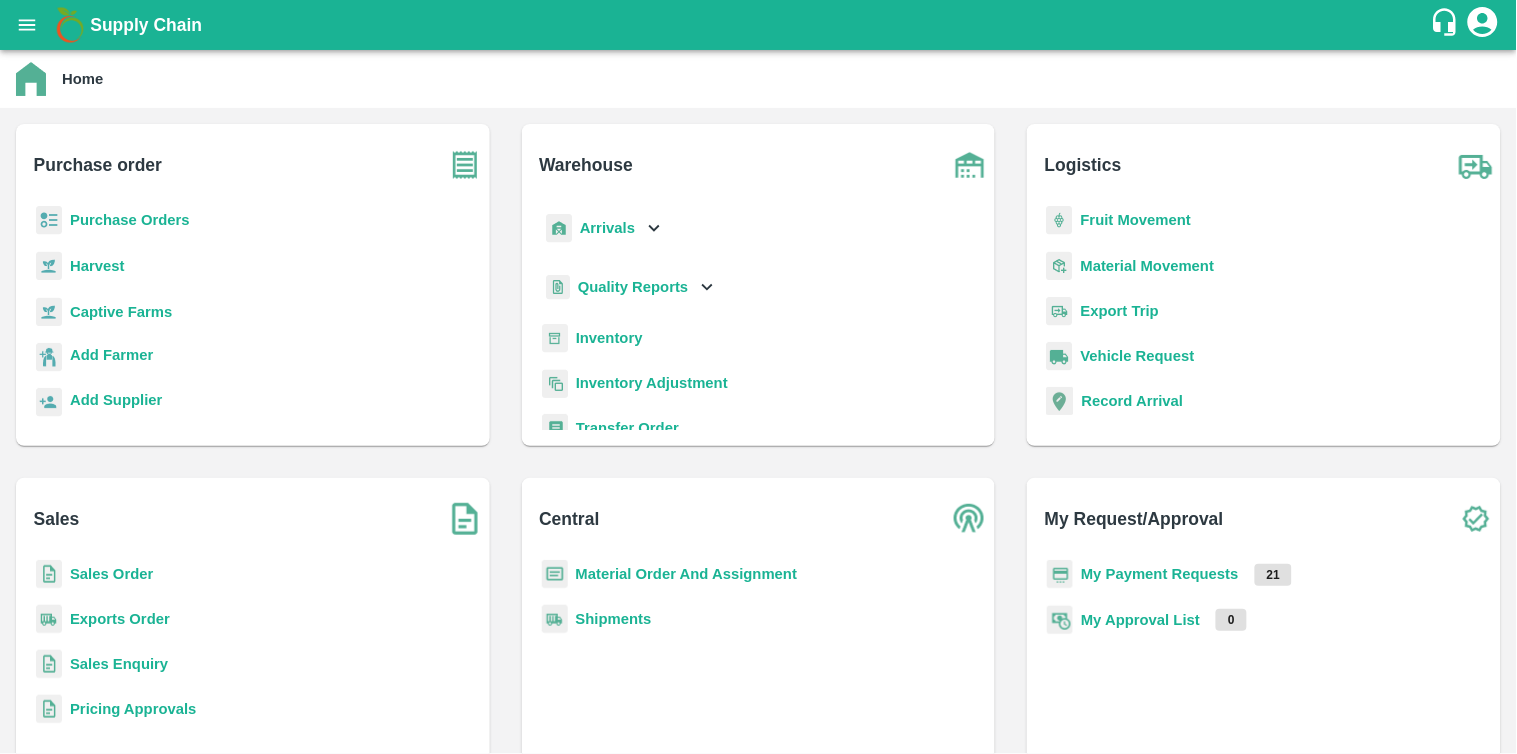 click on "Sales Order" at bounding box center [111, 574] 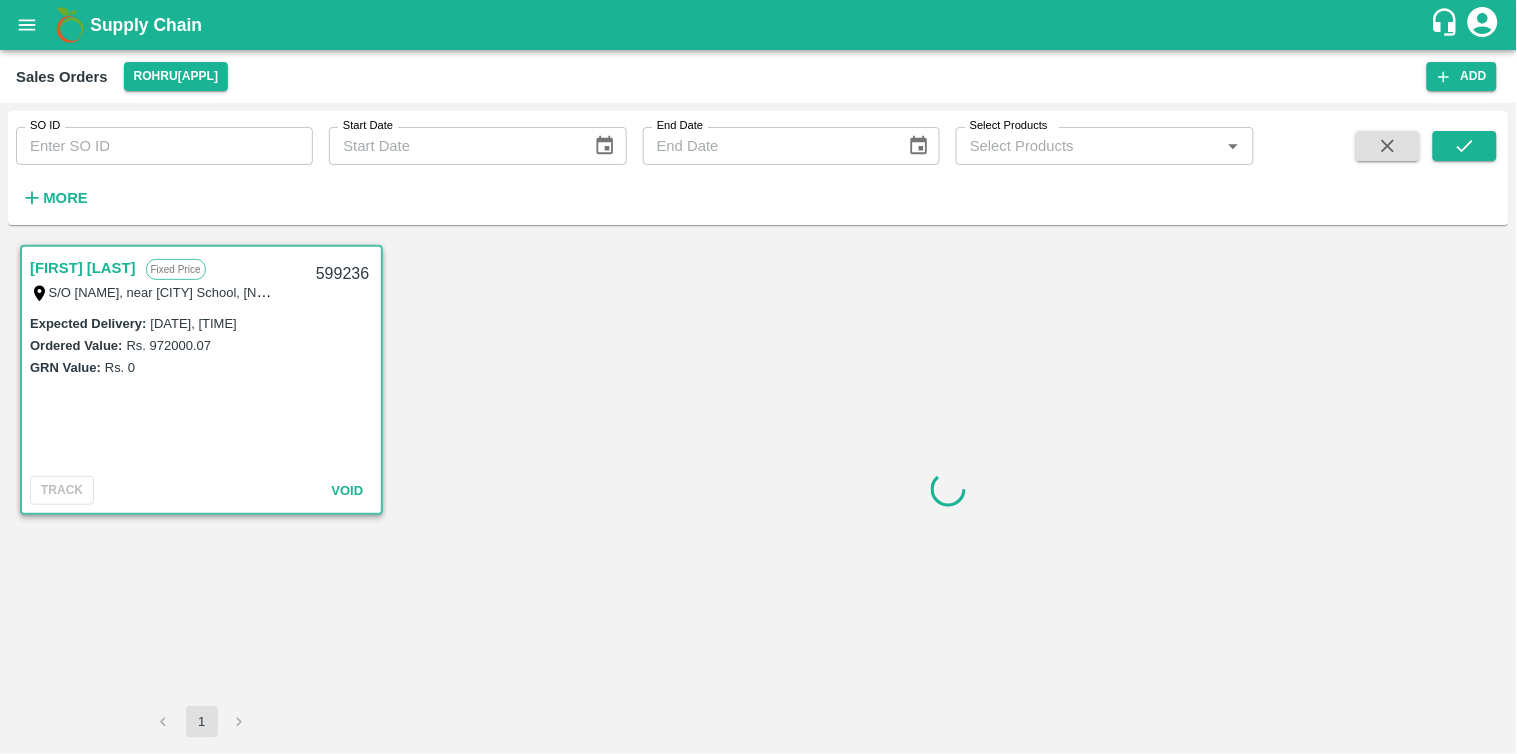 click on "Sales Orders Rohru[APPL] Add" at bounding box center (758, 76) 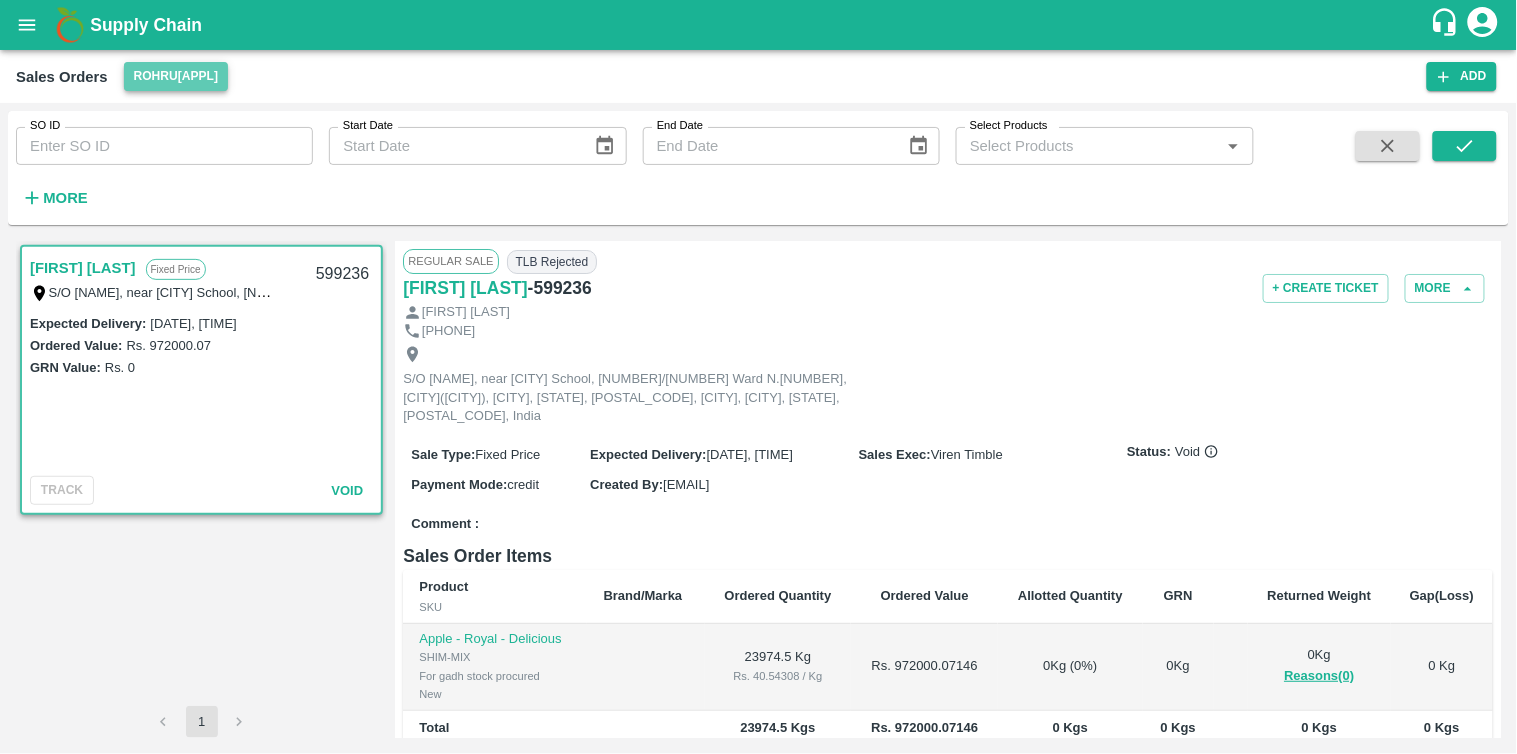 click on "Rohru[APPL]" at bounding box center (176, 76) 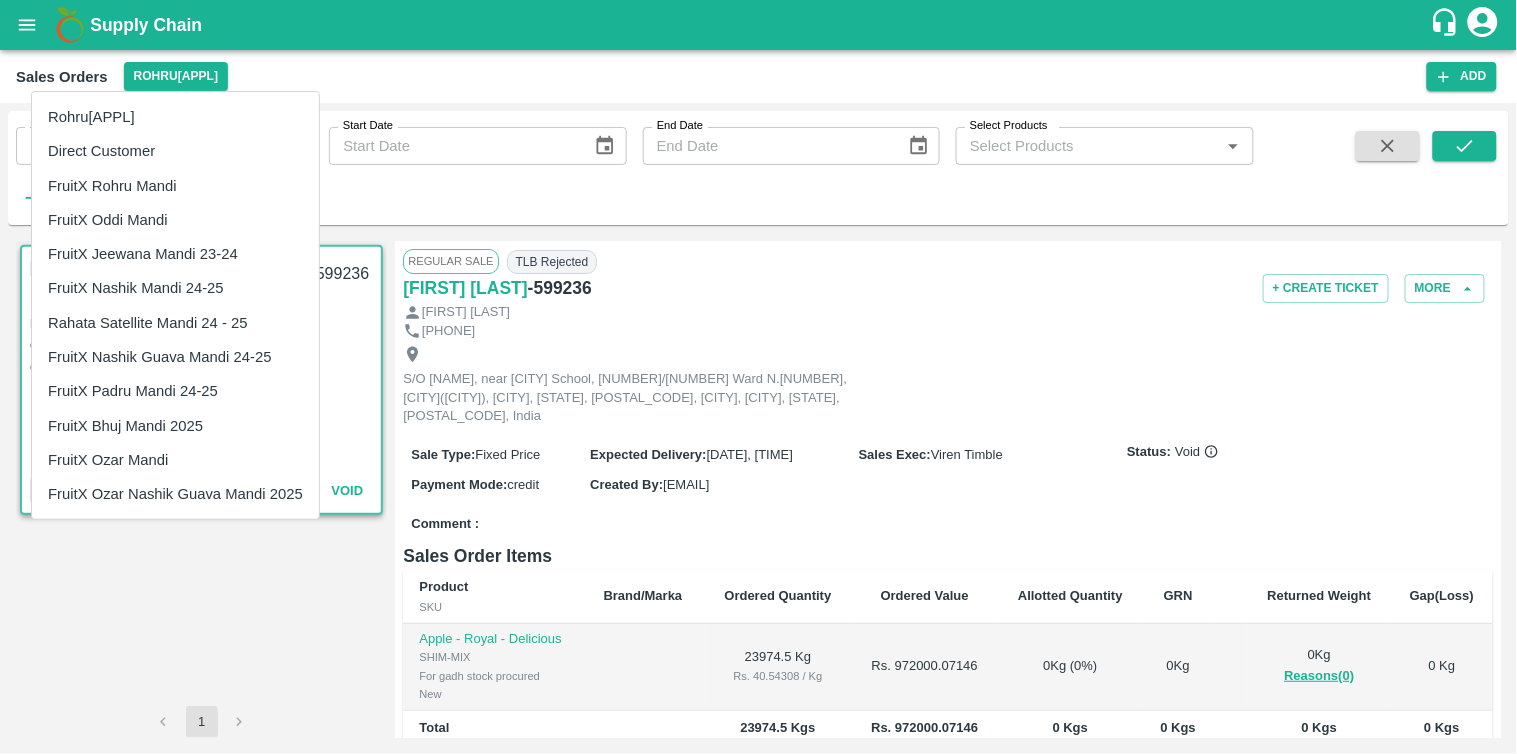 click on "FruitX Ozar Mandi" at bounding box center [175, 460] 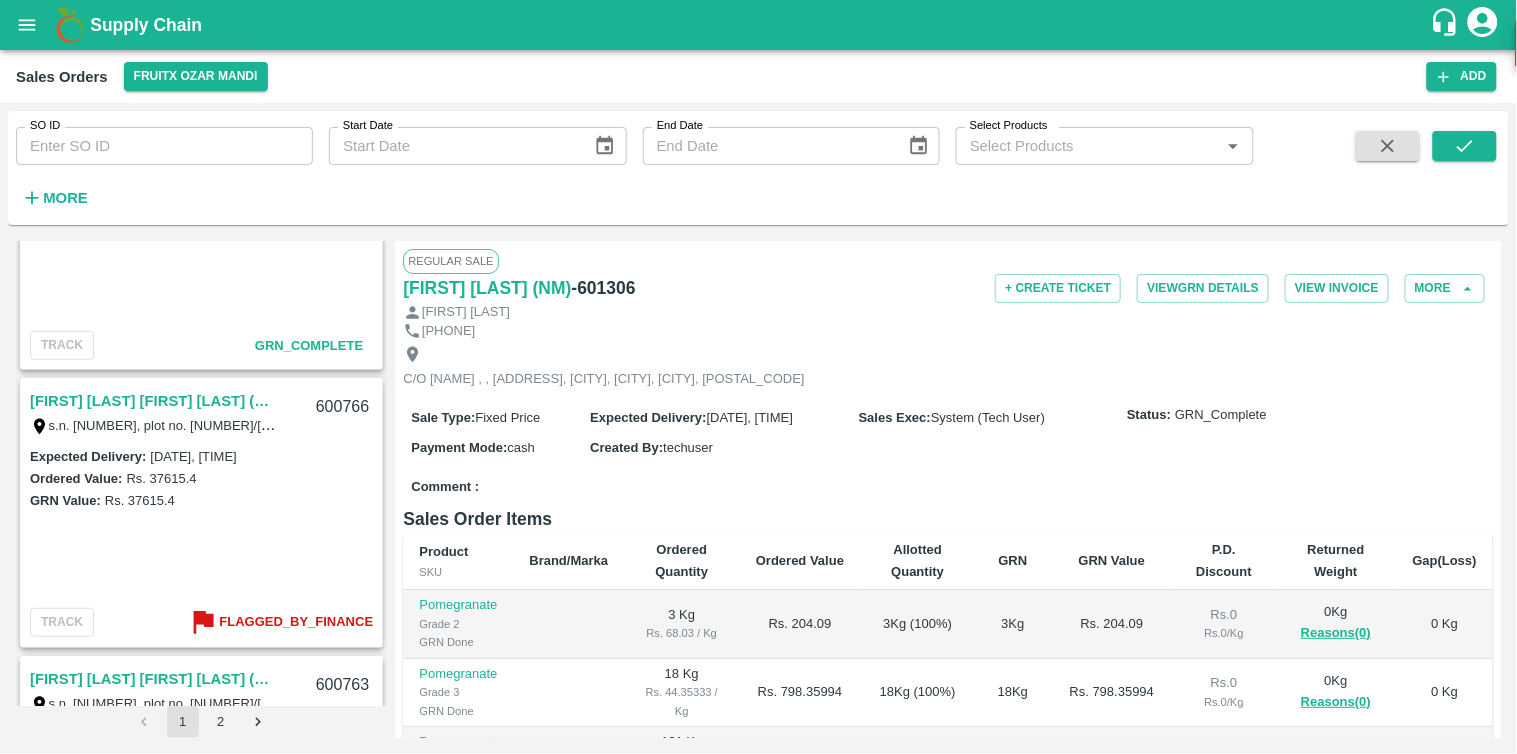 scroll, scrollTop: 2196, scrollLeft: 0, axis: vertical 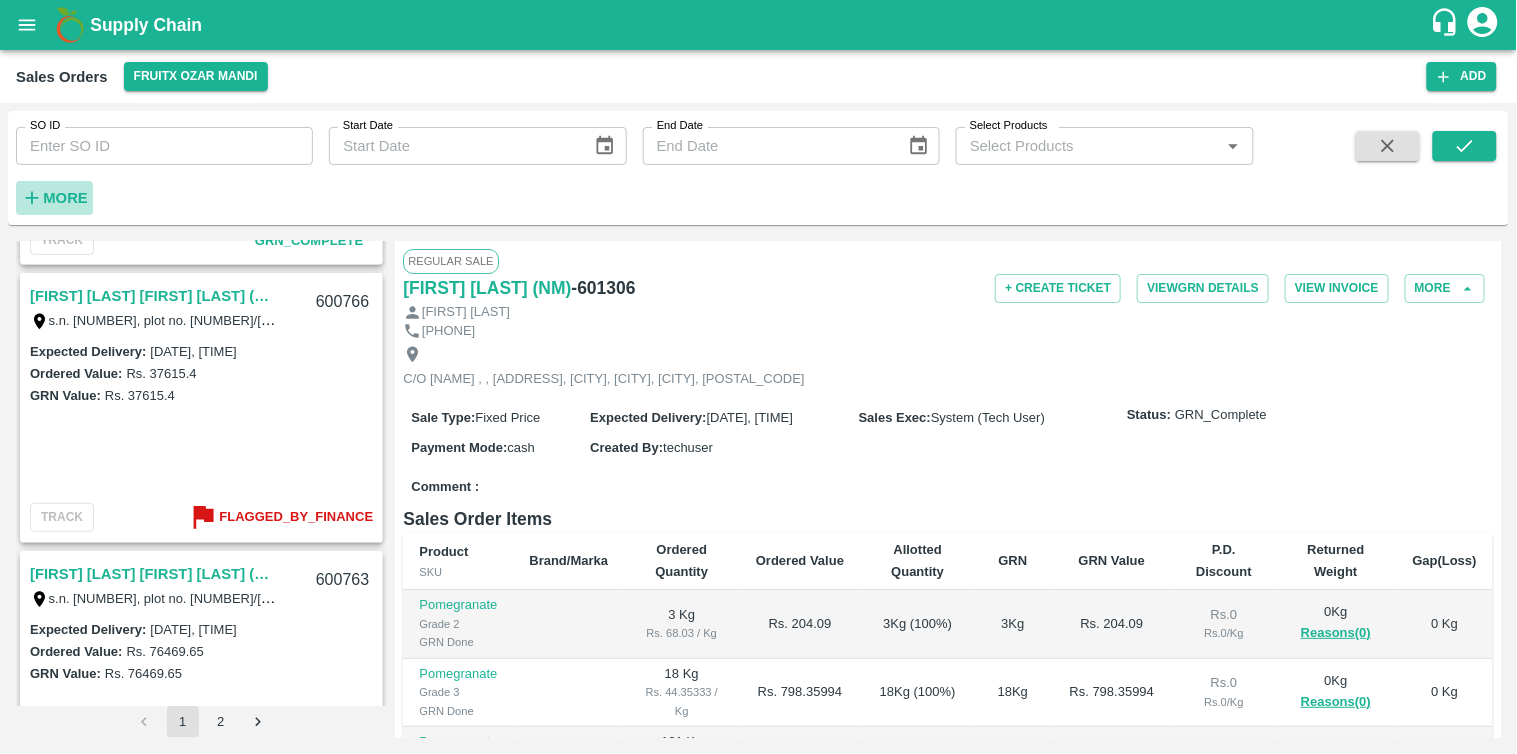 click on "More" at bounding box center (65, 198) 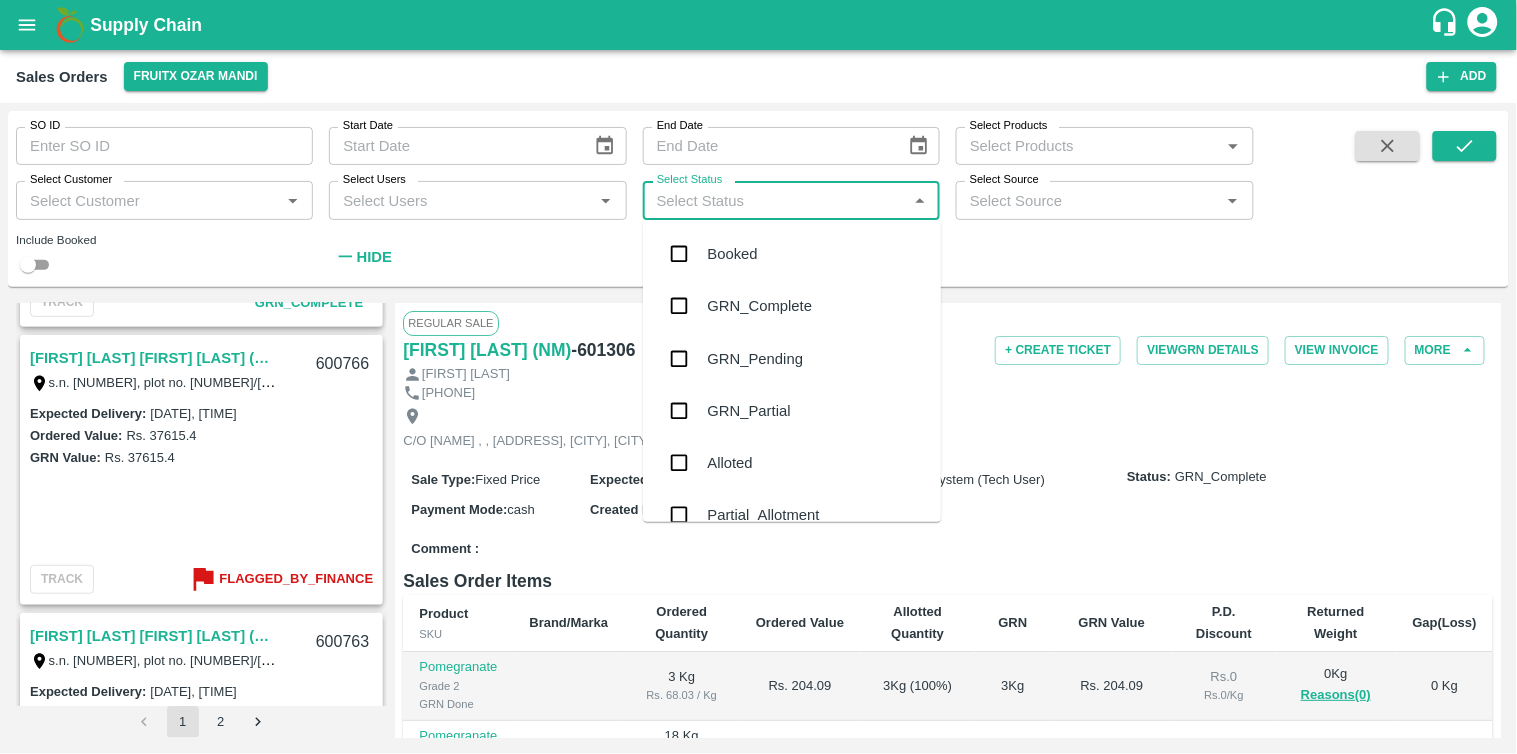 click on "Select Status" at bounding box center (775, 200) 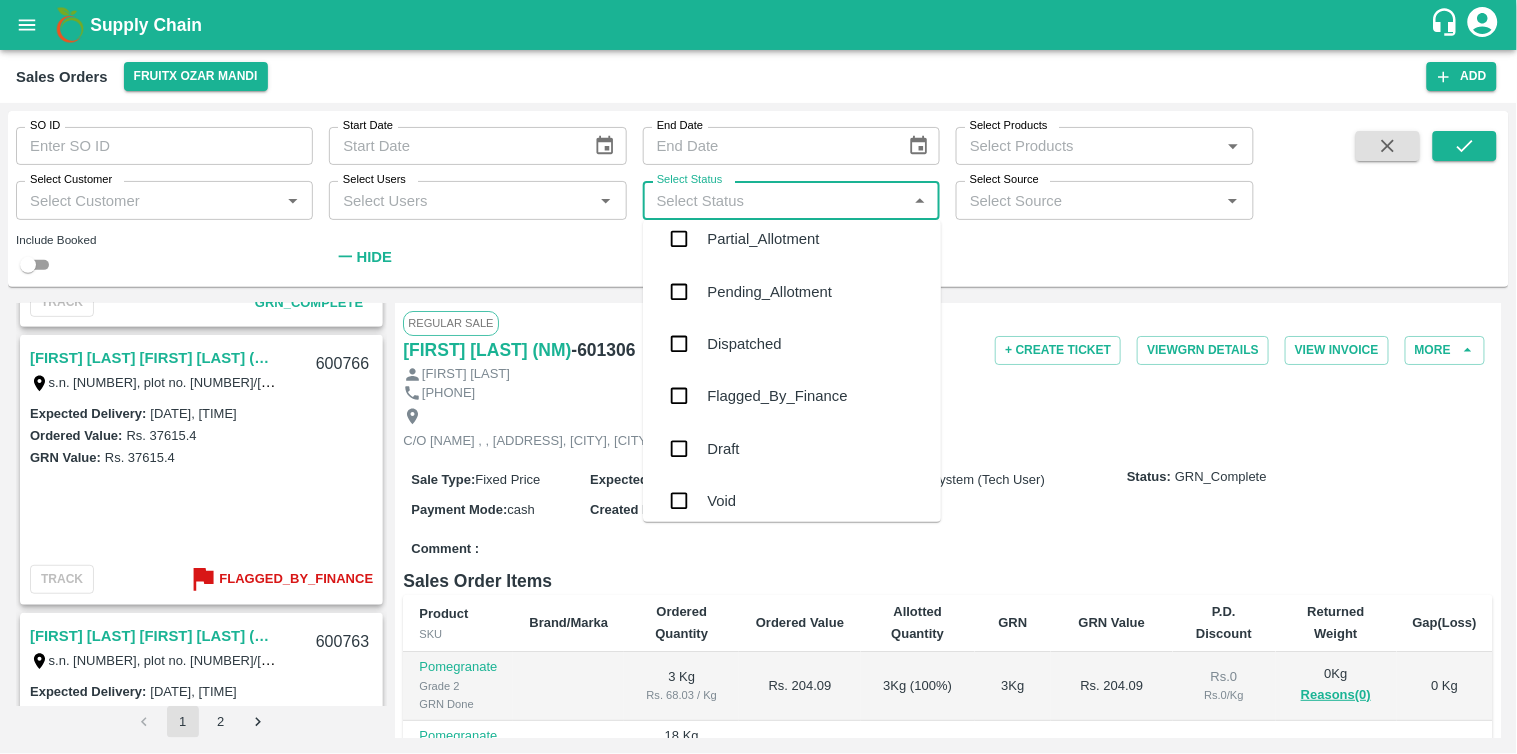 scroll, scrollTop: 283, scrollLeft: 0, axis: vertical 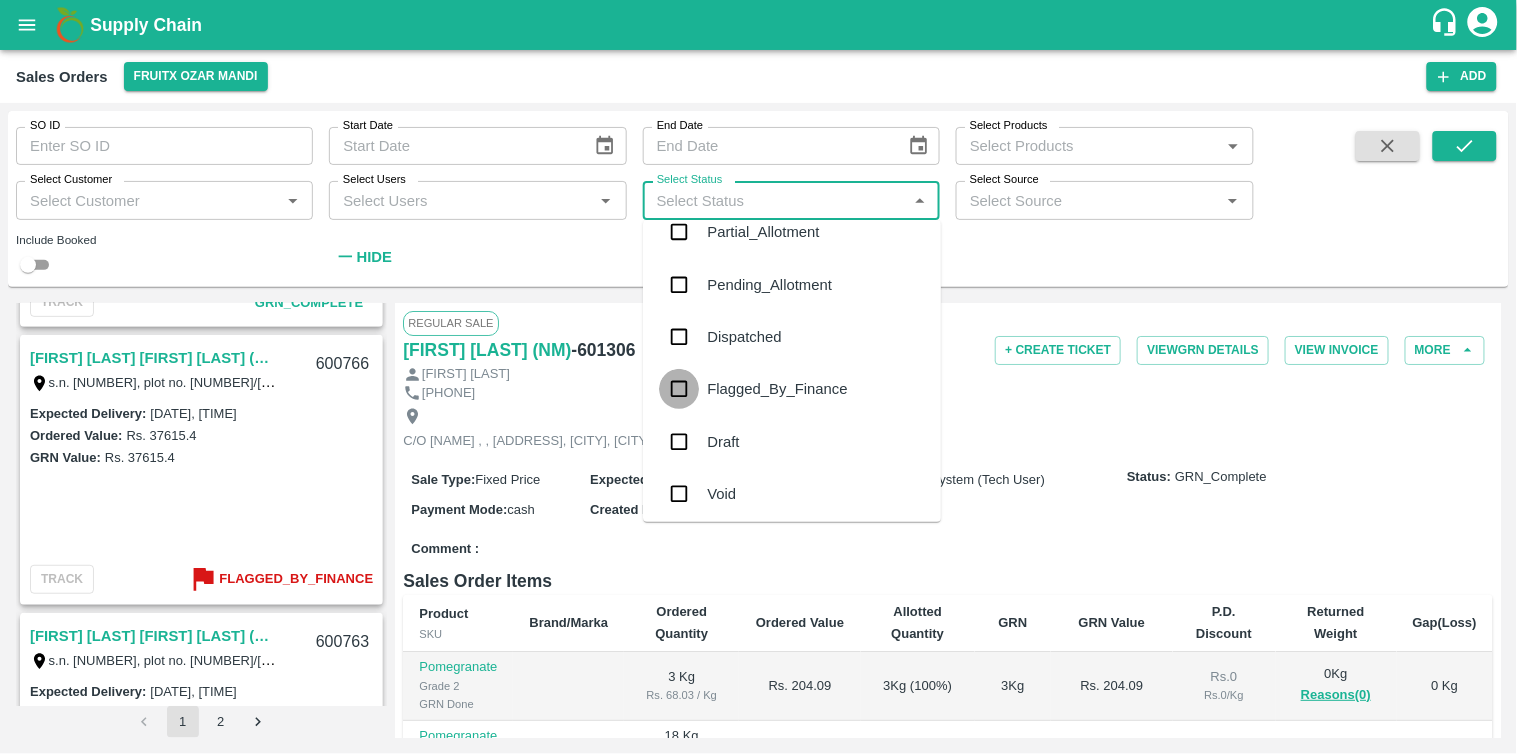 click at bounding box center [679, 389] 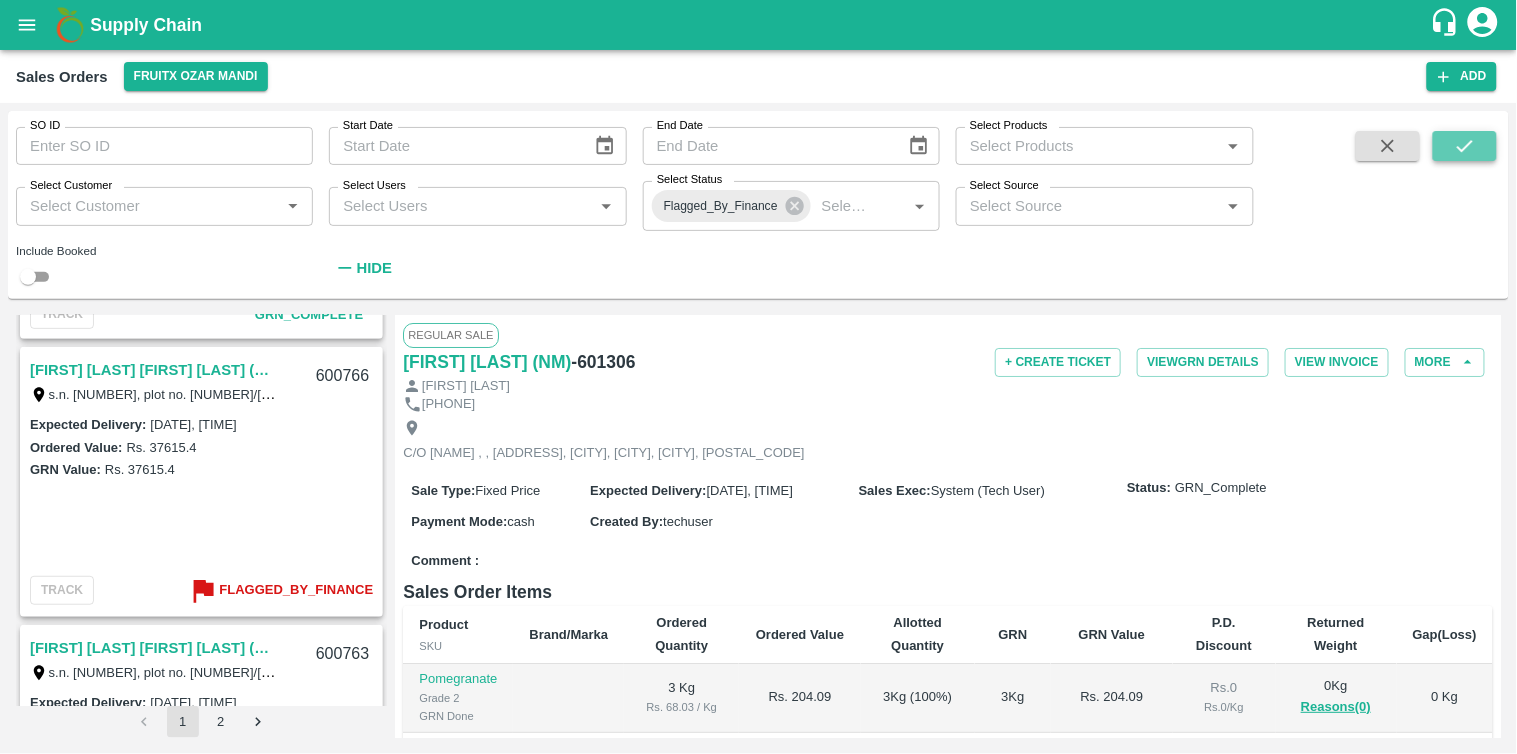 click 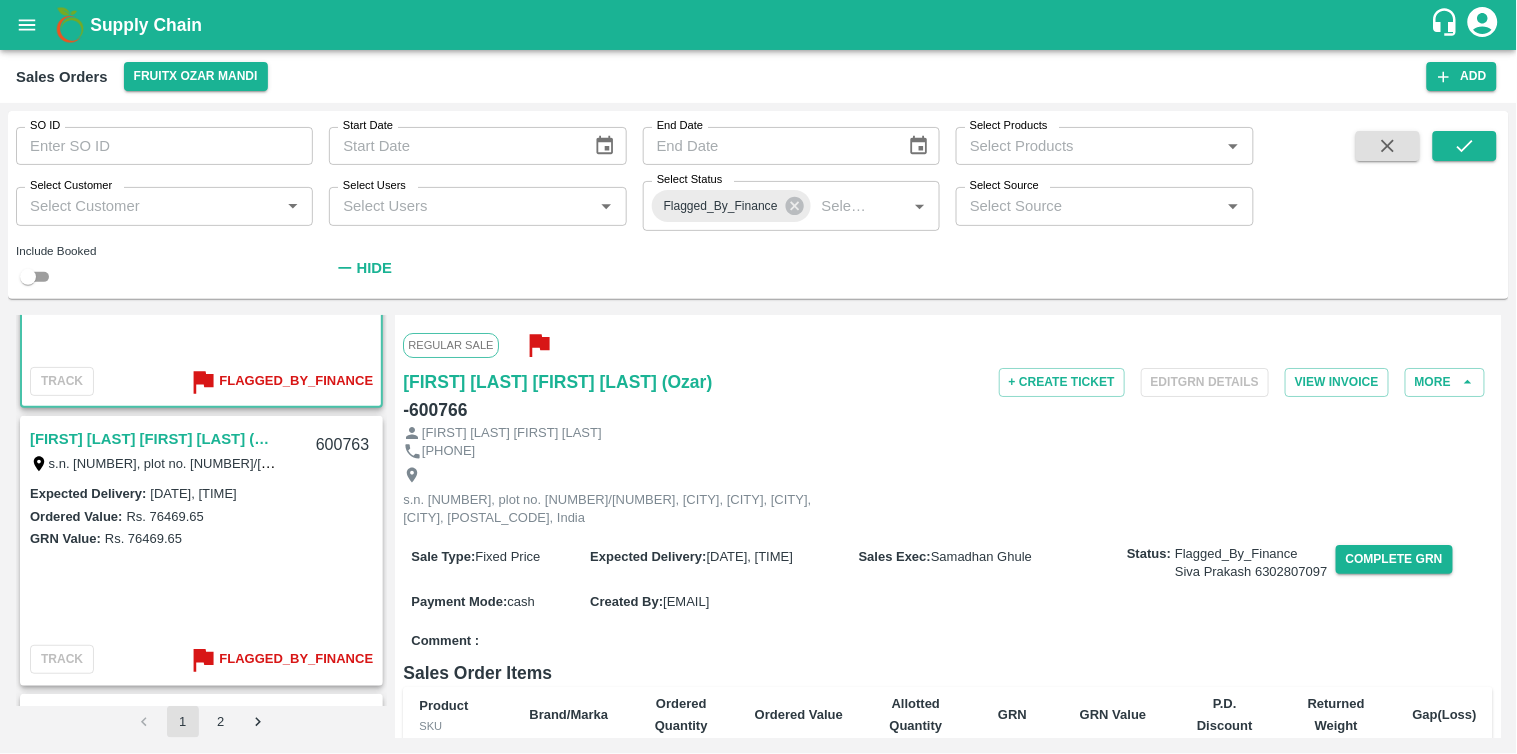 scroll, scrollTop: 0, scrollLeft: 0, axis: both 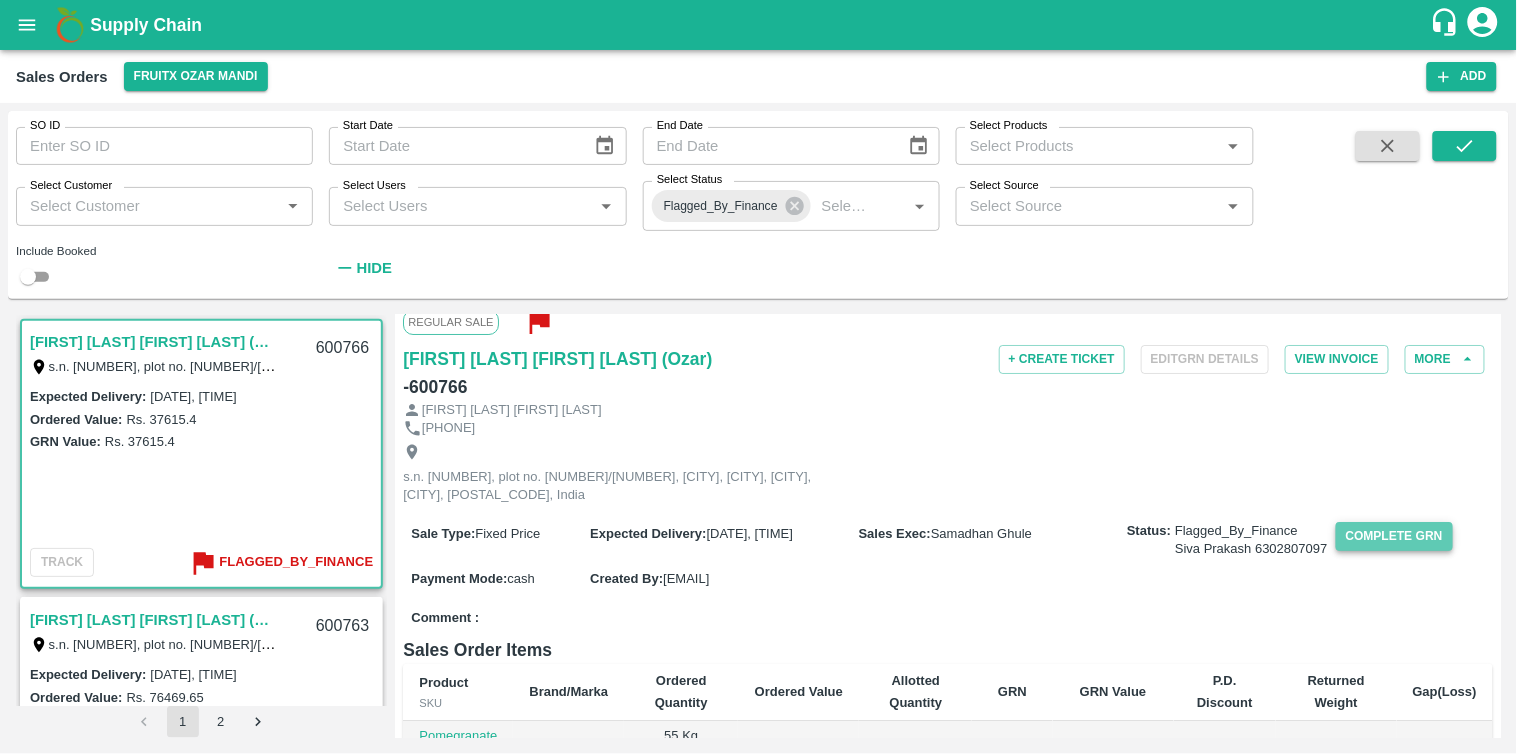 click on "Complete GRN" at bounding box center (1394, 536) 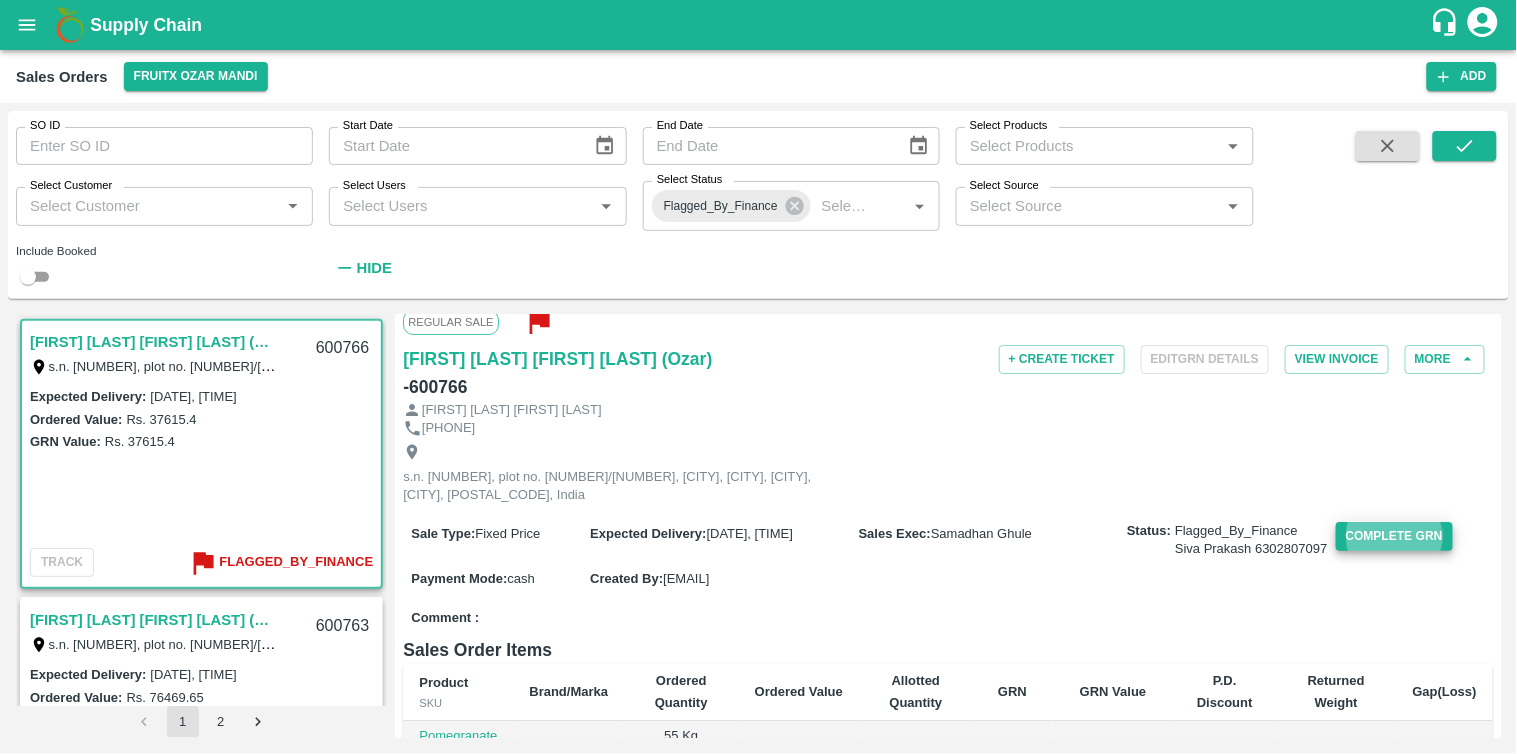 type 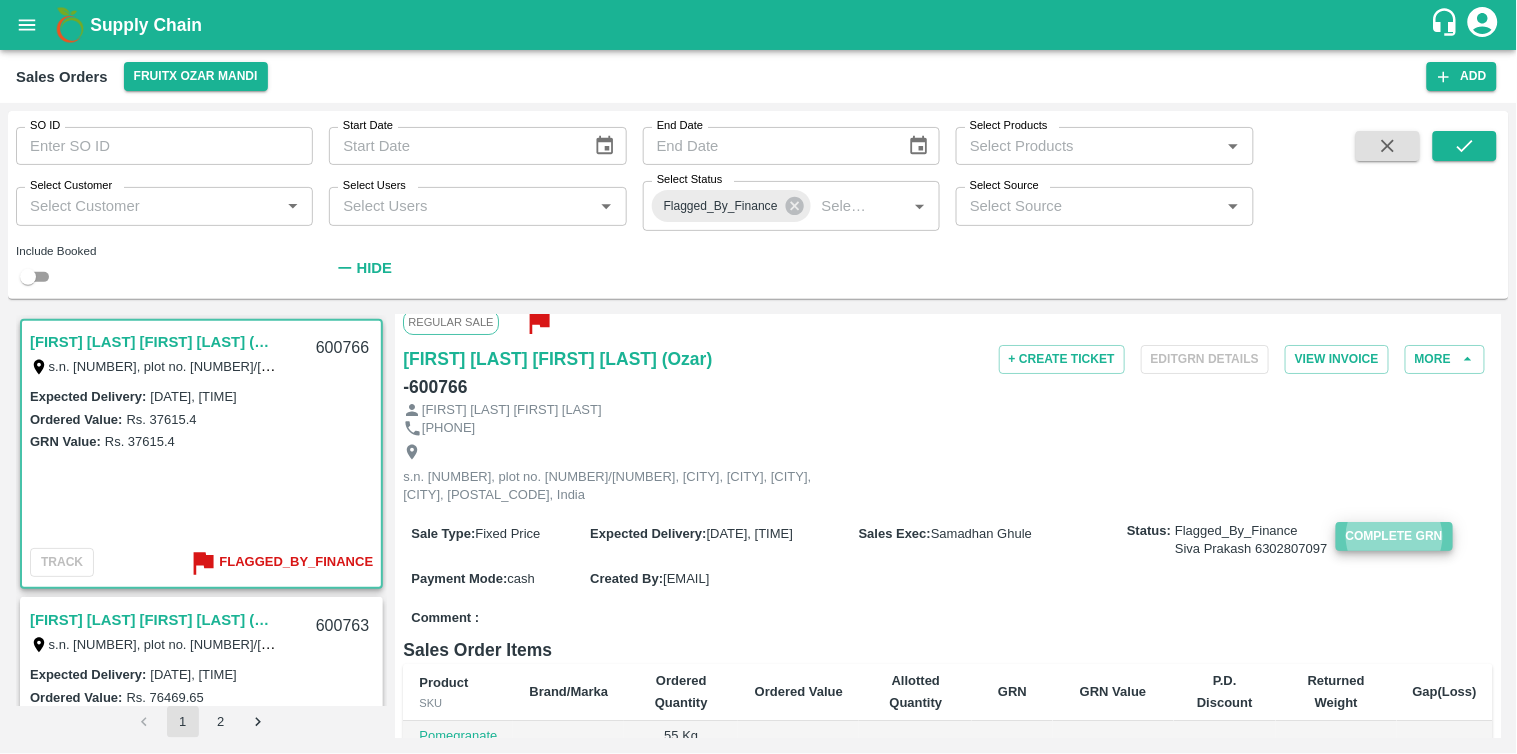 click on "Complete GRN" at bounding box center [1394, 536] 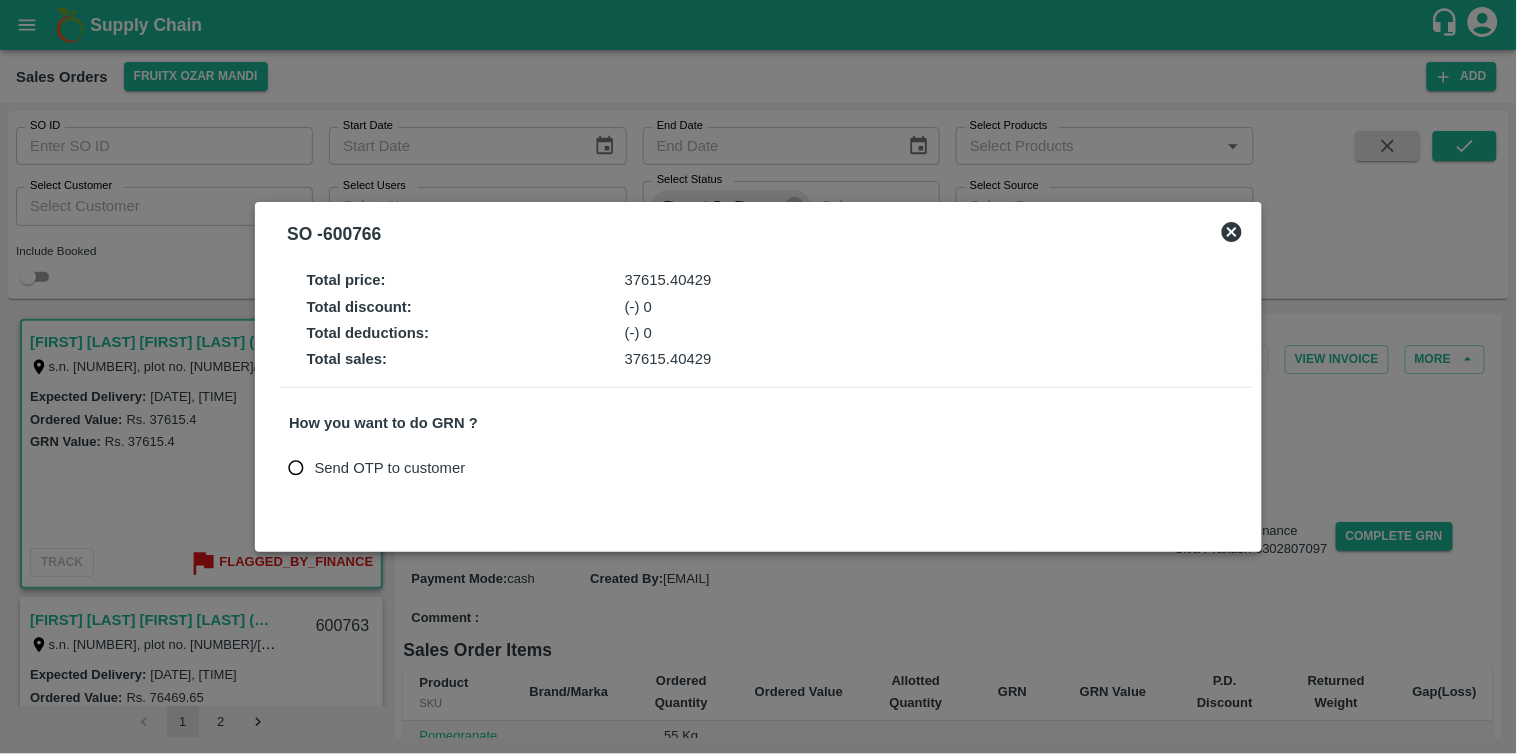 click on "Send OTP to customer" at bounding box center [296, 468] 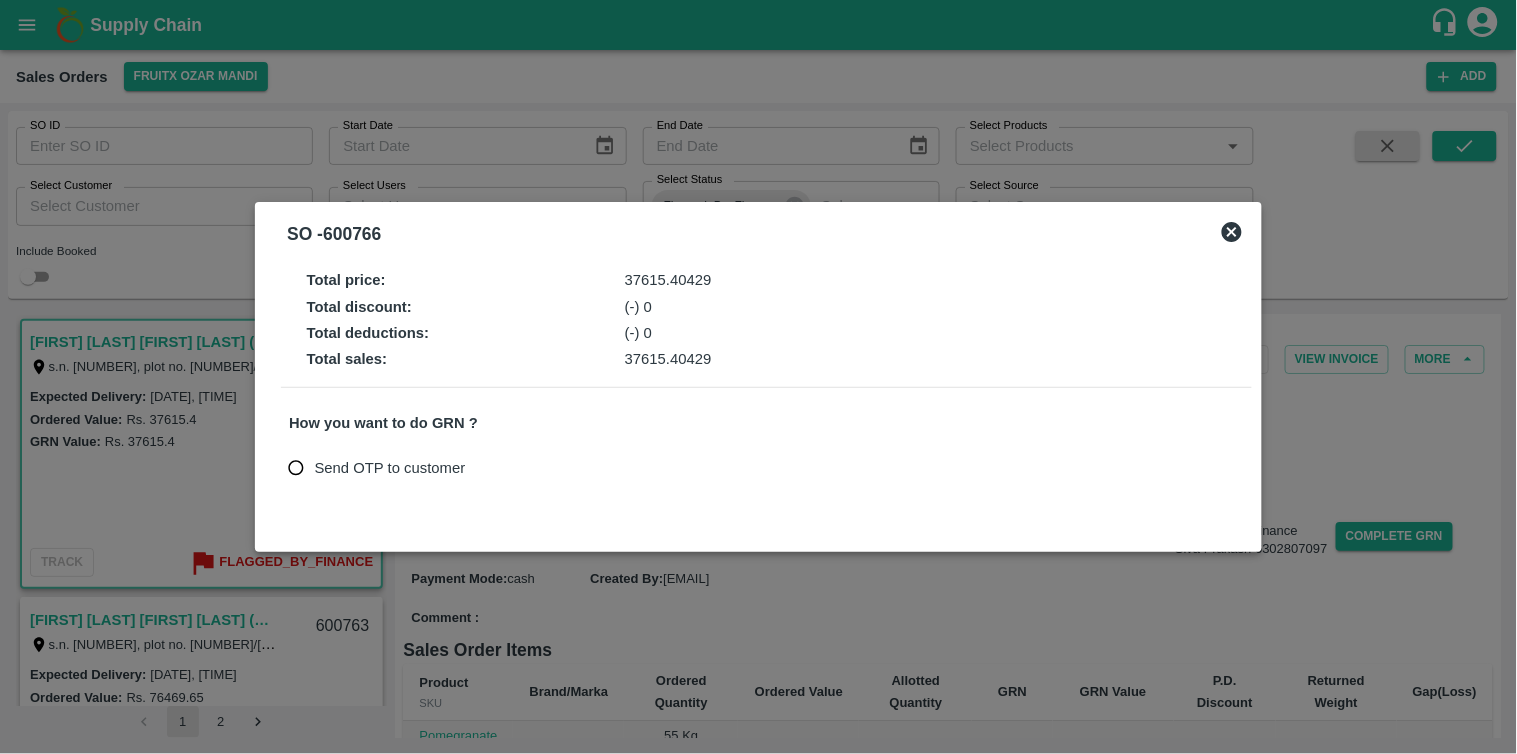 radio on "true" 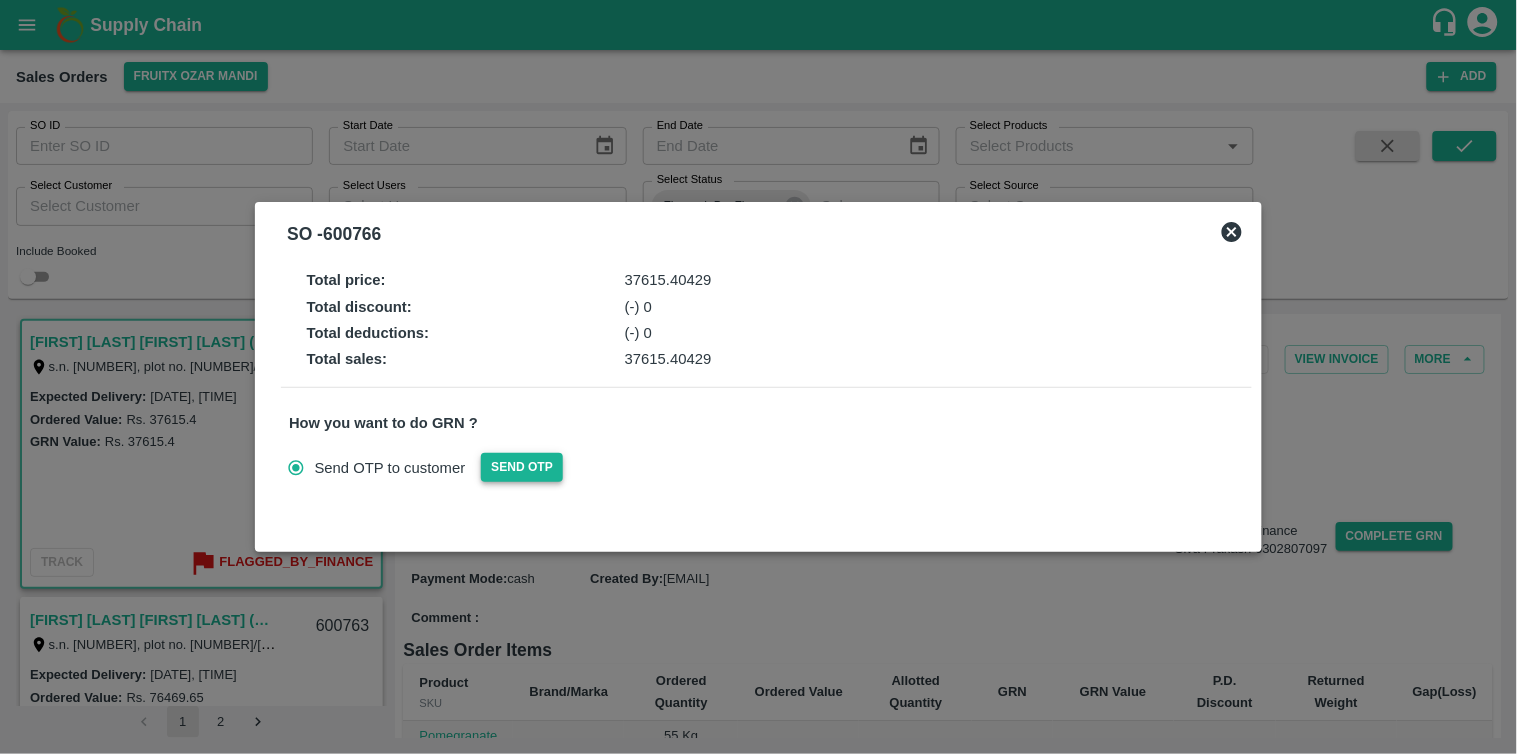 click on "Send OTP" at bounding box center [522, 467] 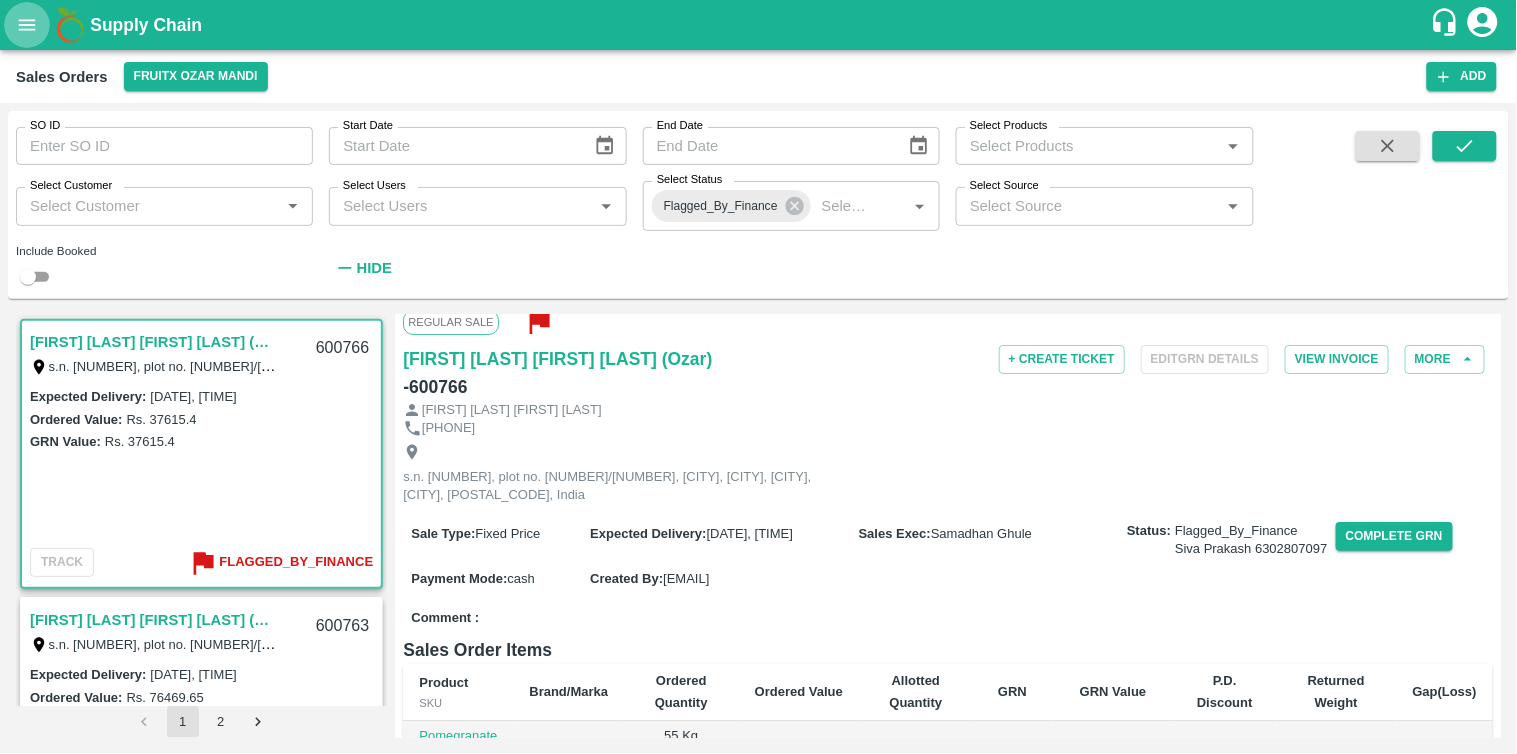 click at bounding box center (27, 25) 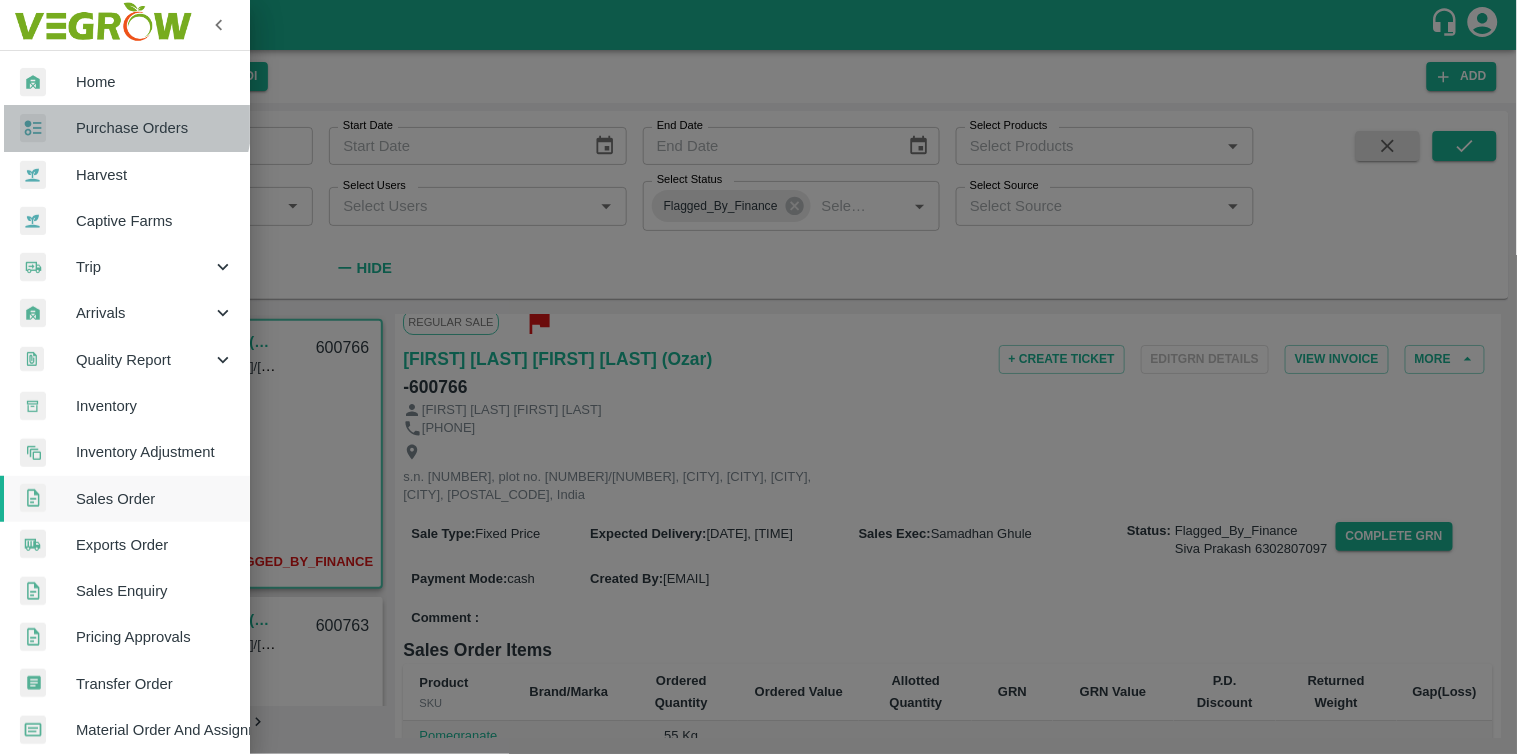 click on "Purchase Orders" at bounding box center [155, 128] 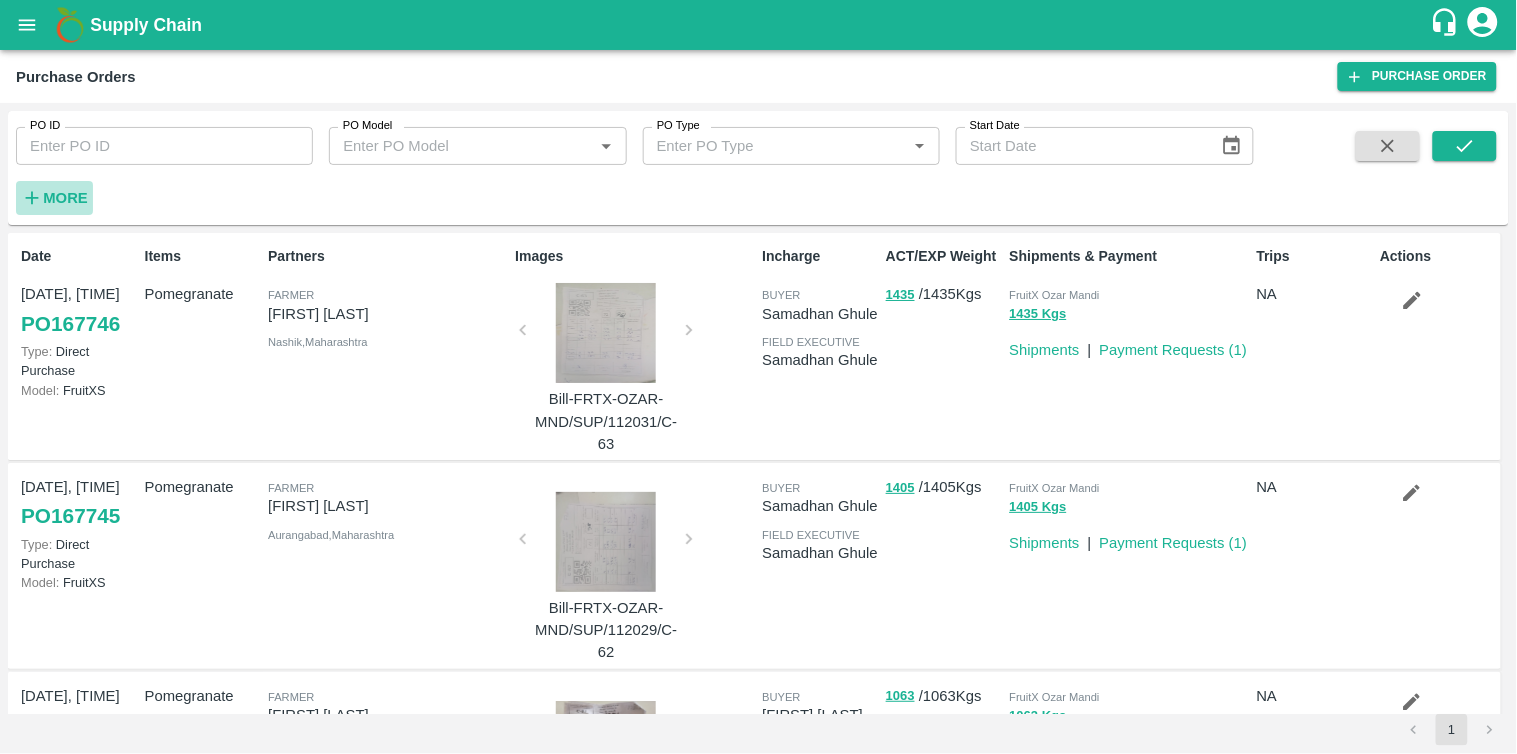 click on "More" at bounding box center [65, 198] 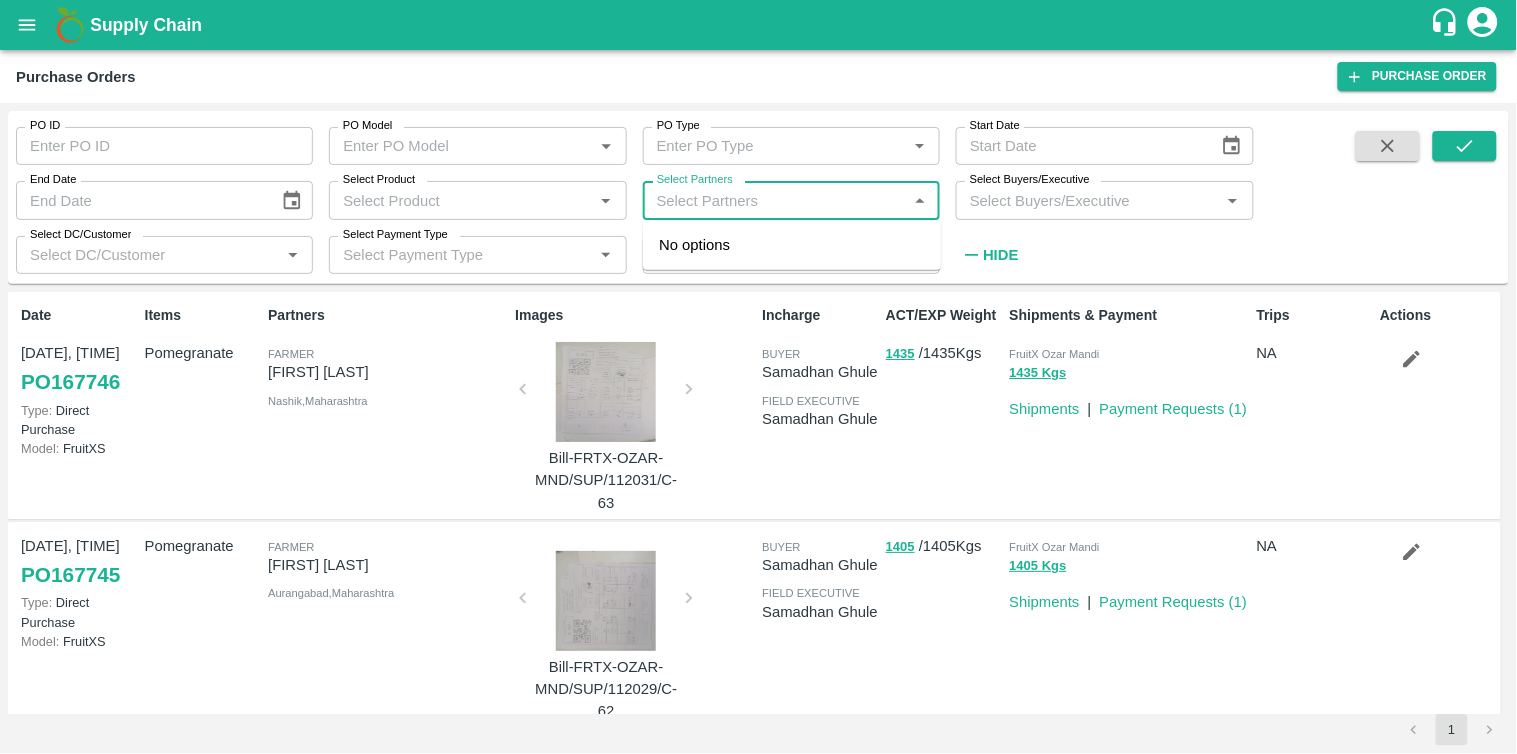 click on "Select Partners" at bounding box center (775, 200) 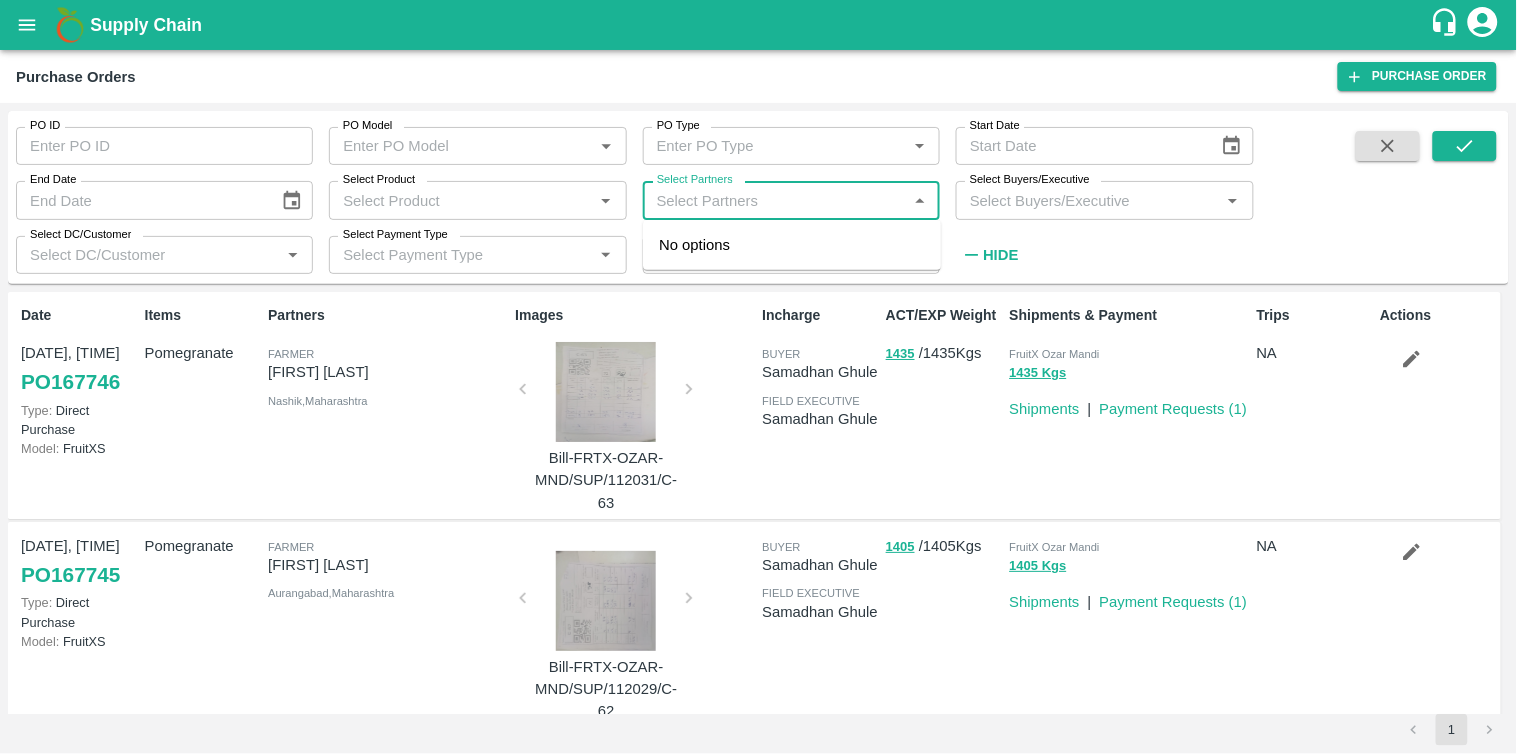 paste on "8949584787" 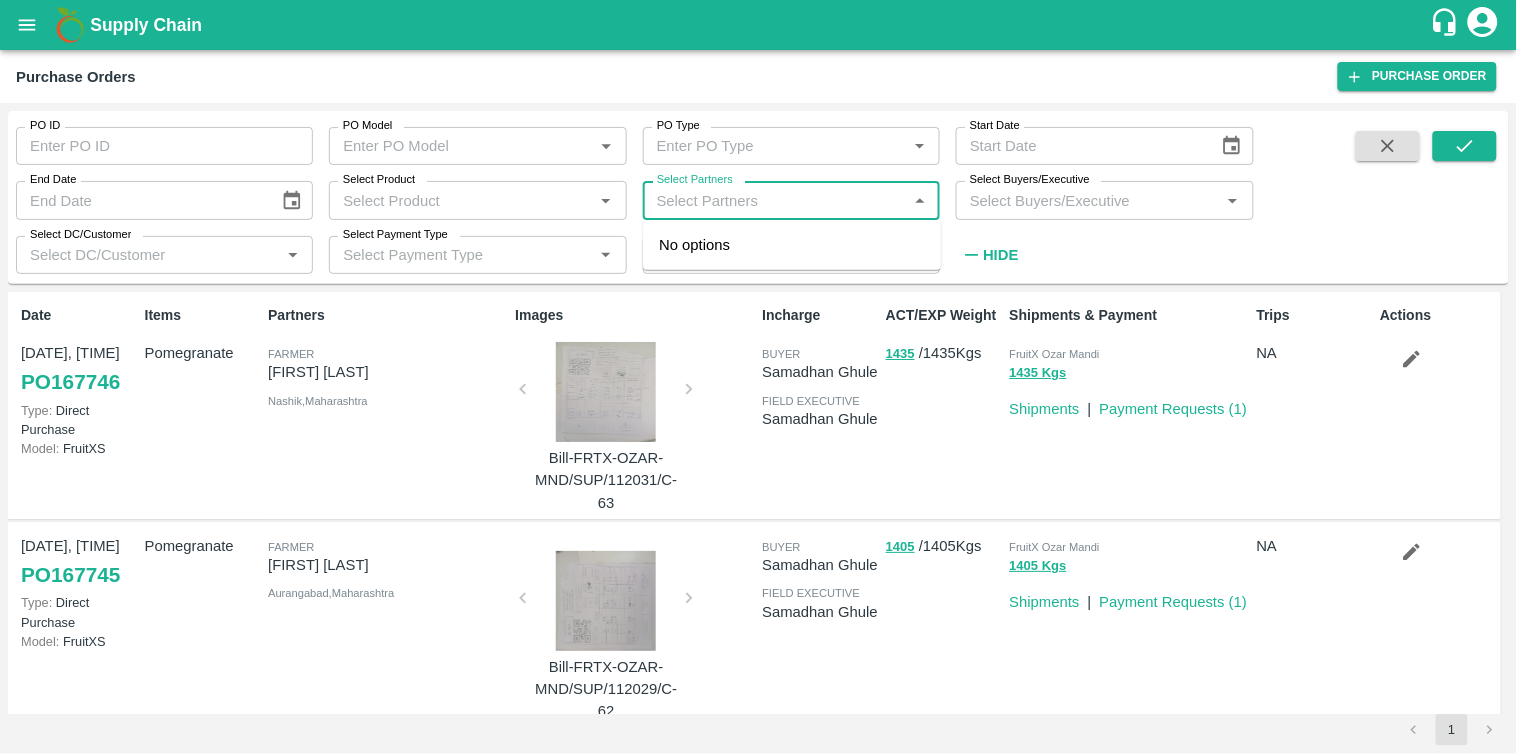 type on "8949584787" 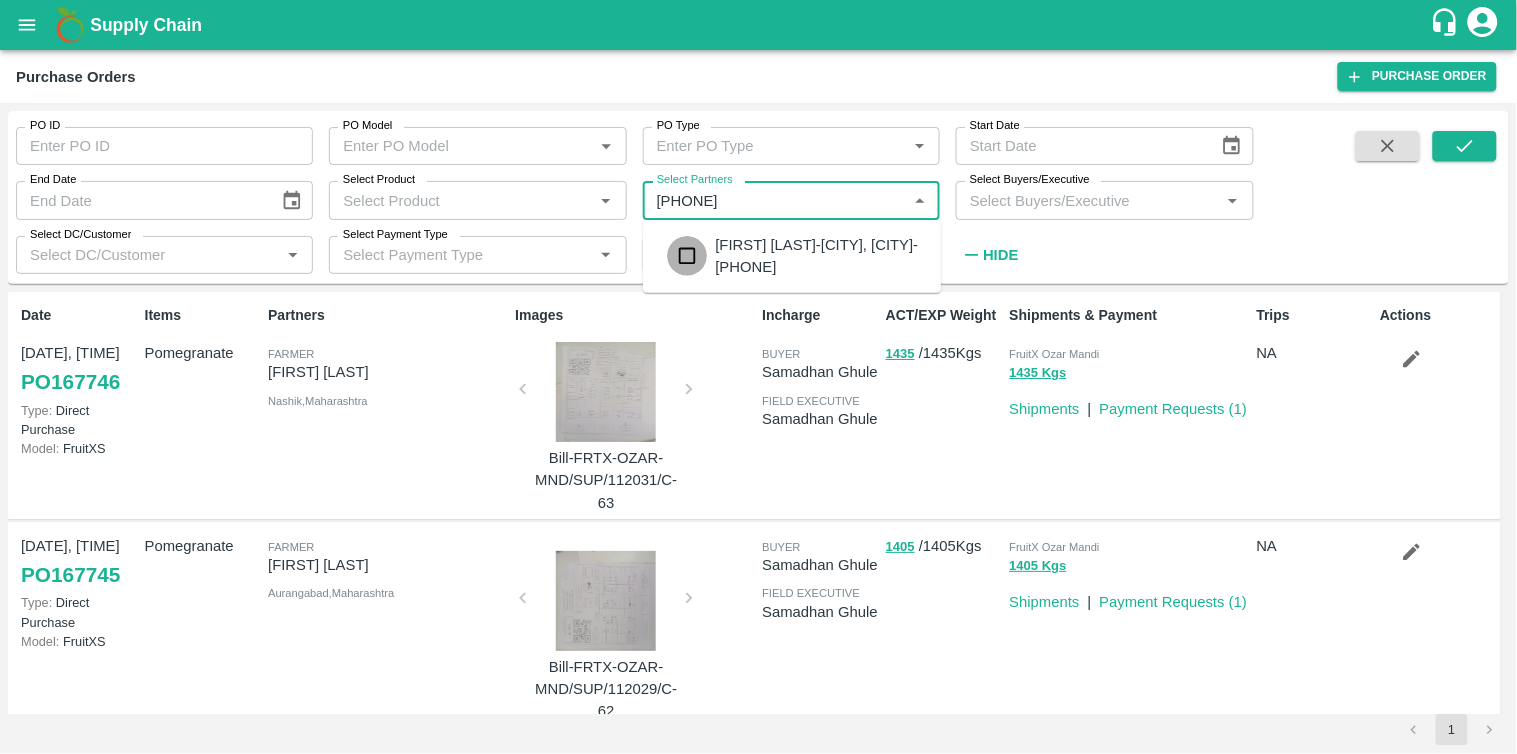 click at bounding box center (687, 256) 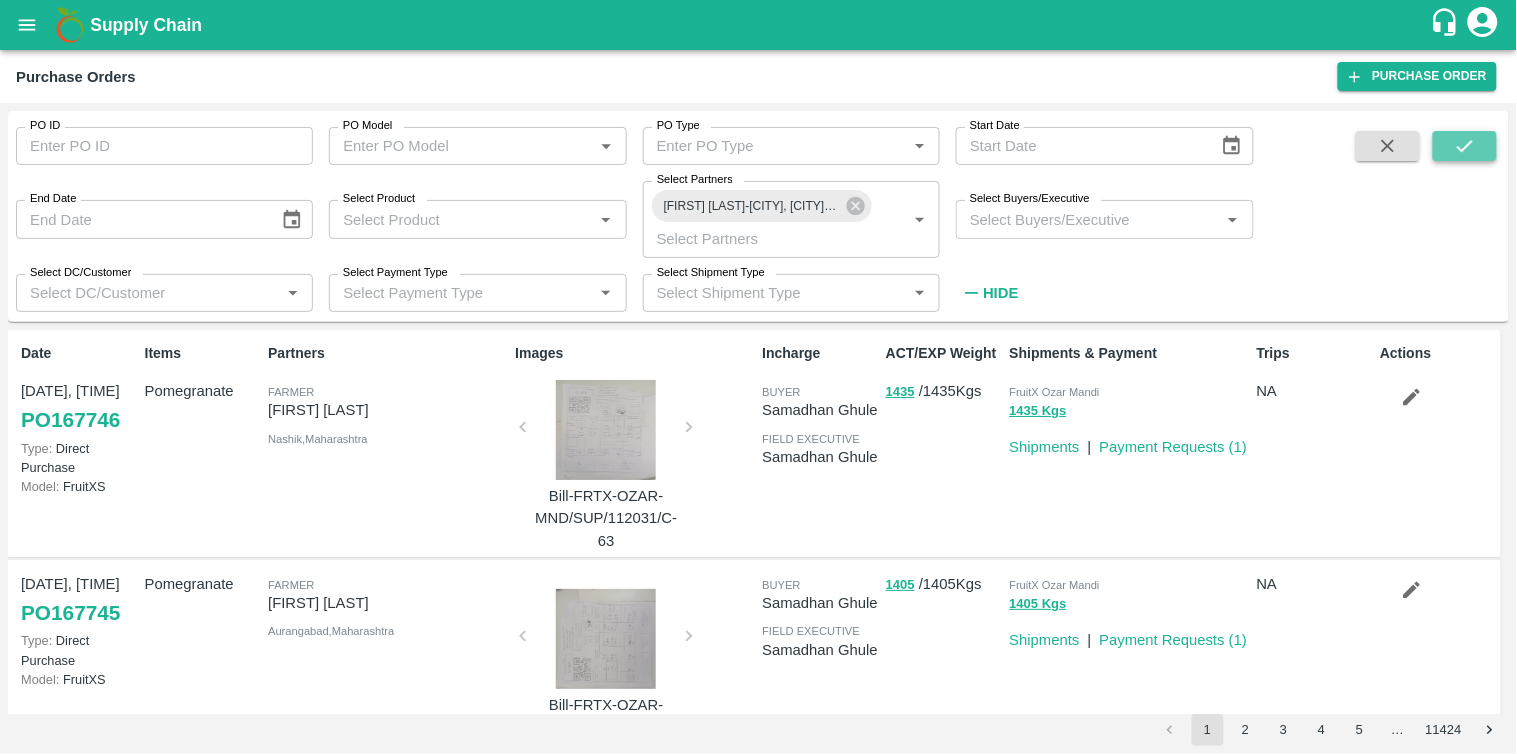 click at bounding box center [1465, 146] 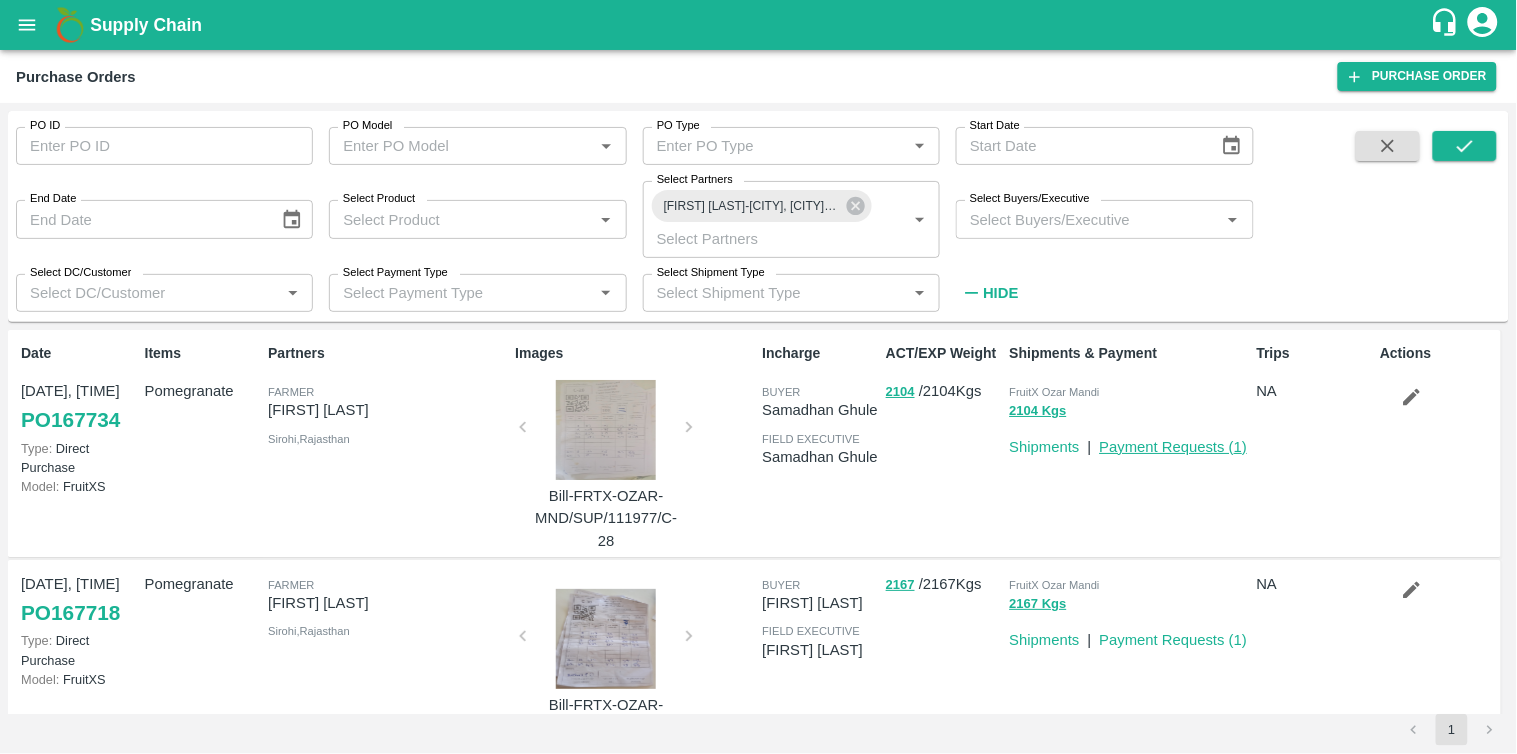 click on "Payment Requests ( 1 )" at bounding box center (1174, 447) 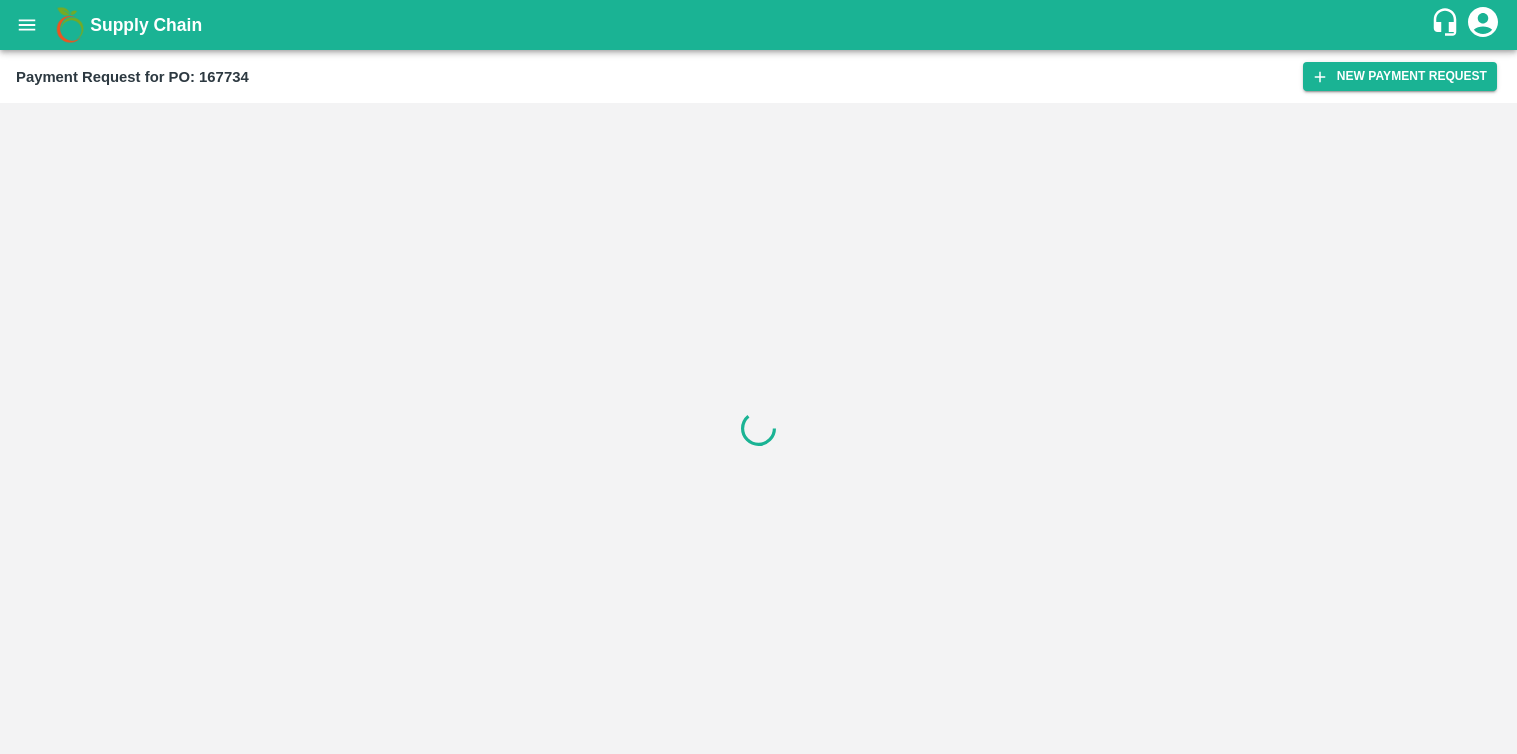 scroll, scrollTop: 0, scrollLeft: 0, axis: both 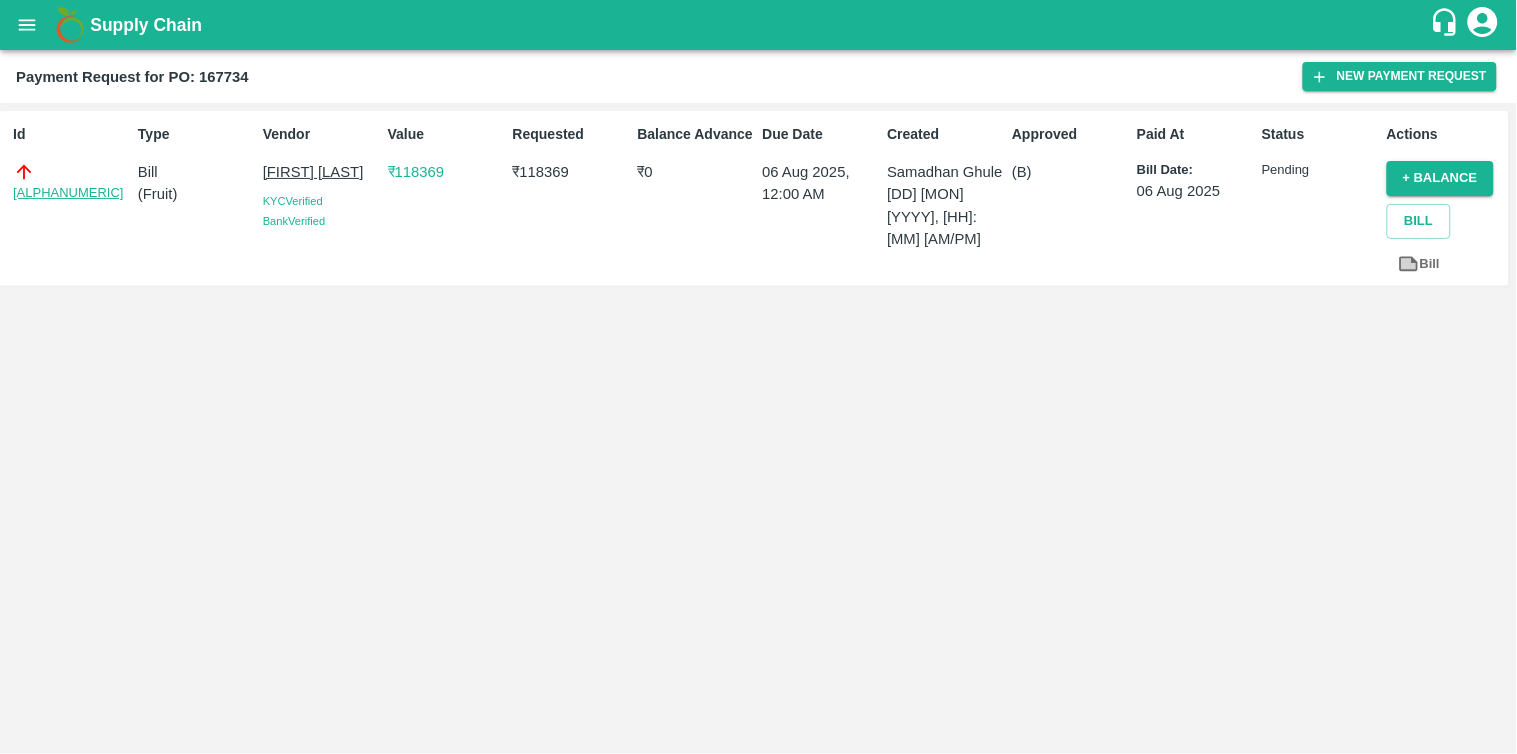 click on "PR-248120" at bounding box center [68, 193] 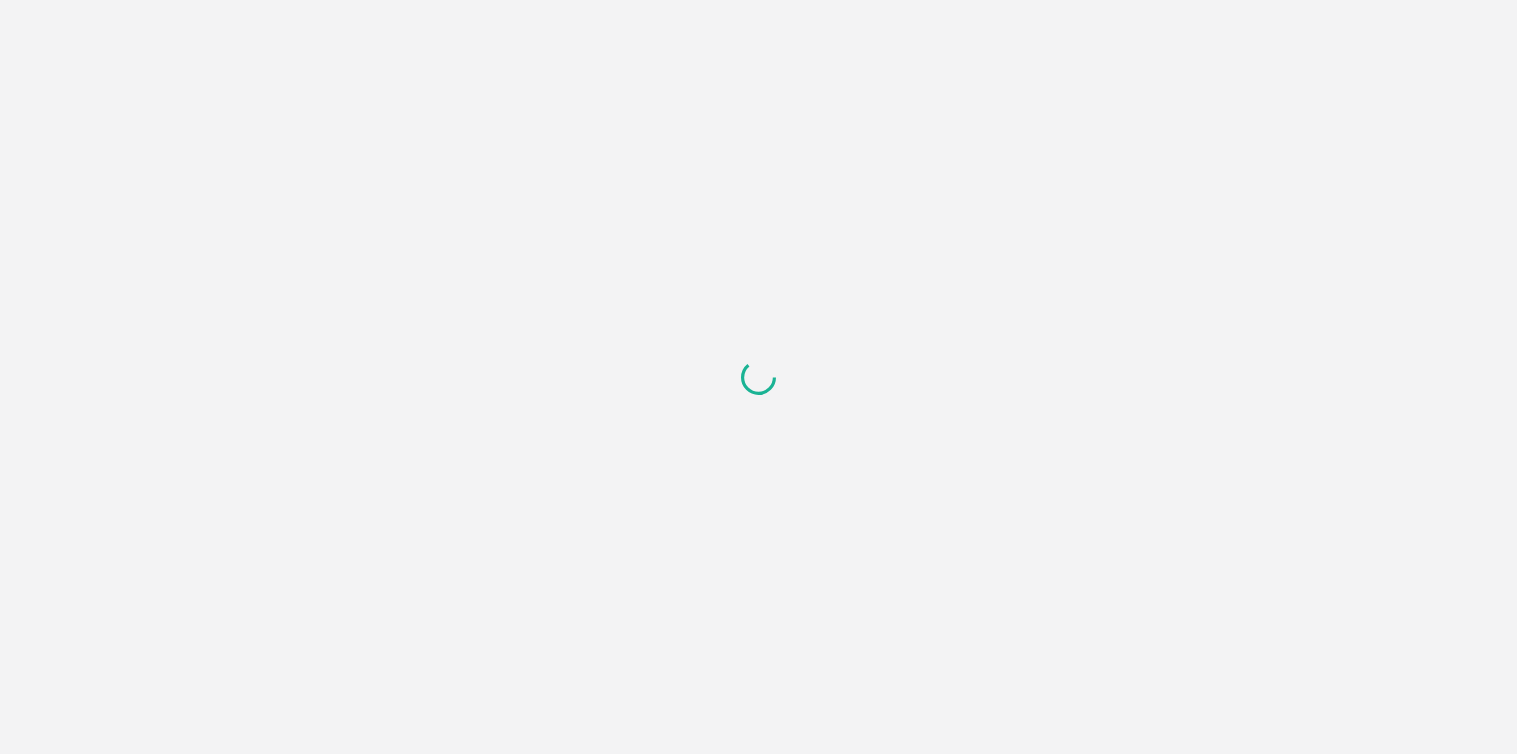 scroll, scrollTop: 0, scrollLeft: 0, axis: both 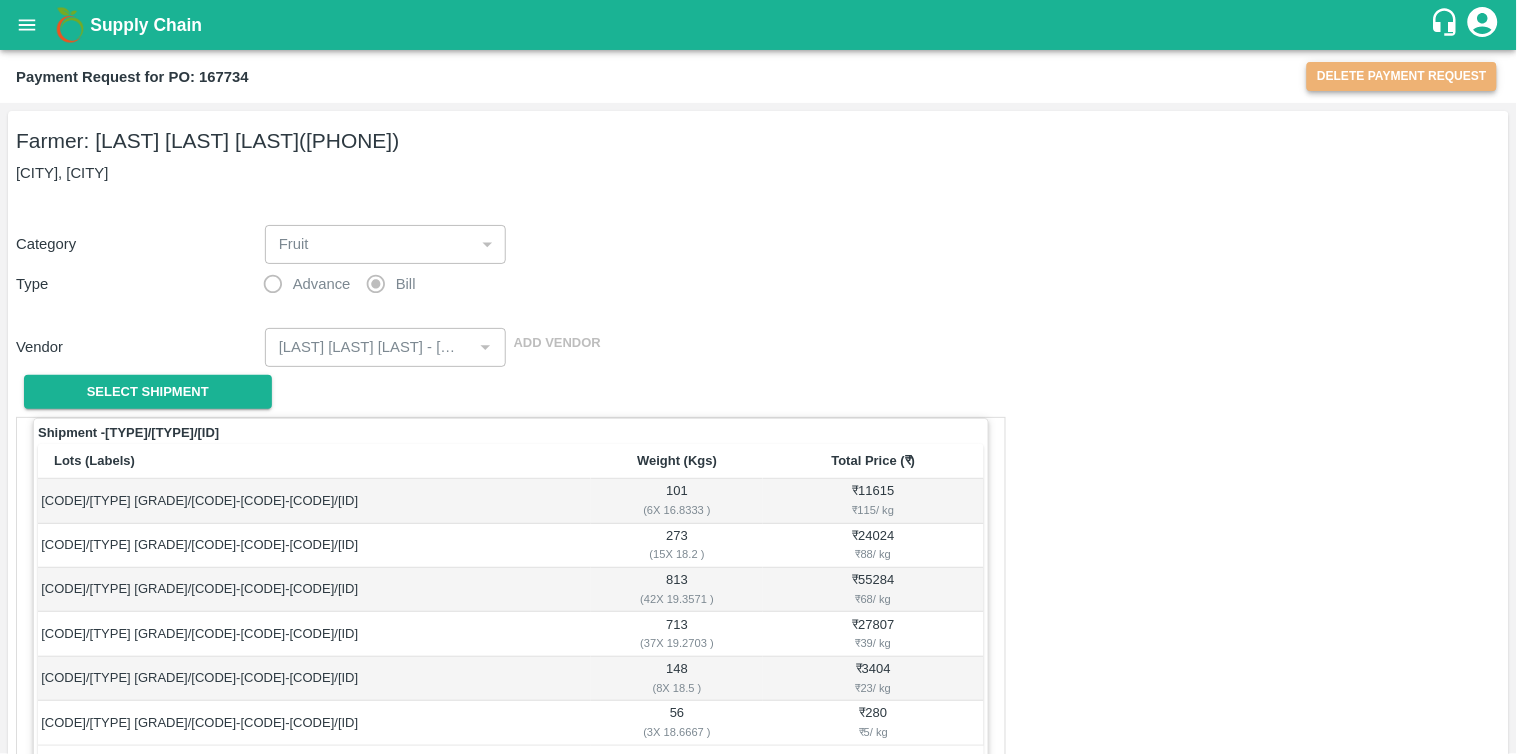 click on "Delete Payment Request" at bounding box center [1402, 76] 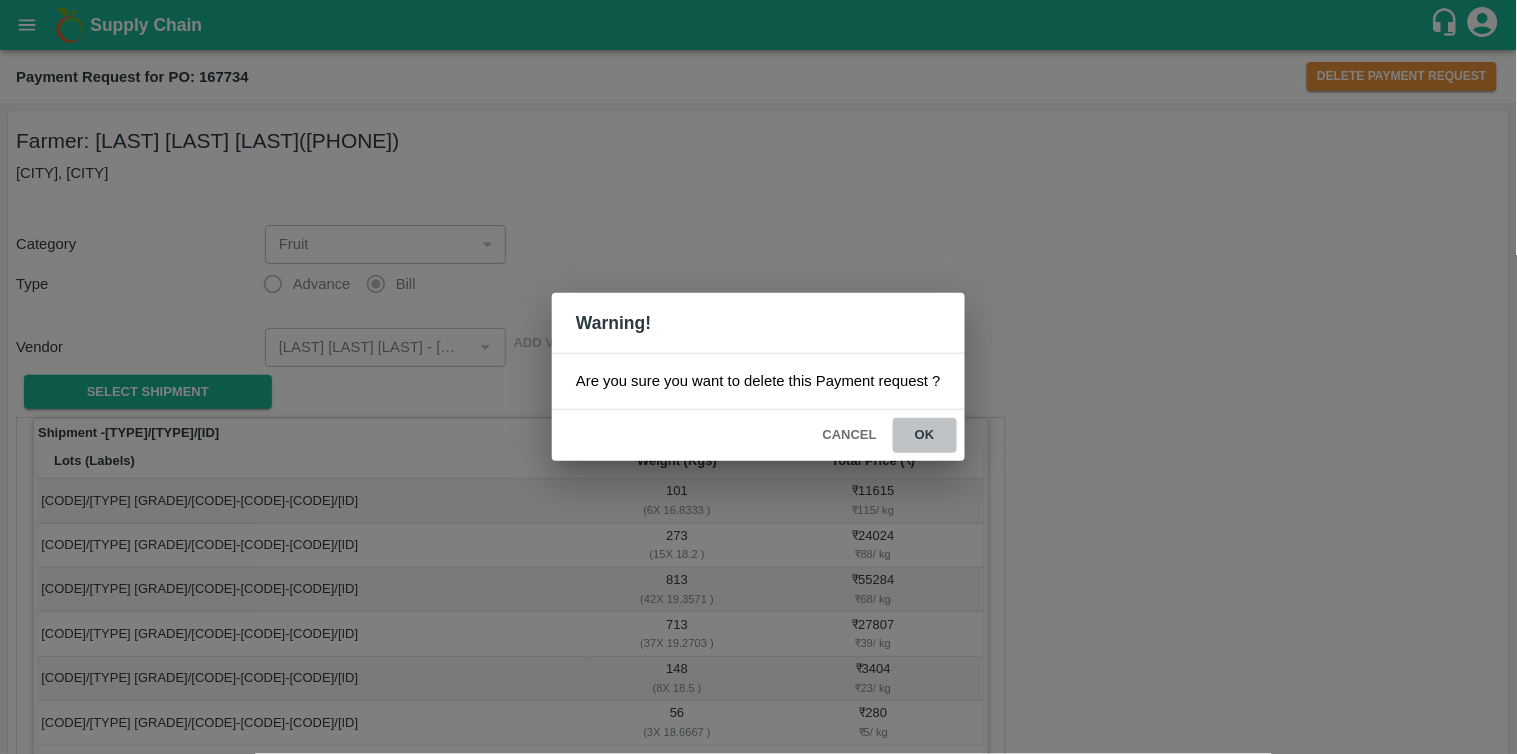 click on "ok" at bounding box center (925, 435) 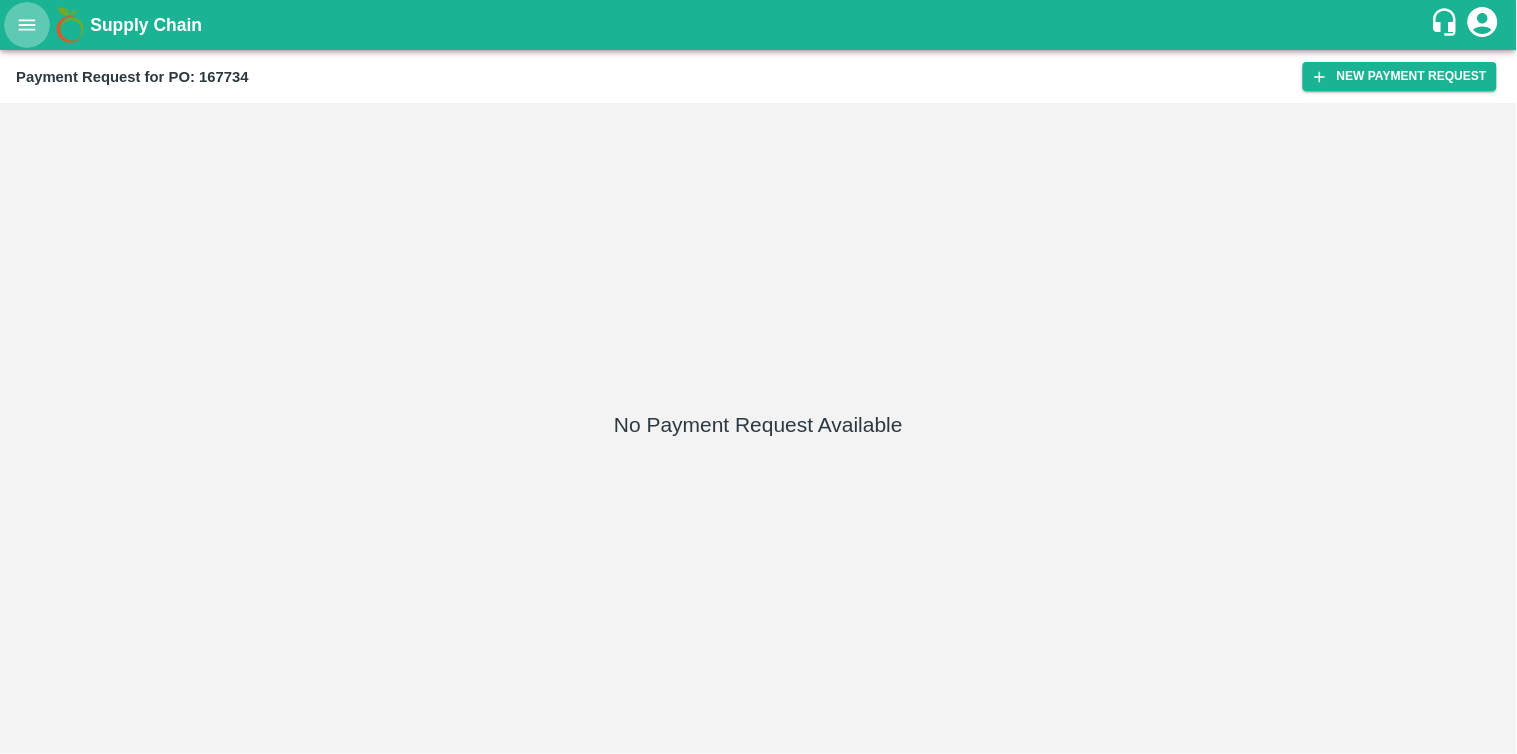 click at bounding box center (27, 25) 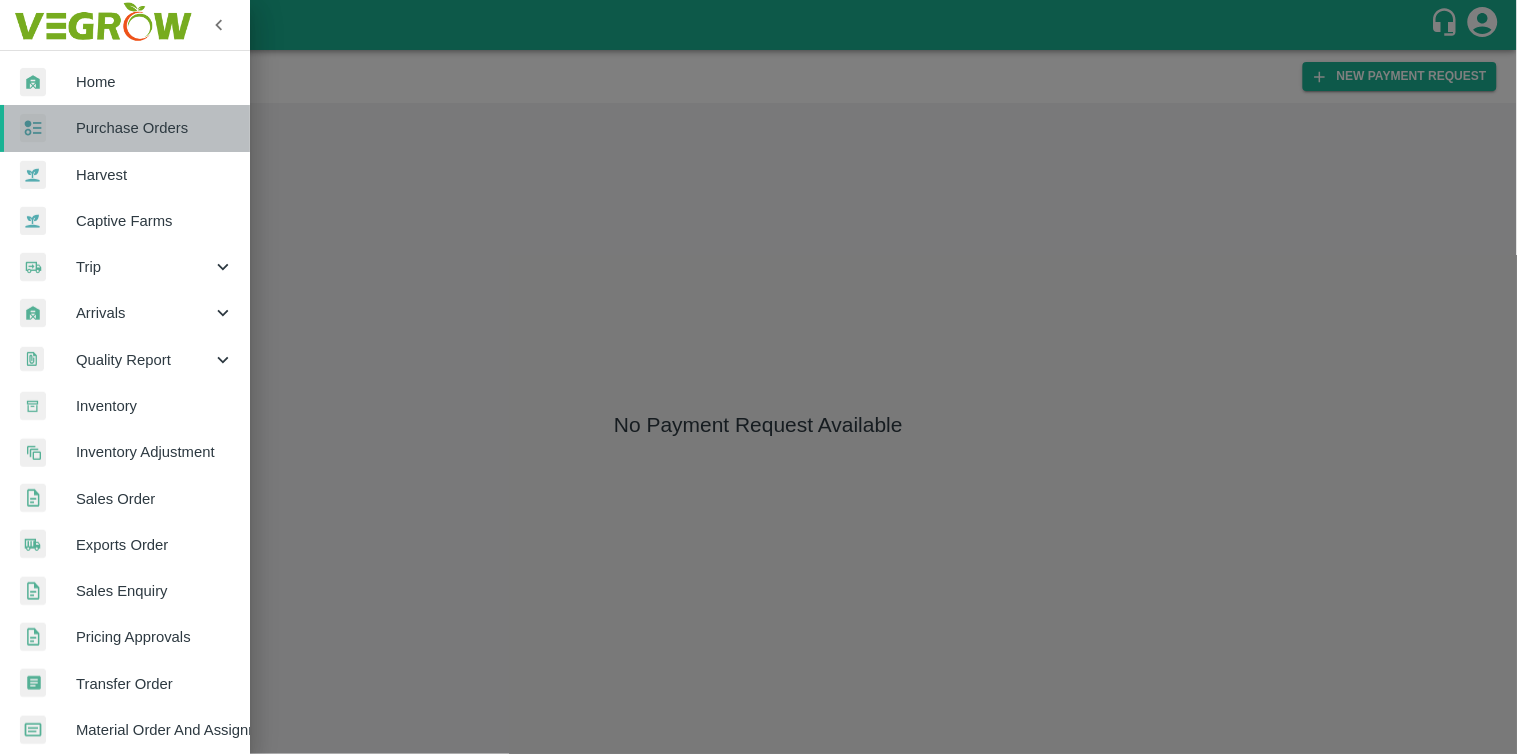 click on "Purchase Orders" at bounding box center [125, 128] 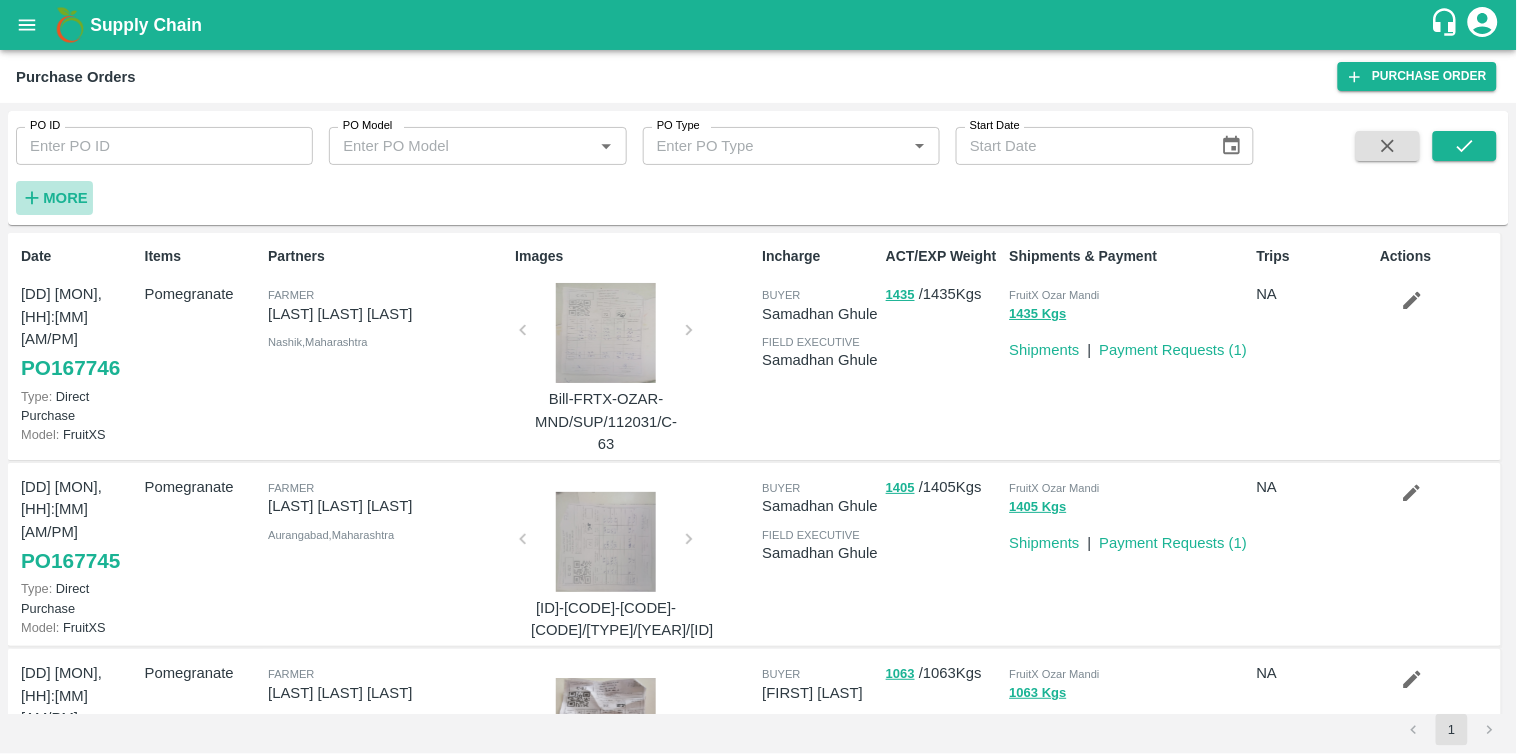 click on "More" at bounding box center (54, 198) 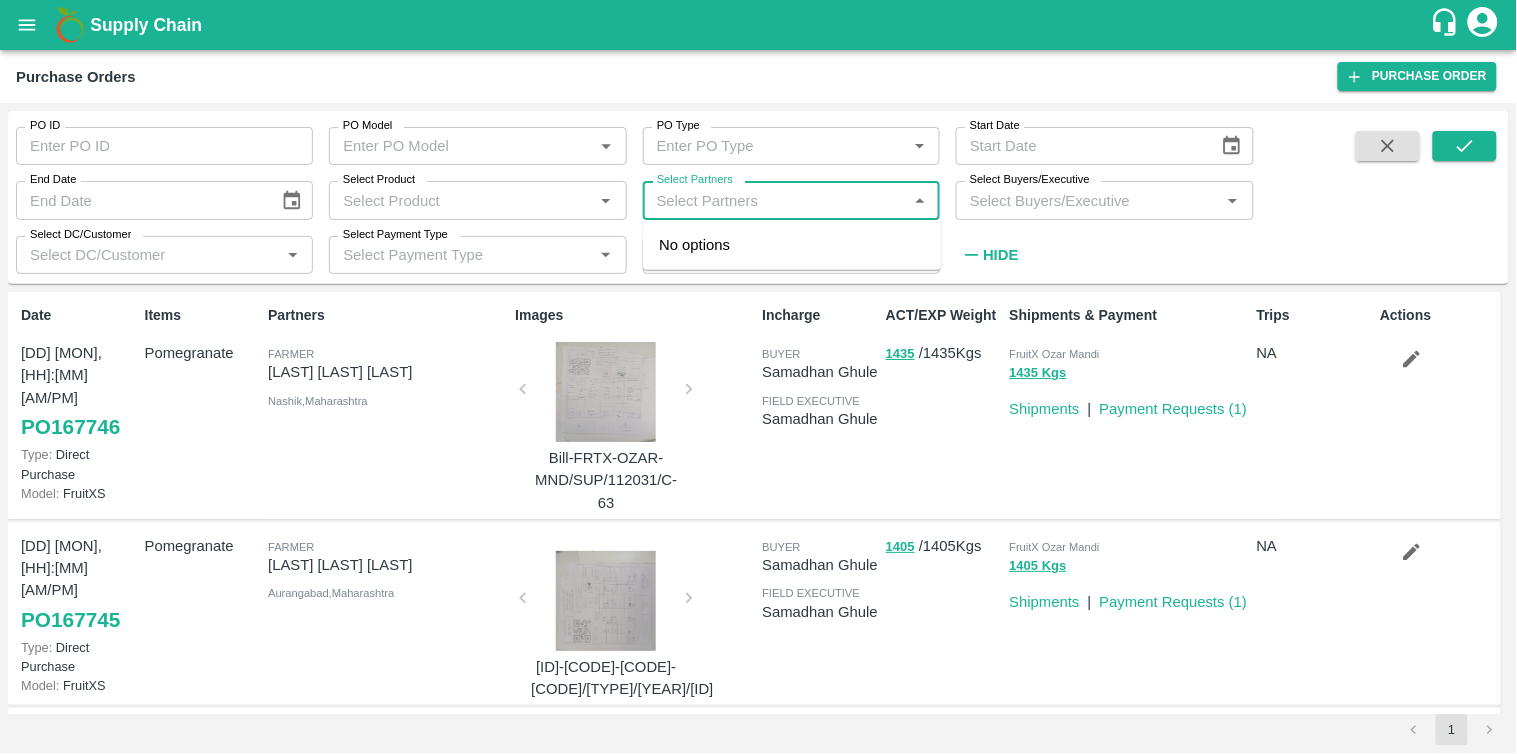 click on "Select Partners" at bounding box center [775, 200] 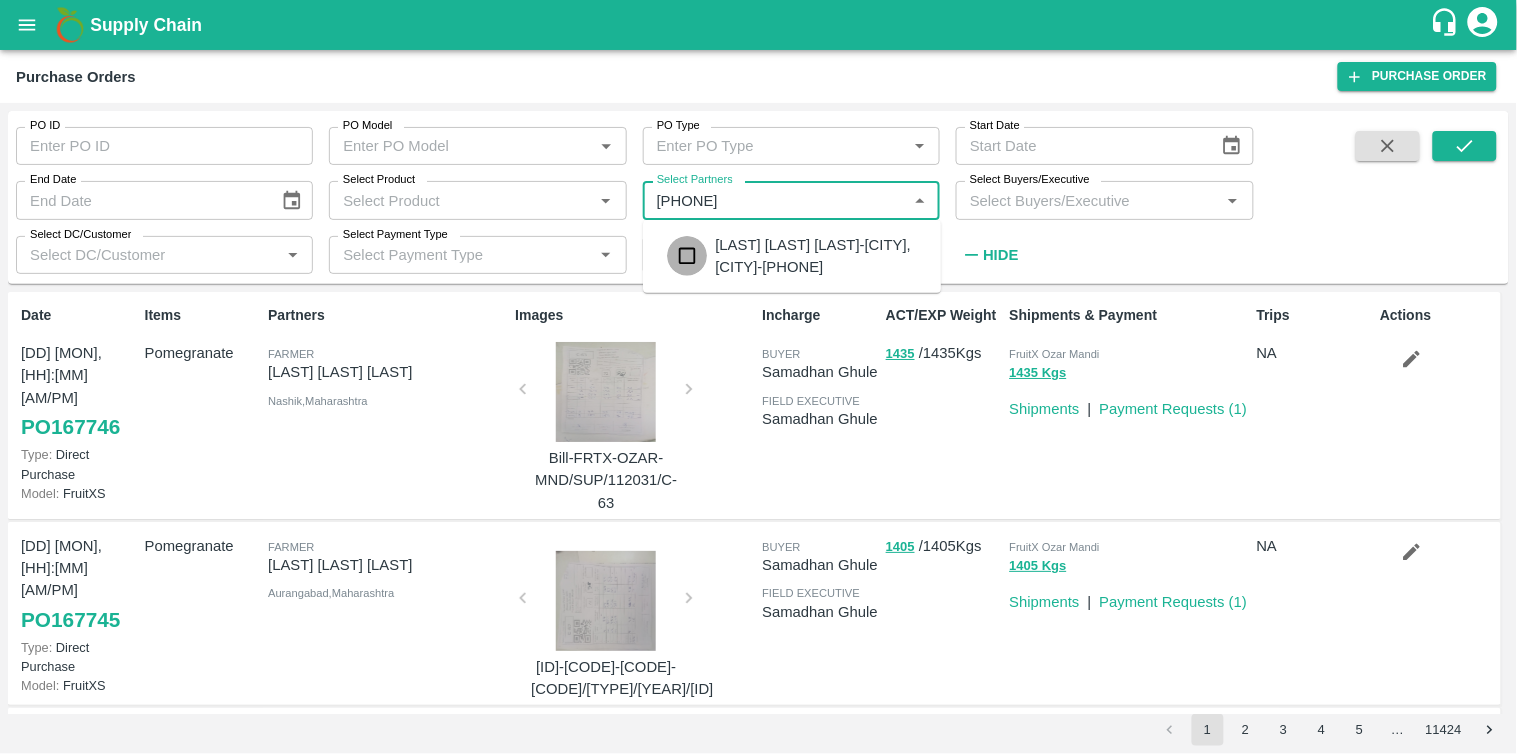 click at bounding box center (687, 256) 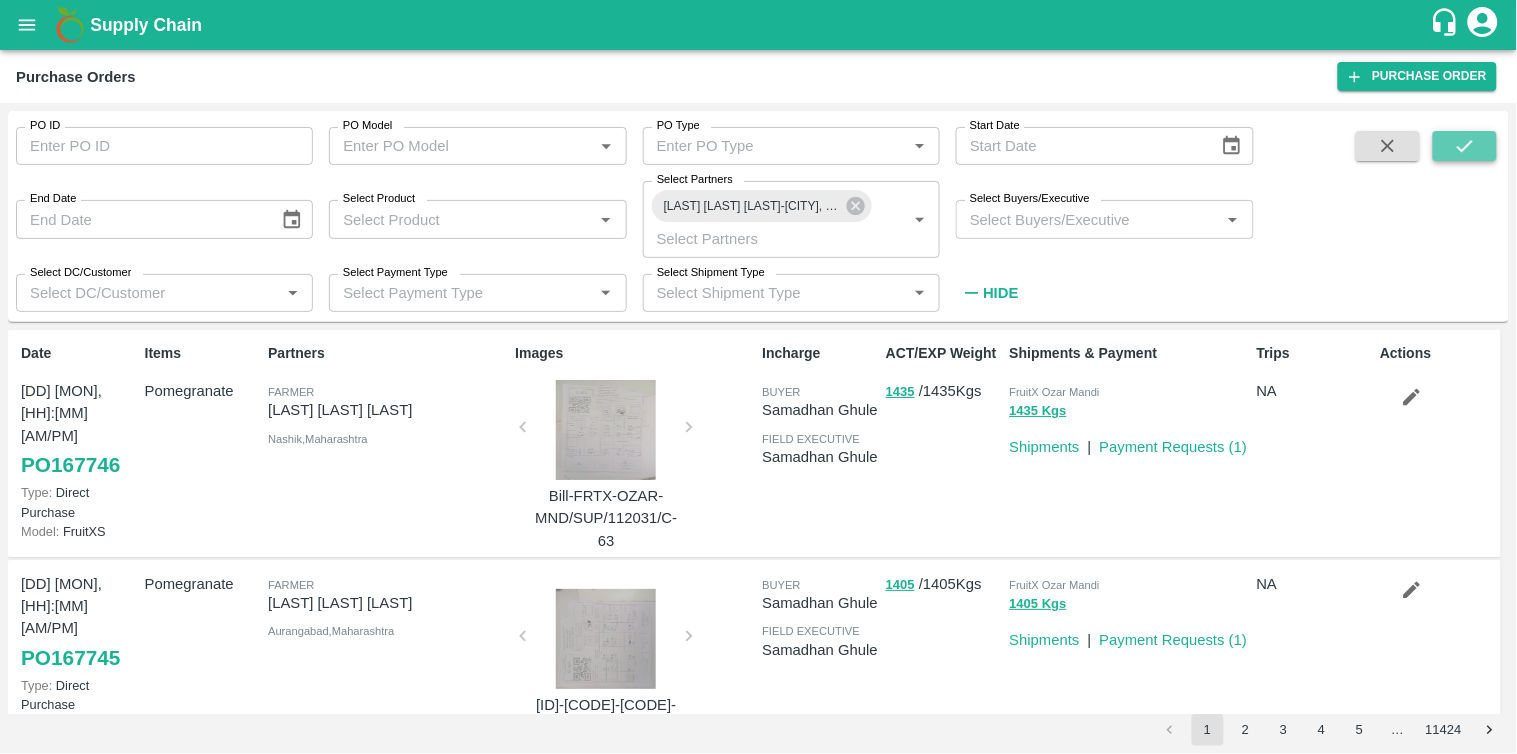 click at bounding box center [1465, 146] 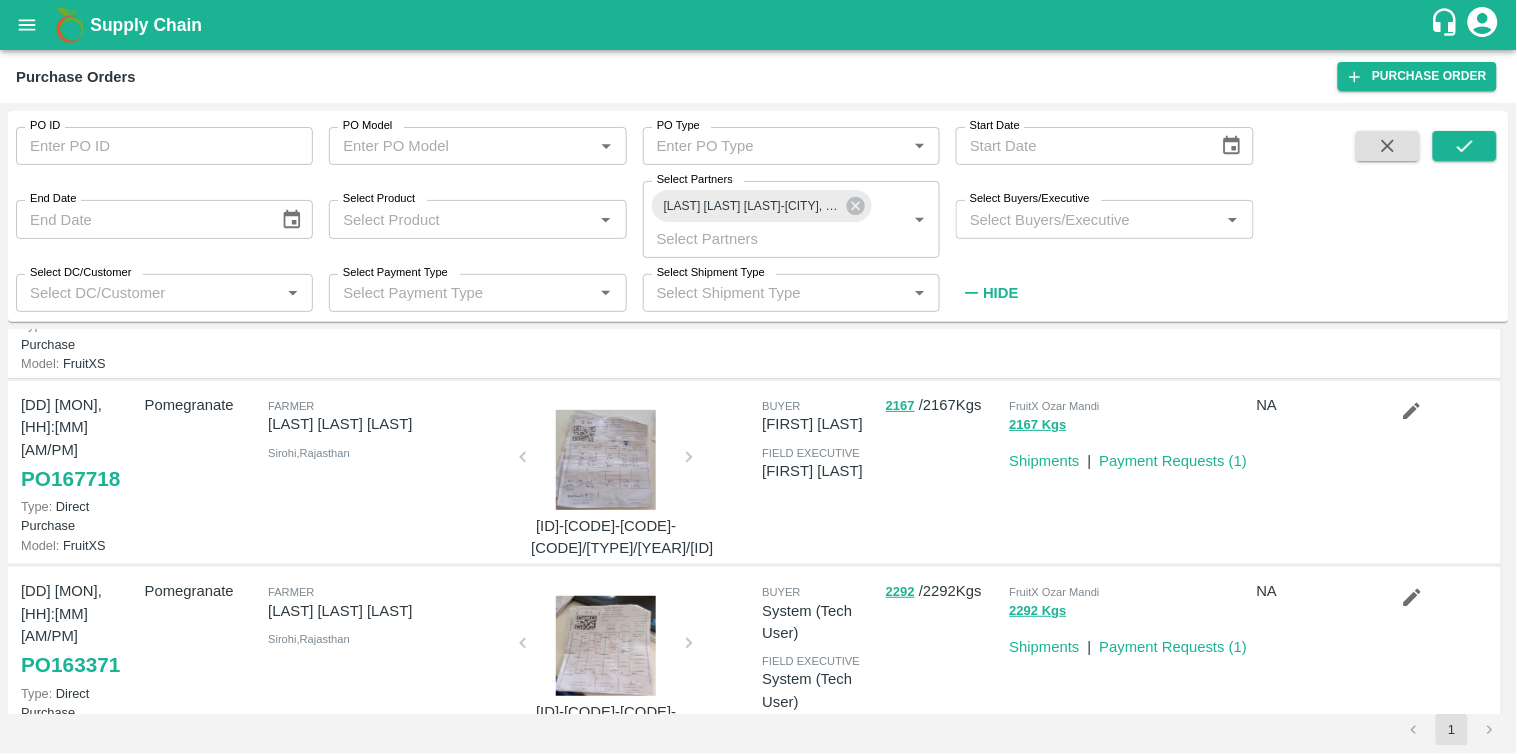 scroll, scrollTop: 164, scrollLeft: 0, axis: vertical 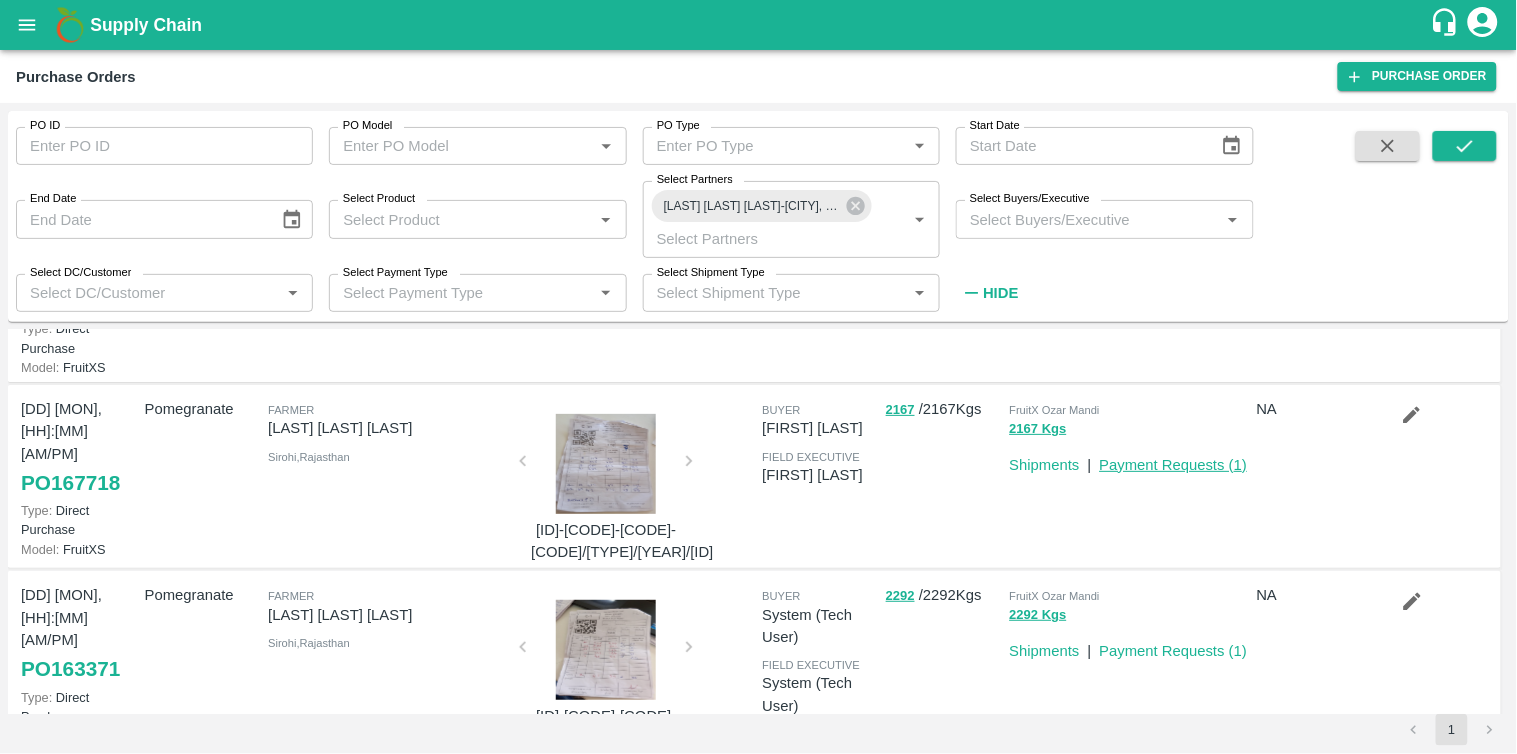click on "Payment Requests ( 1 )" at bounding box center [1174, 465] 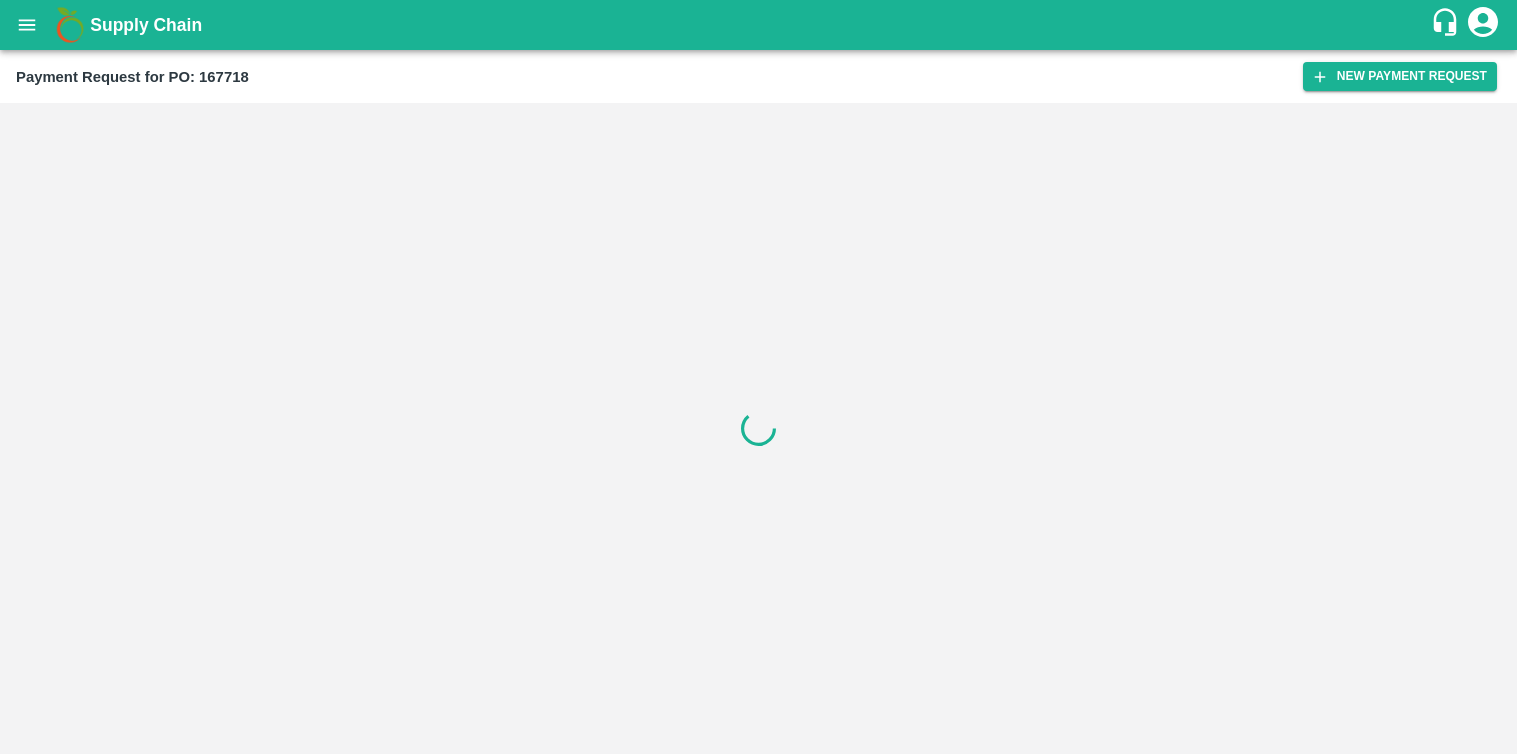scroll, scrollTop: 0, scrollLeft: 0, axis: both 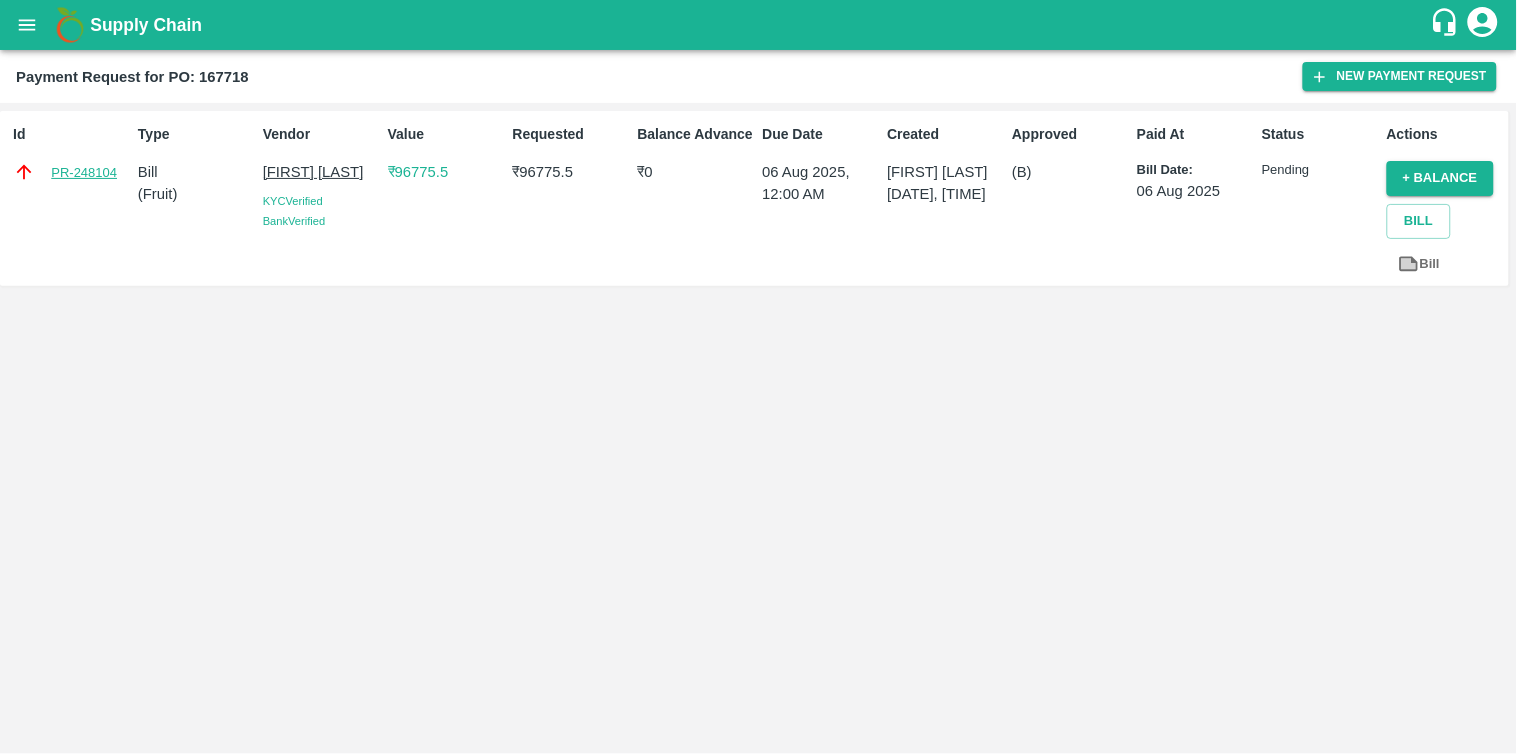 click on "PR-248104" at bounding box center (84, 173) 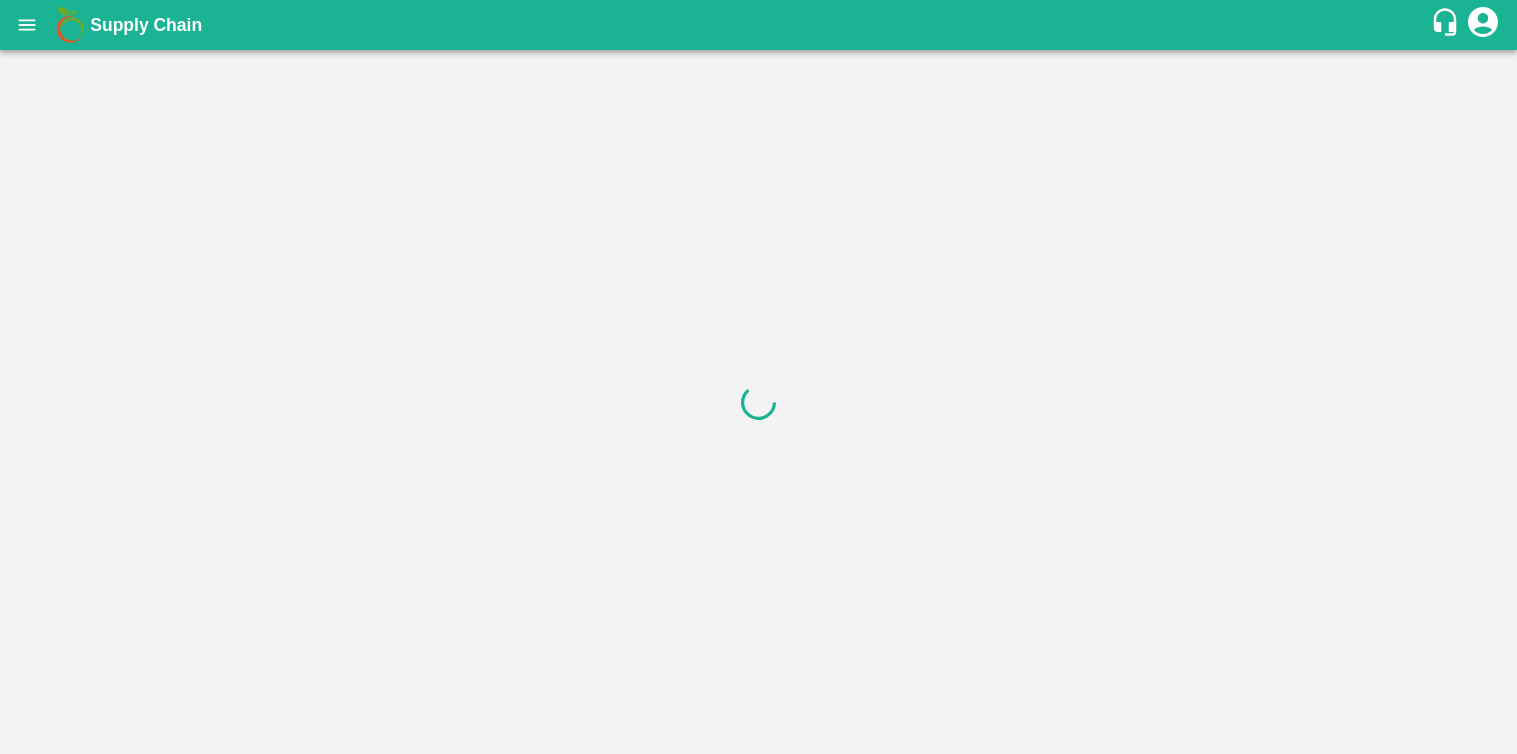 scroll, scrollTop: 0, scrollLeft: 0, axis: both 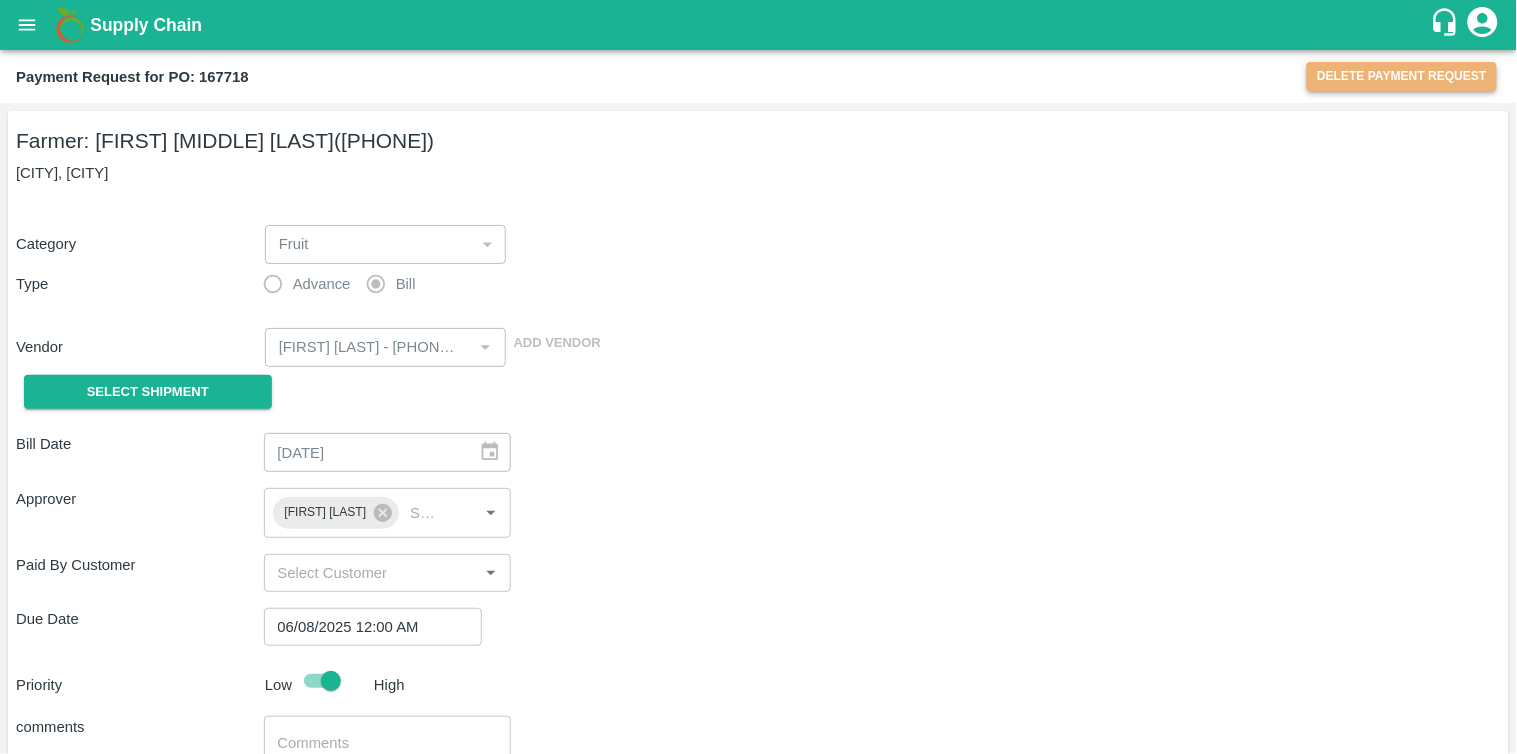 click on "Delete Payment Request" at bounding box center (1402, 76) 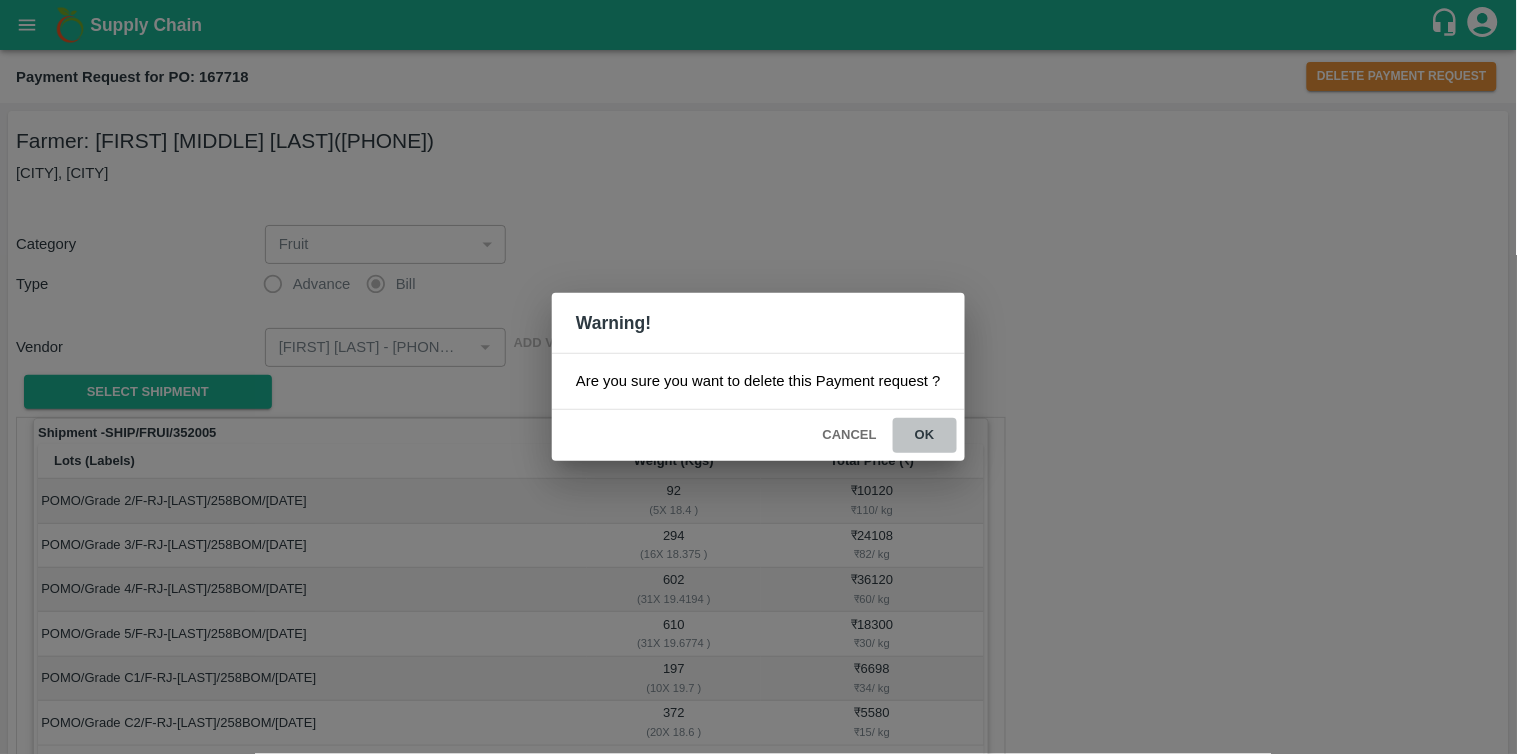 click on "ok" at bounding box center (925, 435) 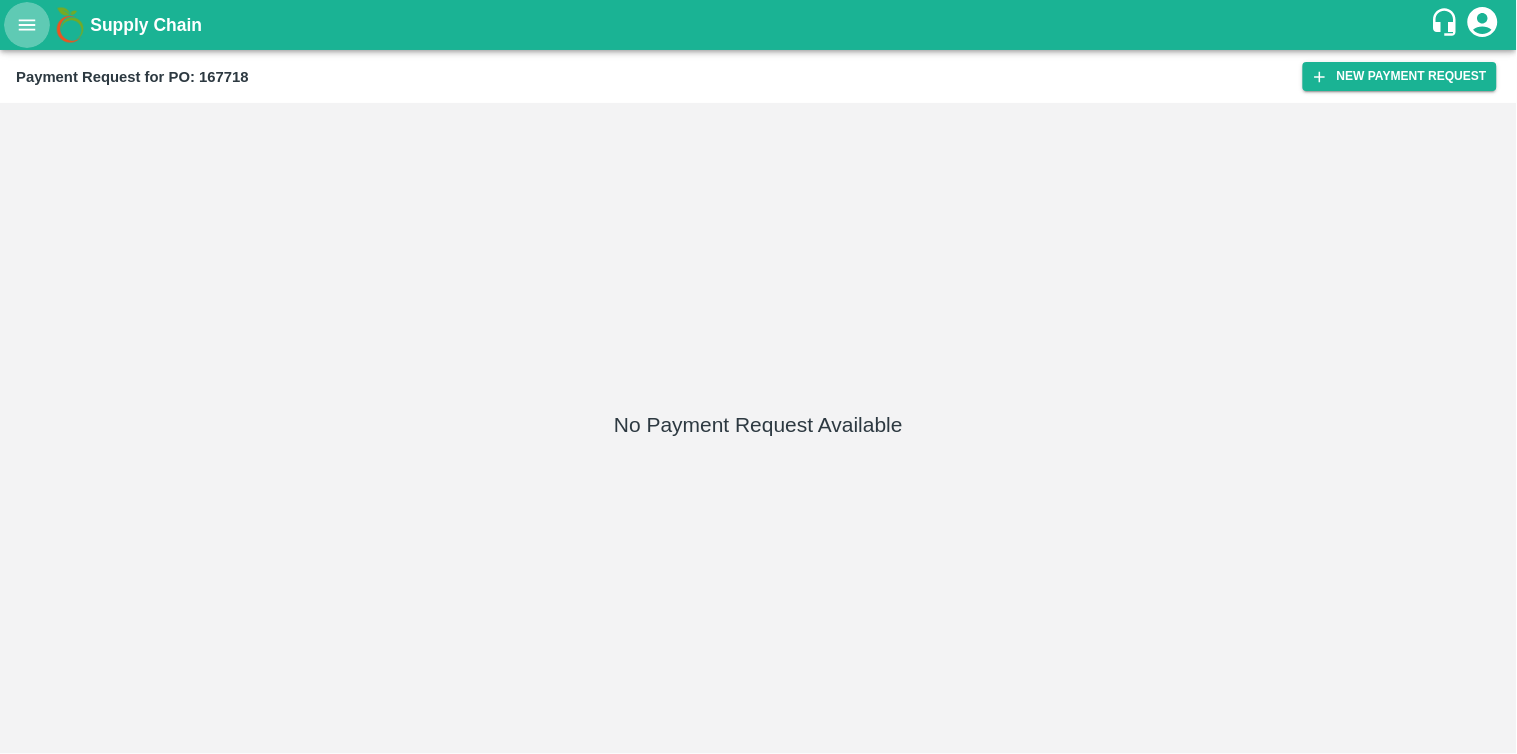 click 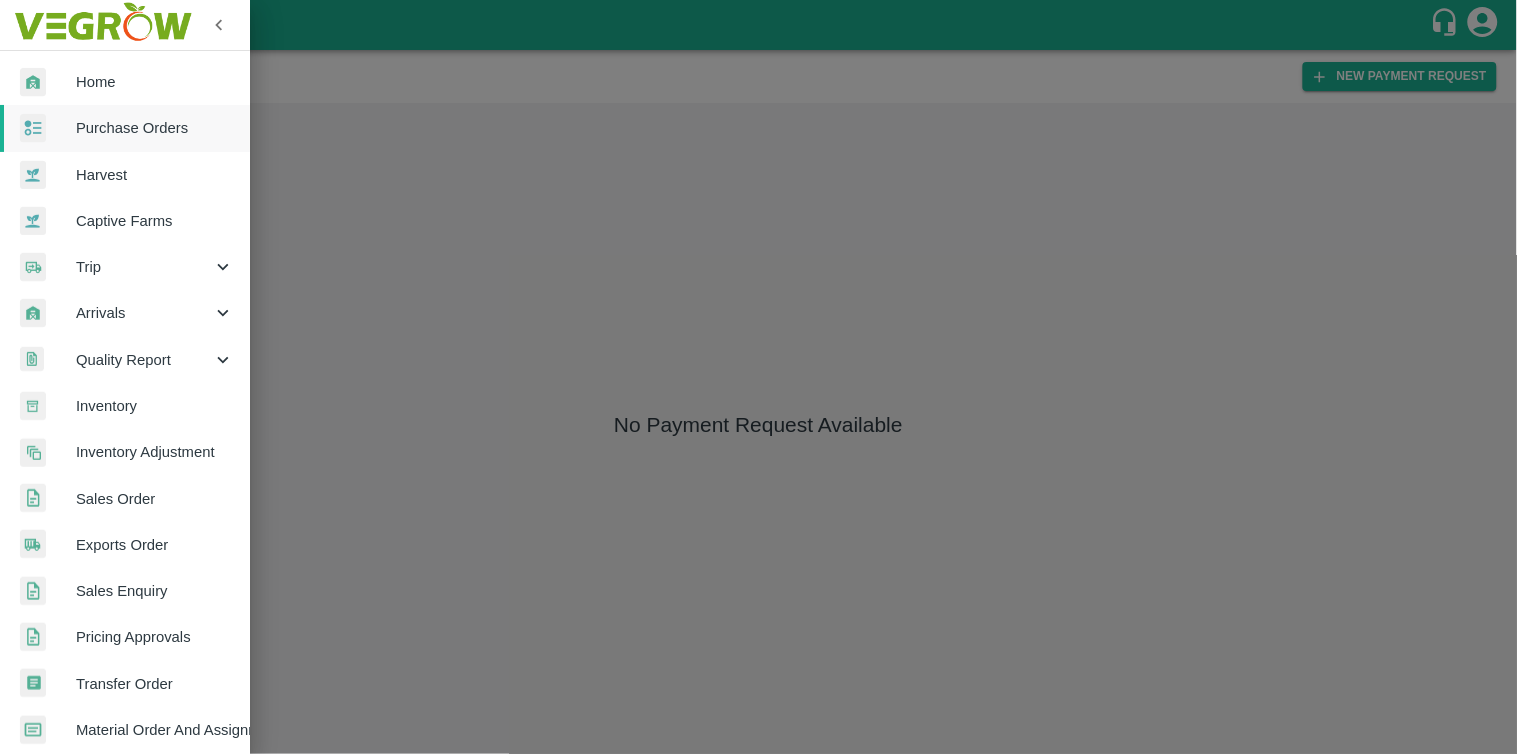 click on "Purchase Orders" at bounding box center [155, 128] 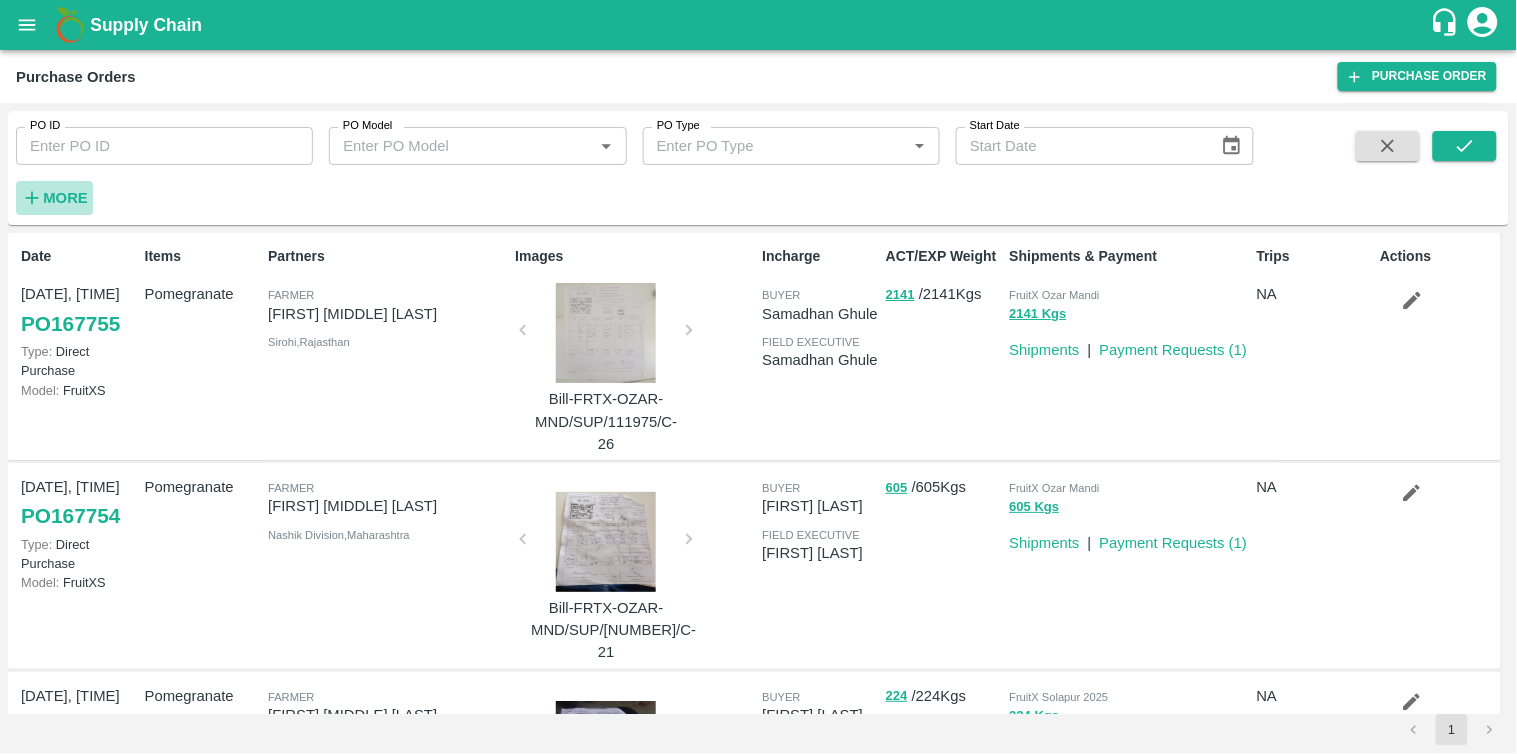 click on "More" at bounding box center [65, 198] 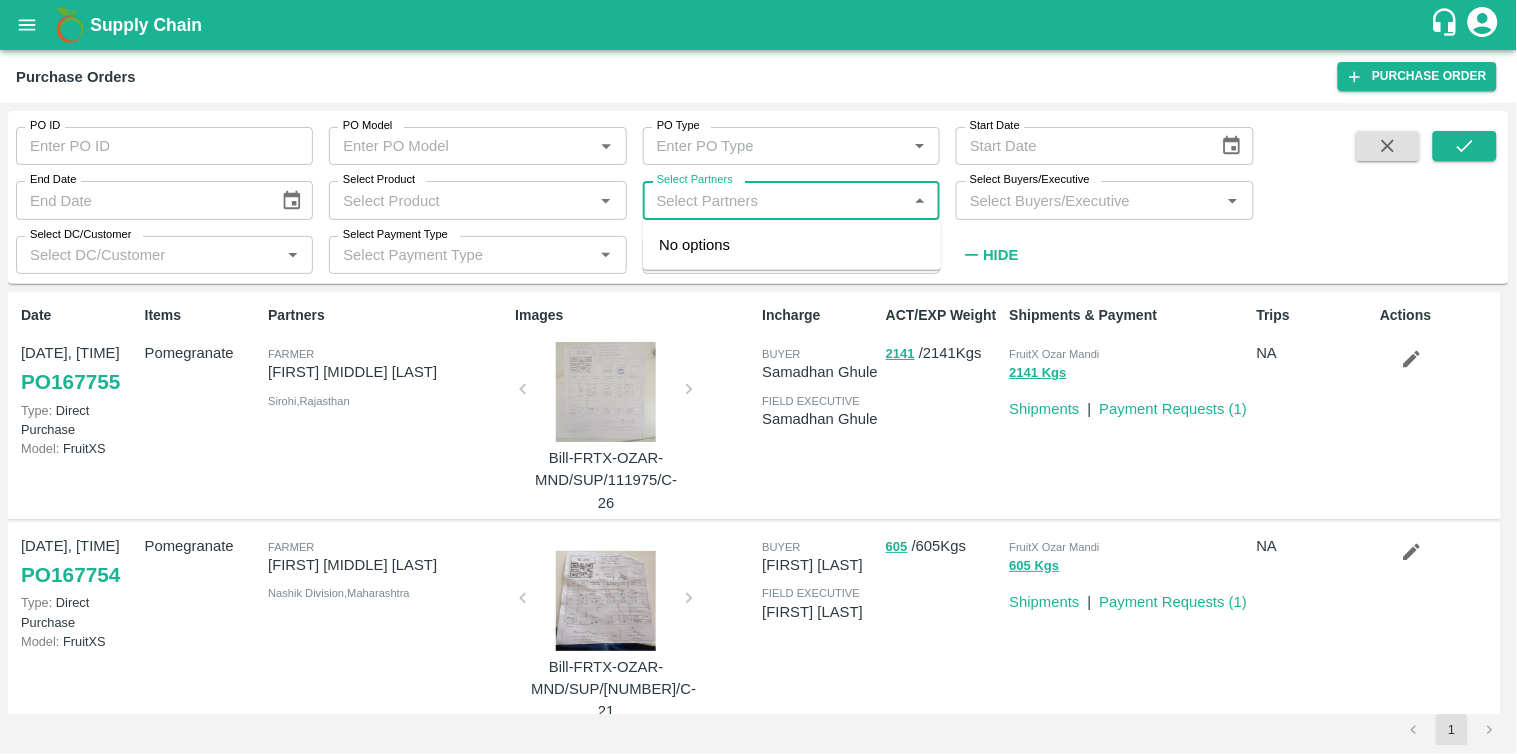 click on "Select Partners" at bounding box center [775, 200] 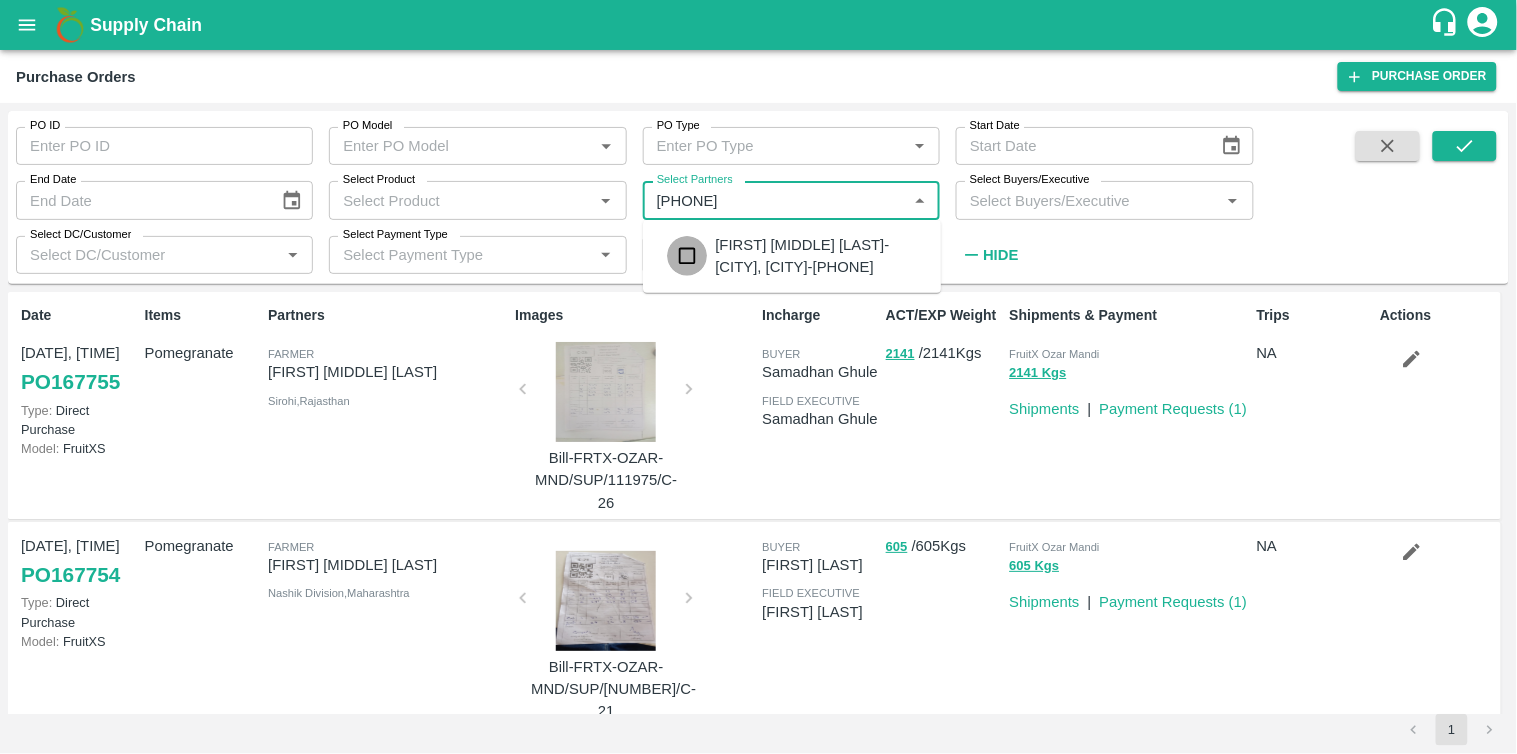 click at bounding box center [687, 256] 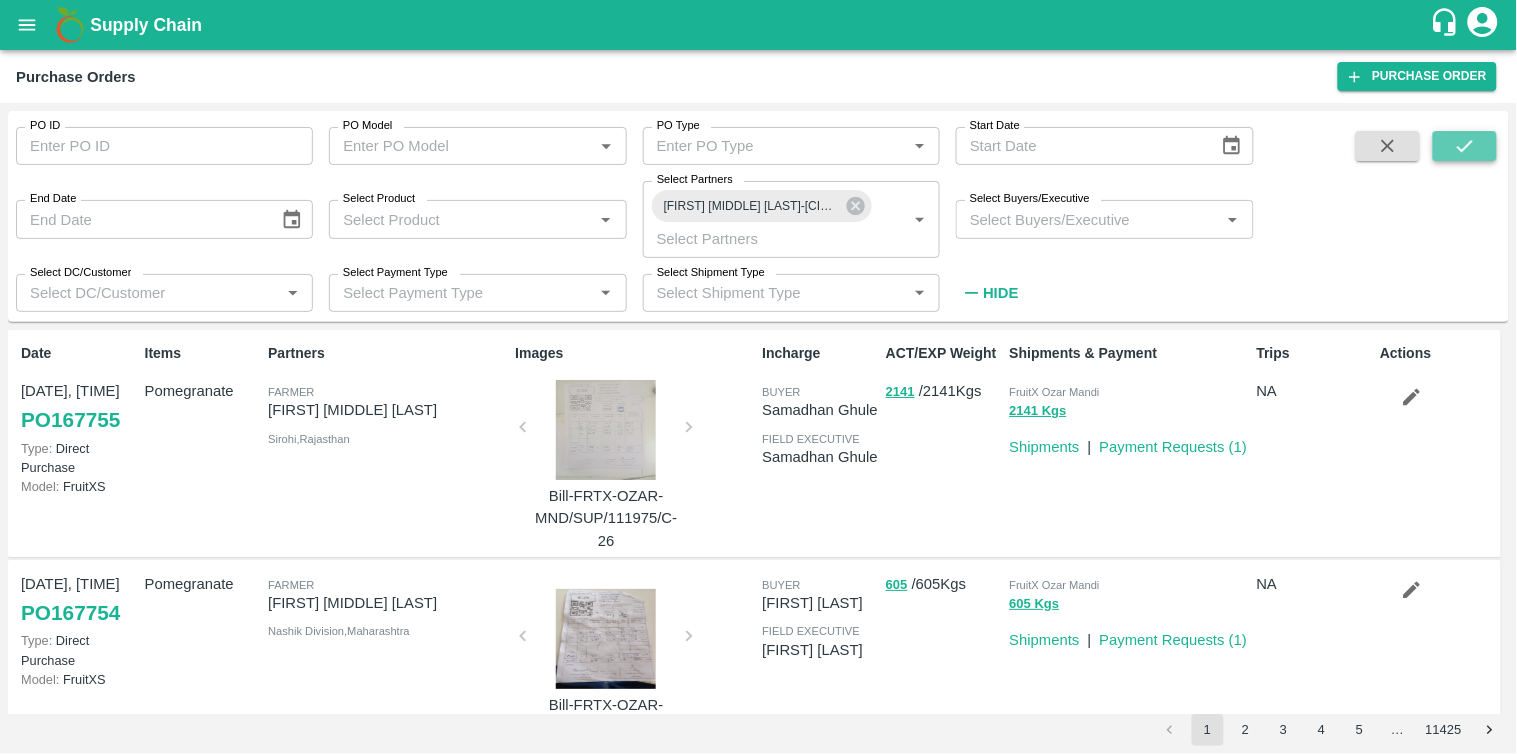 click 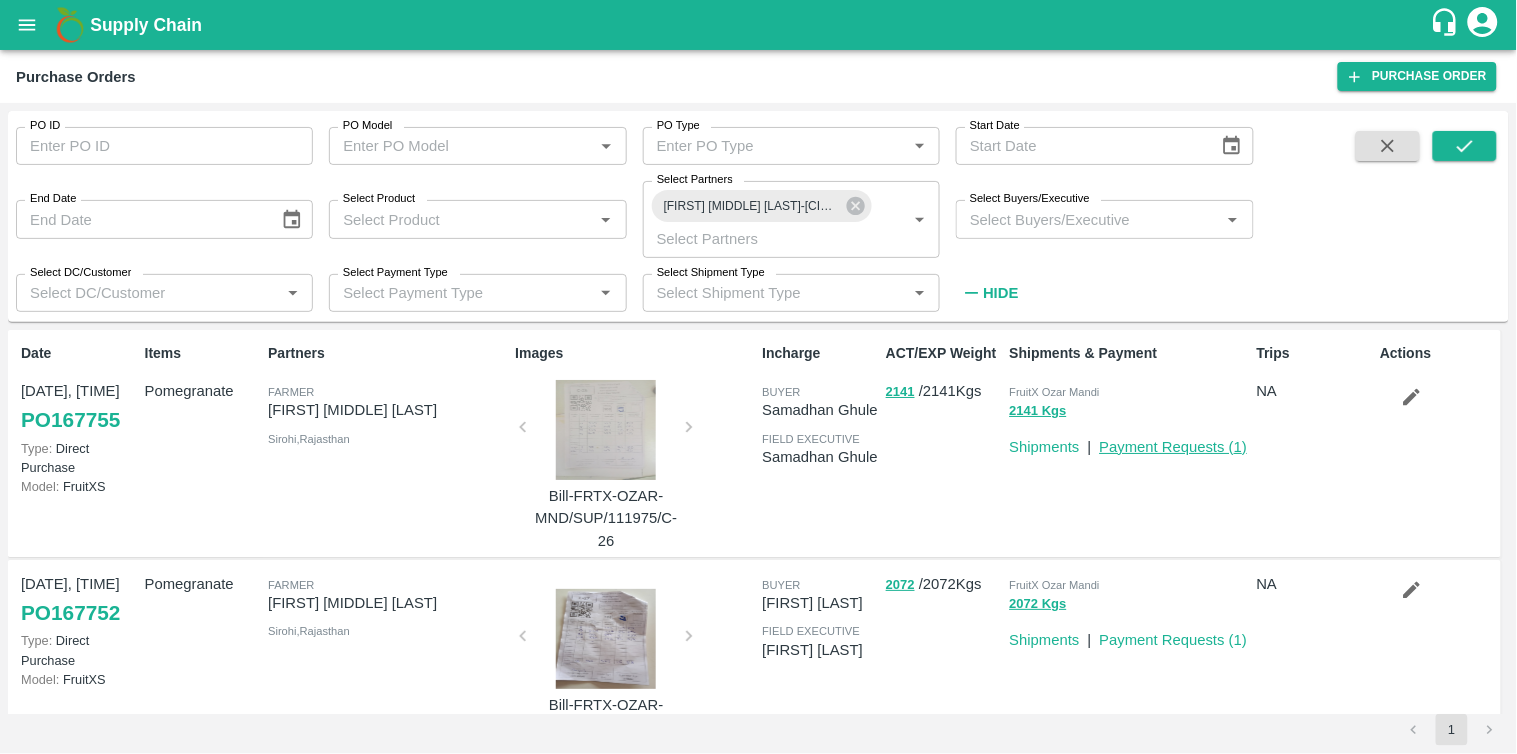 type 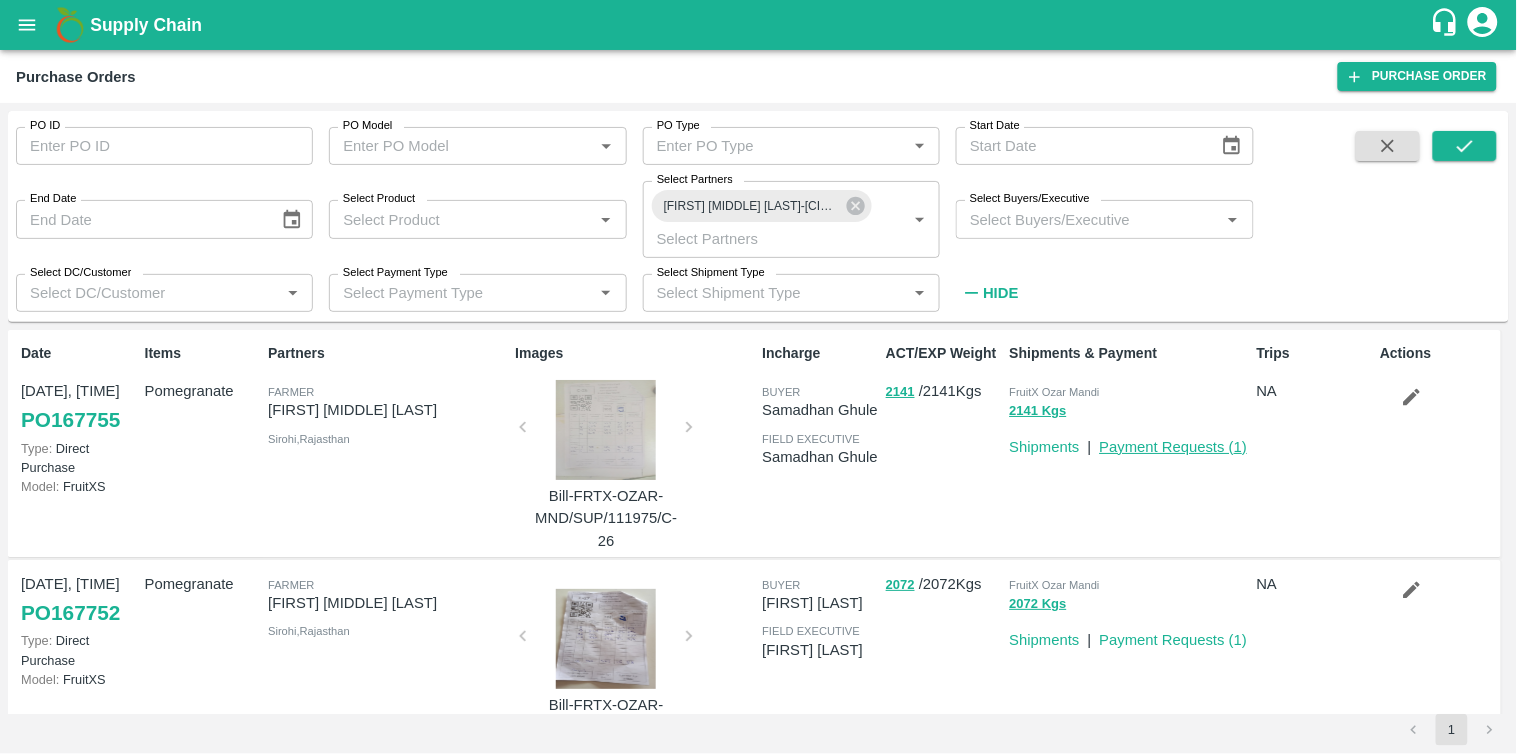 click on "Payment Requests ( 1 )" at bounding box center (1174, 447) 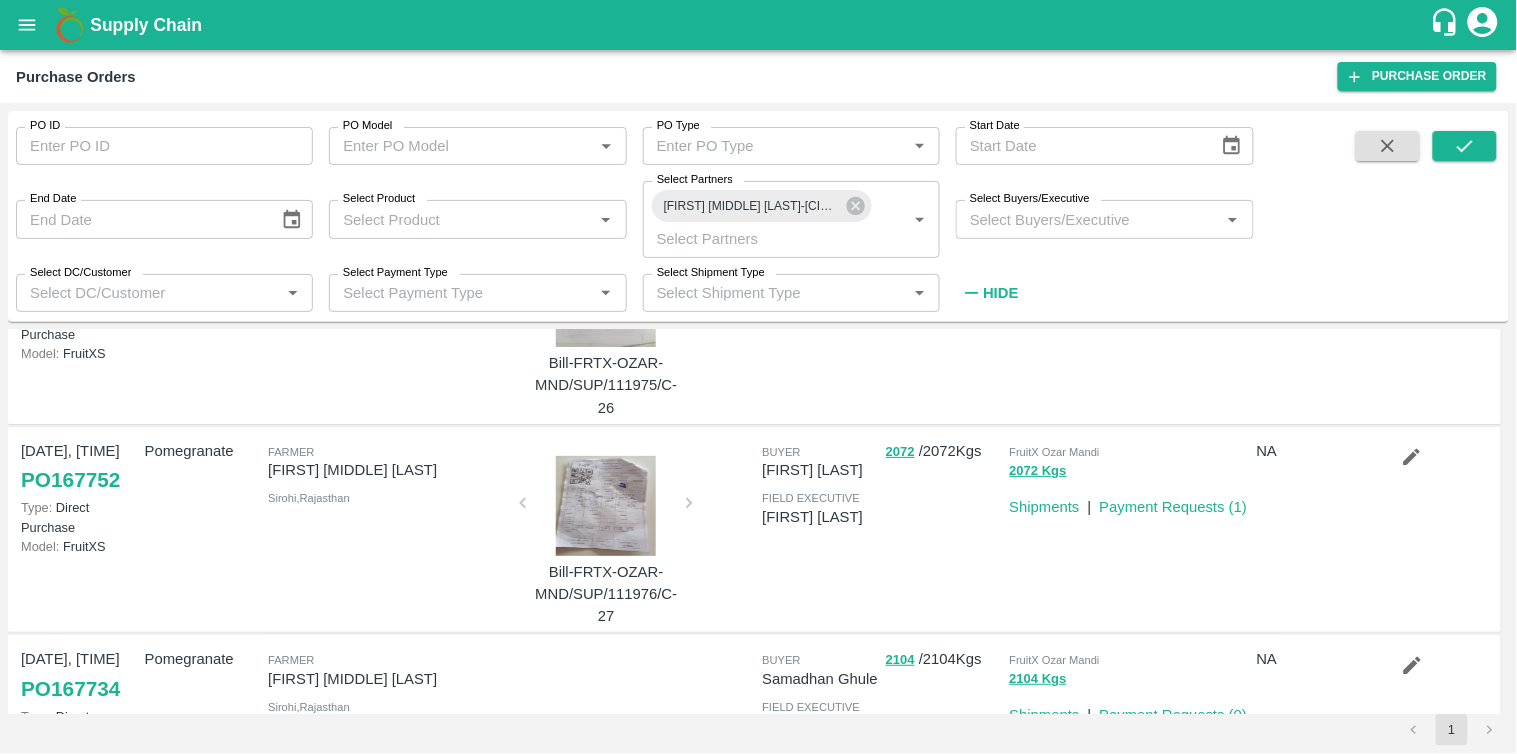 scroll, scrollTop: 134, scrollLeft: 0, axis: vertical 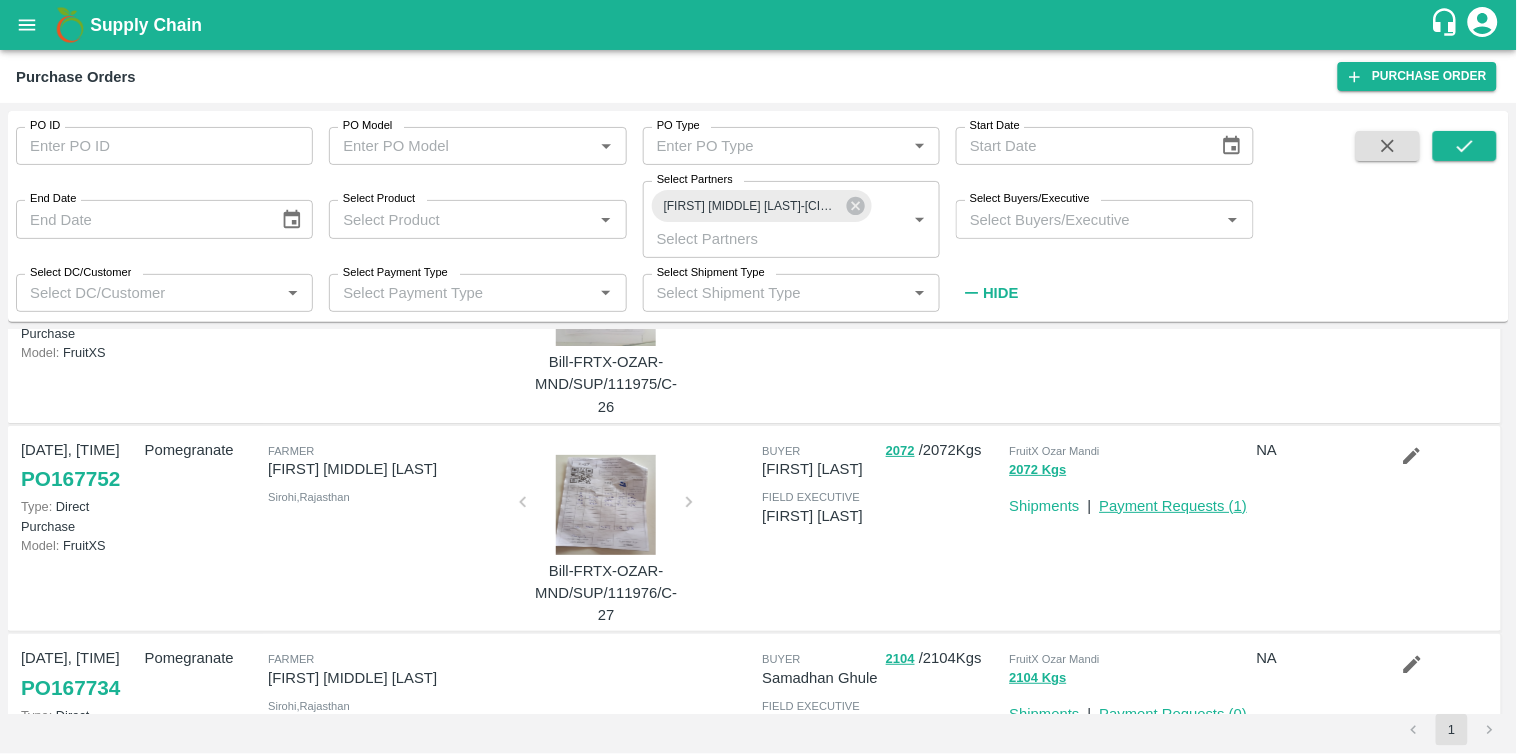 click on "Payment Requests ( 1 )" at bounding box center (1174, 506) 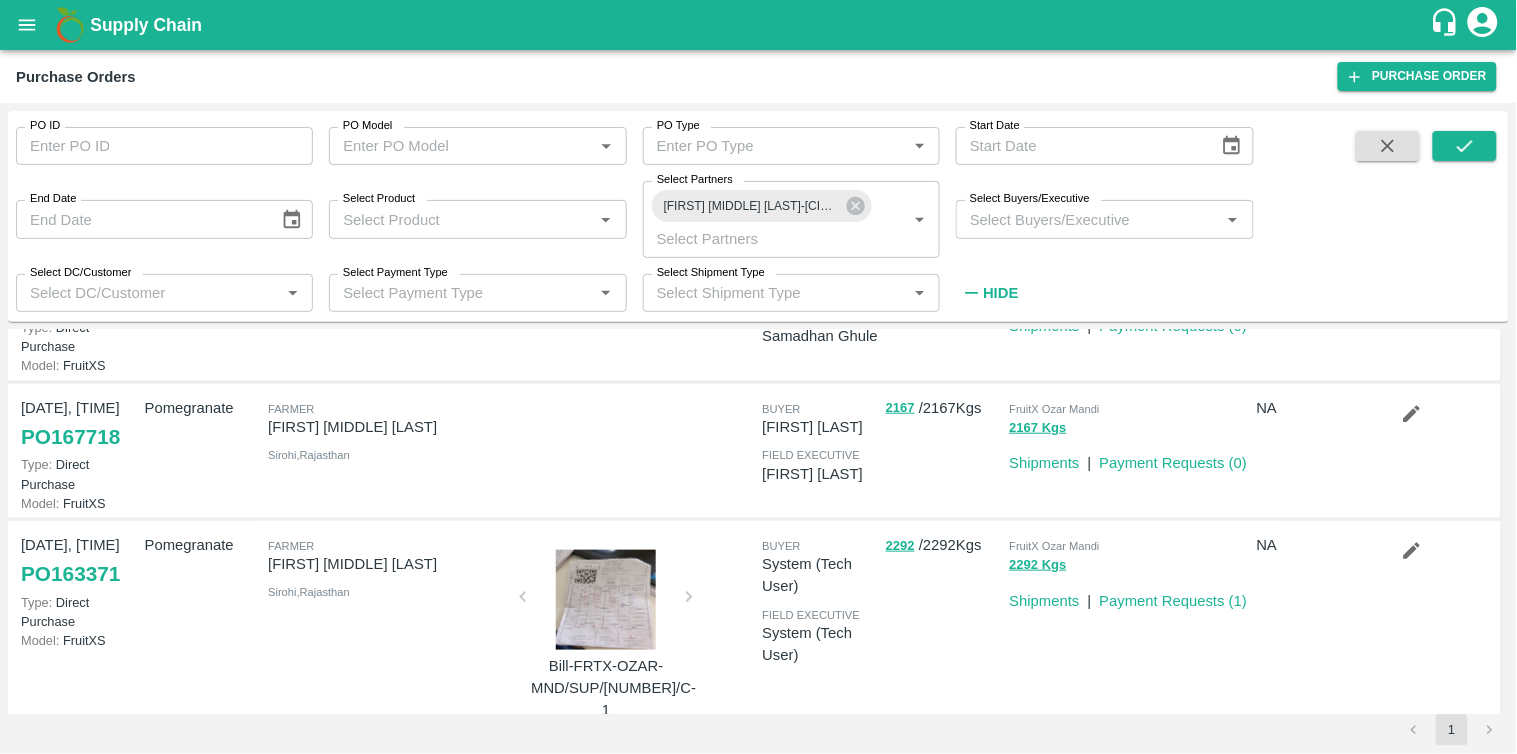 scroll, scrollTop: 575, scrollLeft: 0, axis: vertical 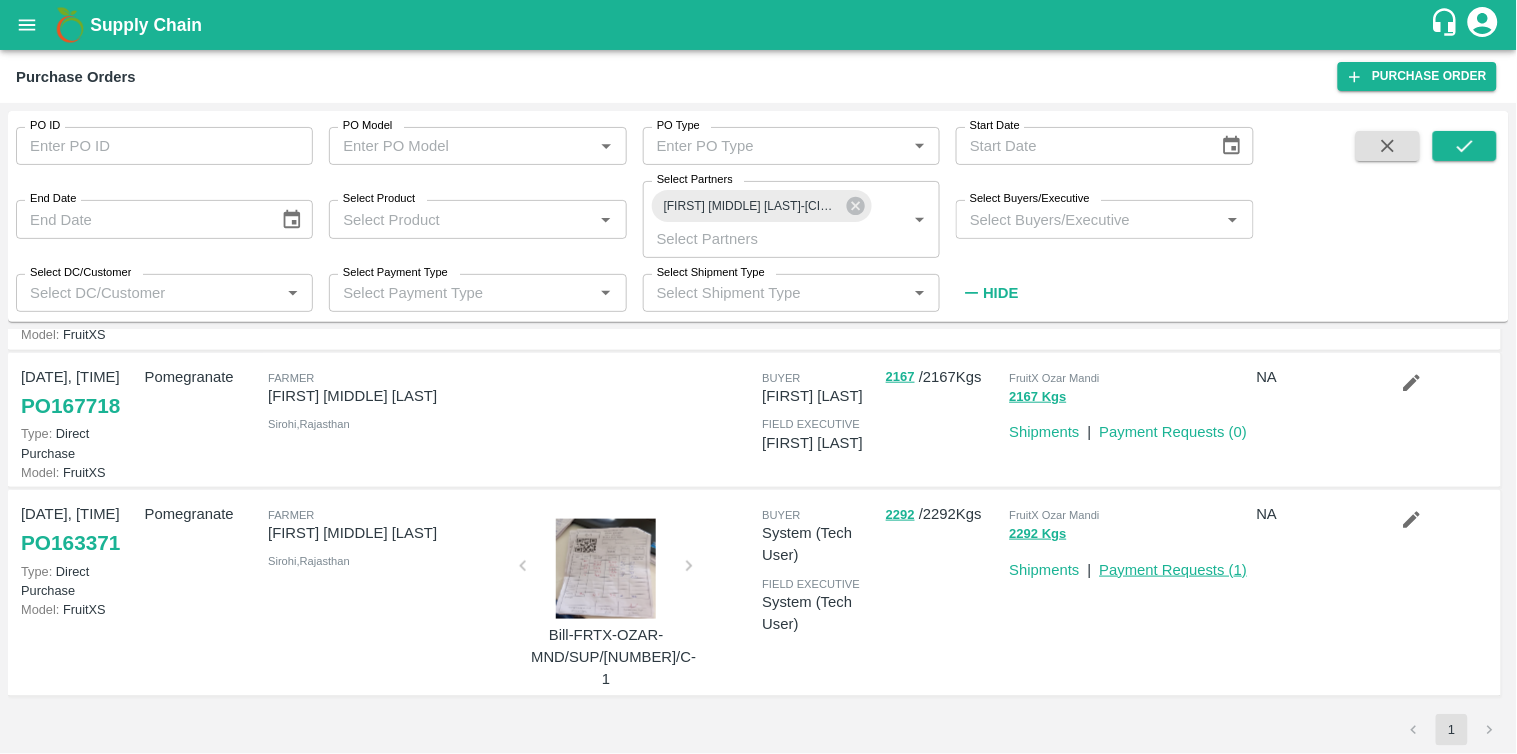 click on "Payment Requests ( 1 )" at bounding box center (1174, 570) 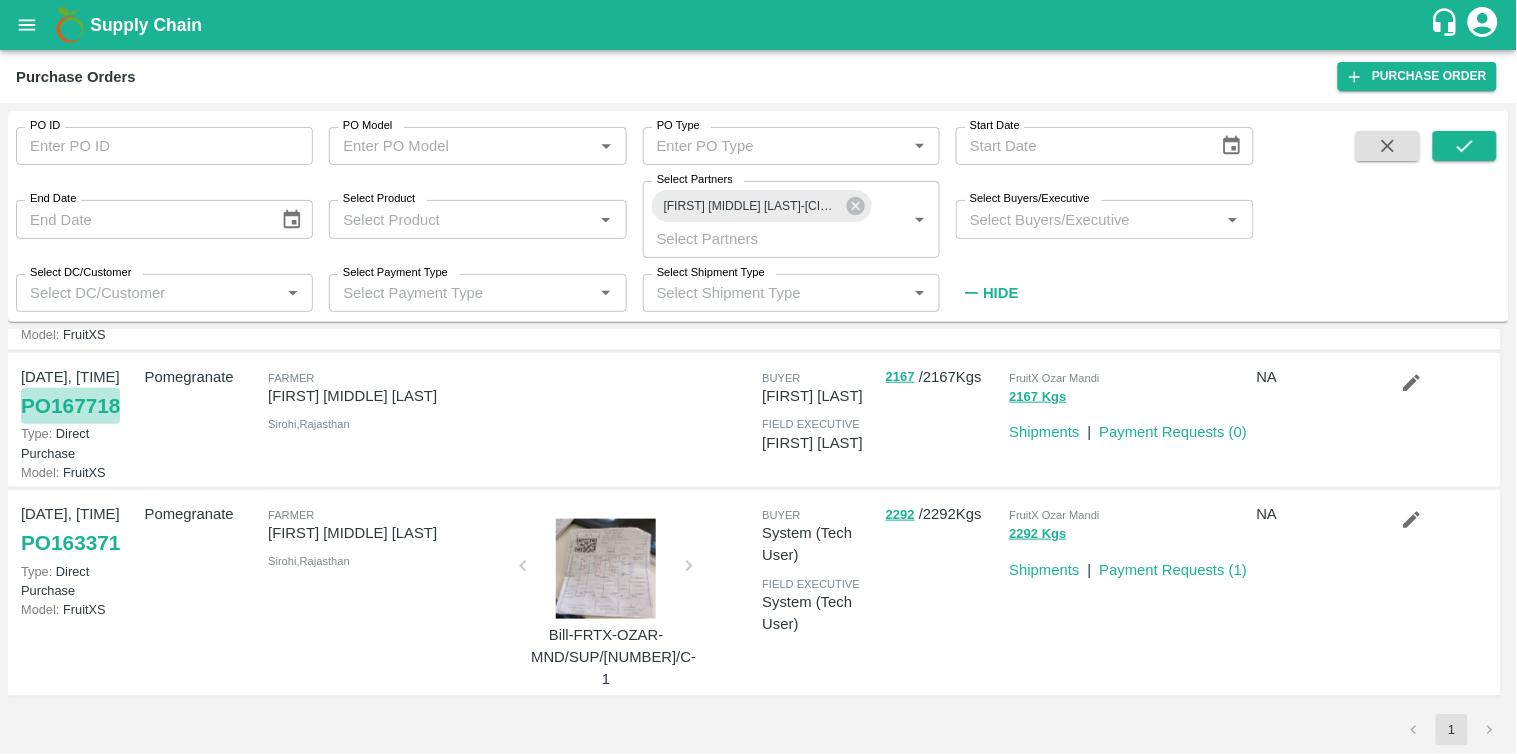 click on "PO 167718" at bounding box center [70, 406] 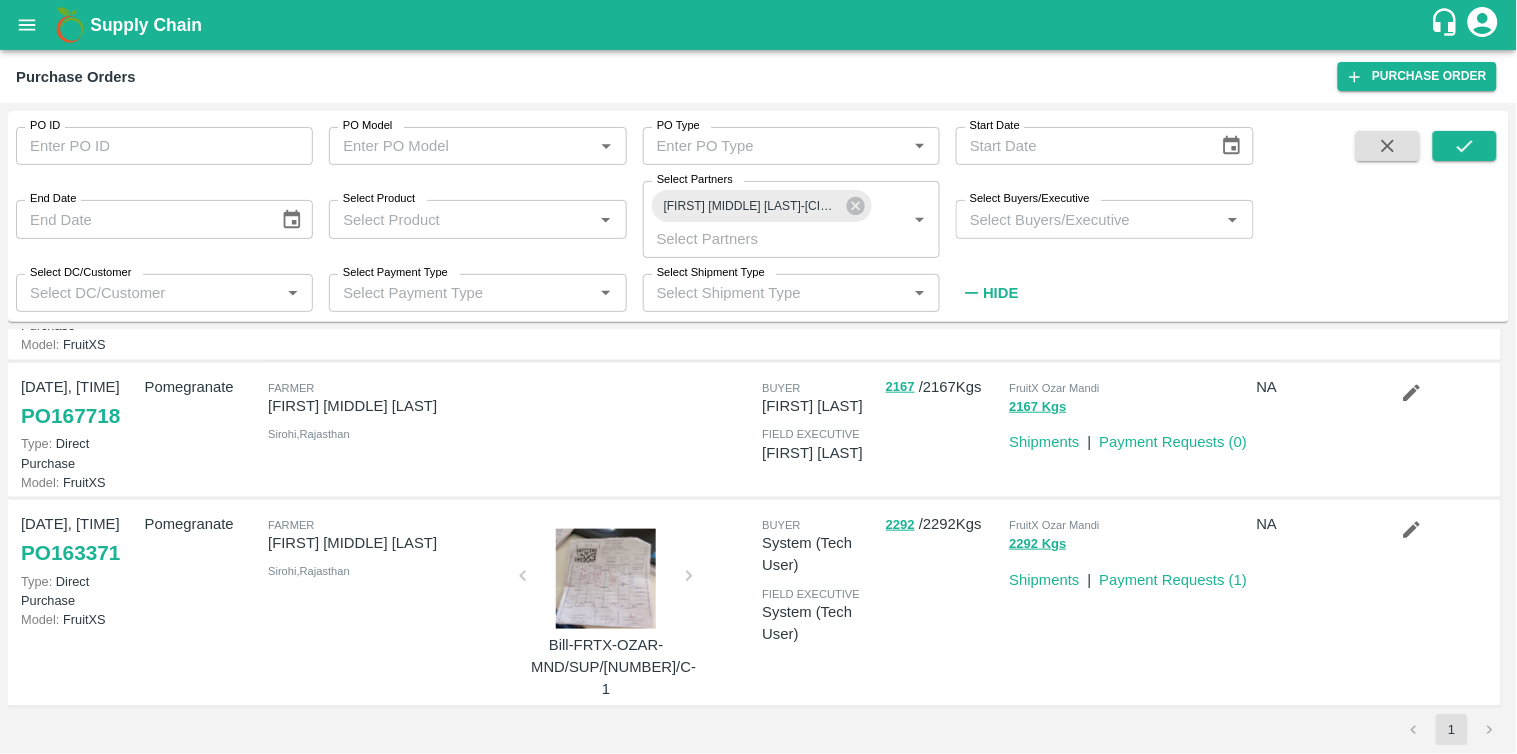 scroll, scrollTop: 0, scrollLeft: 0, axis: both 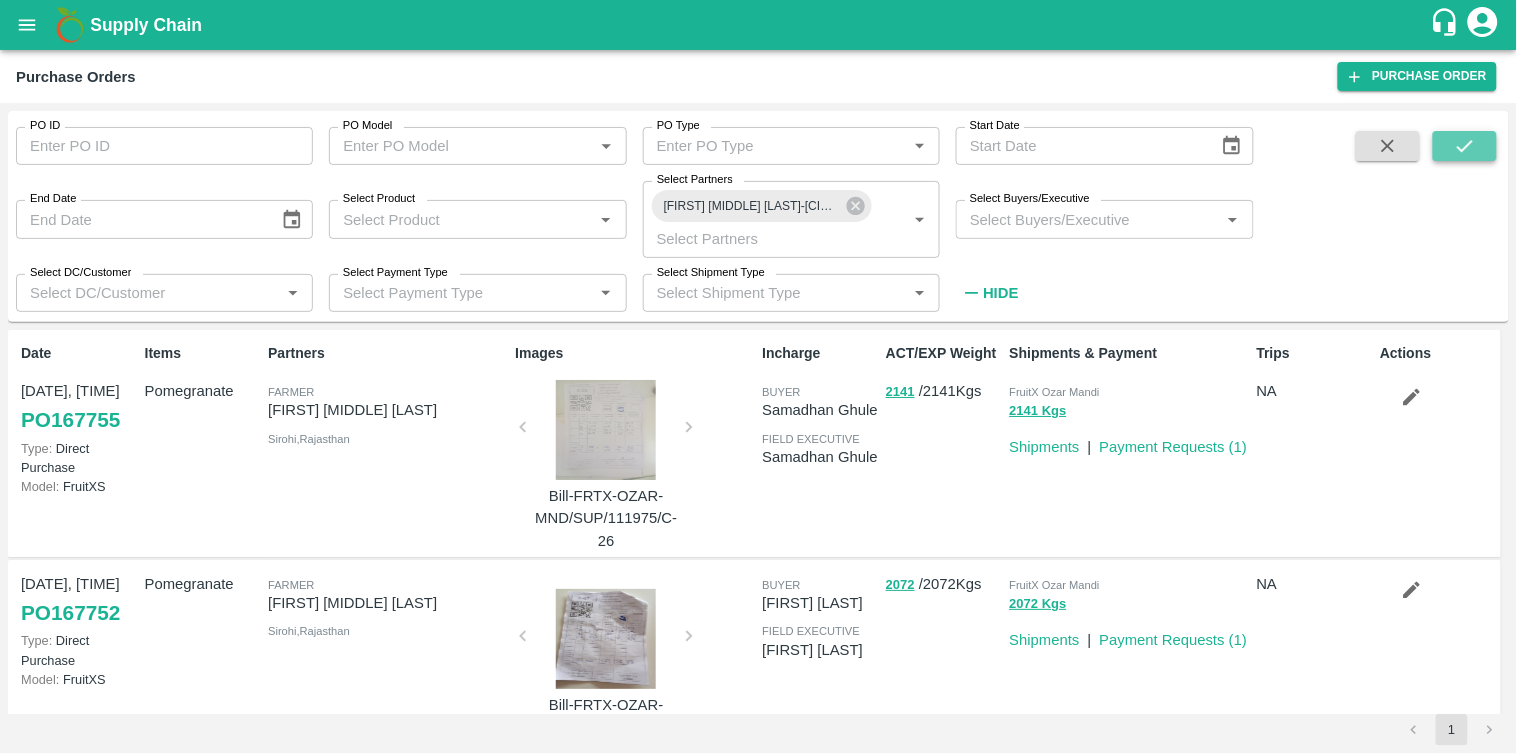 click 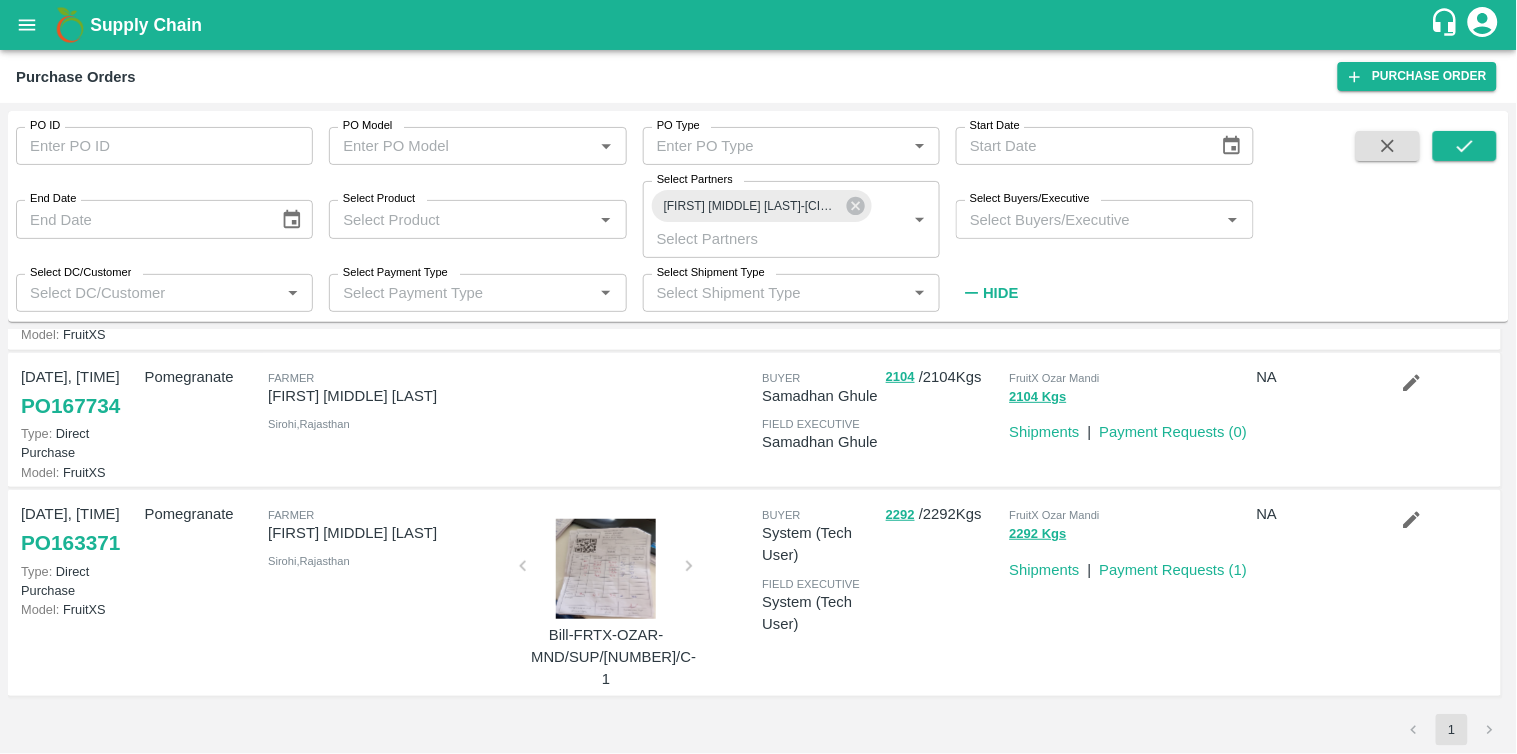 scroll, scrollTop: 0, scrollLeft: 0, axis: both 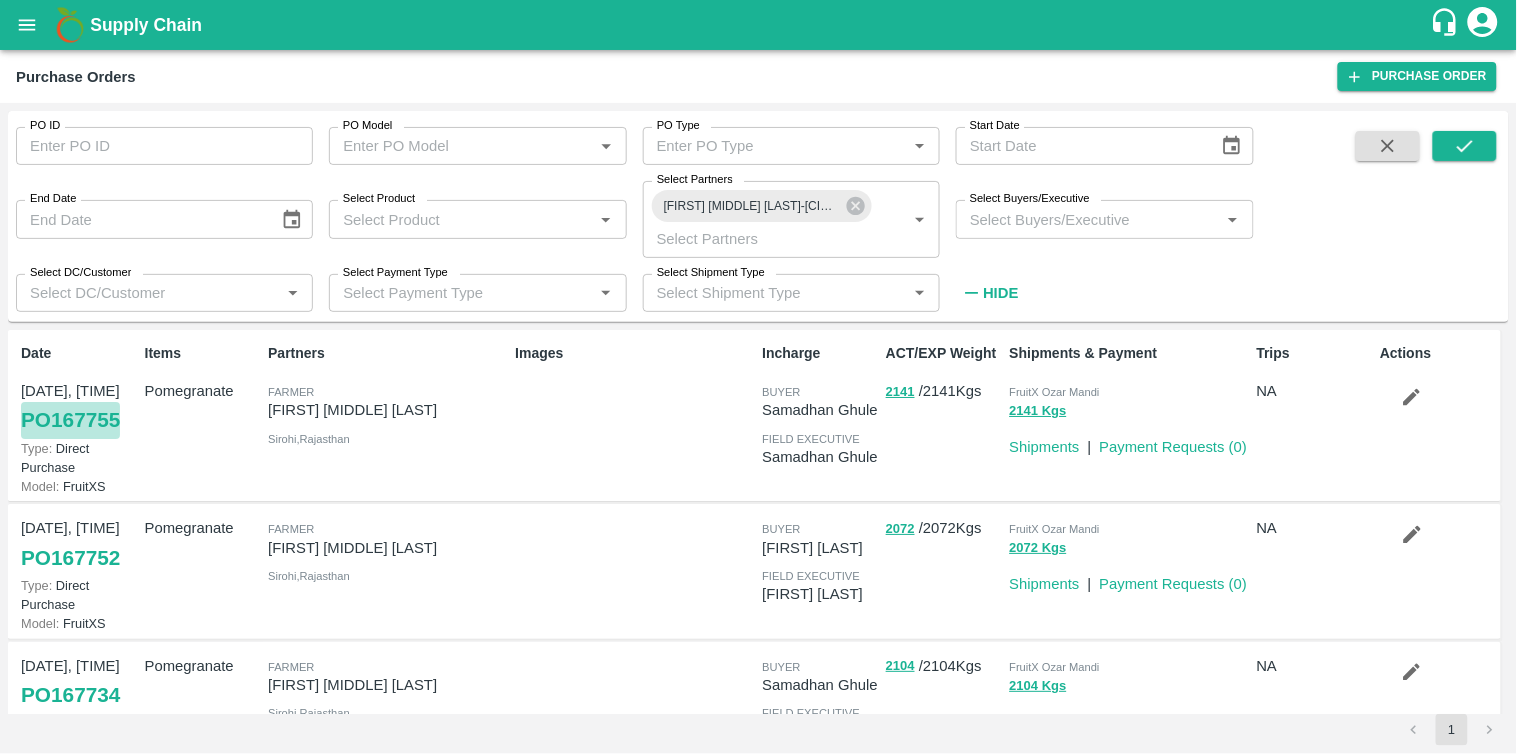 click on "PO 167755" at bounding box center [70, 420] 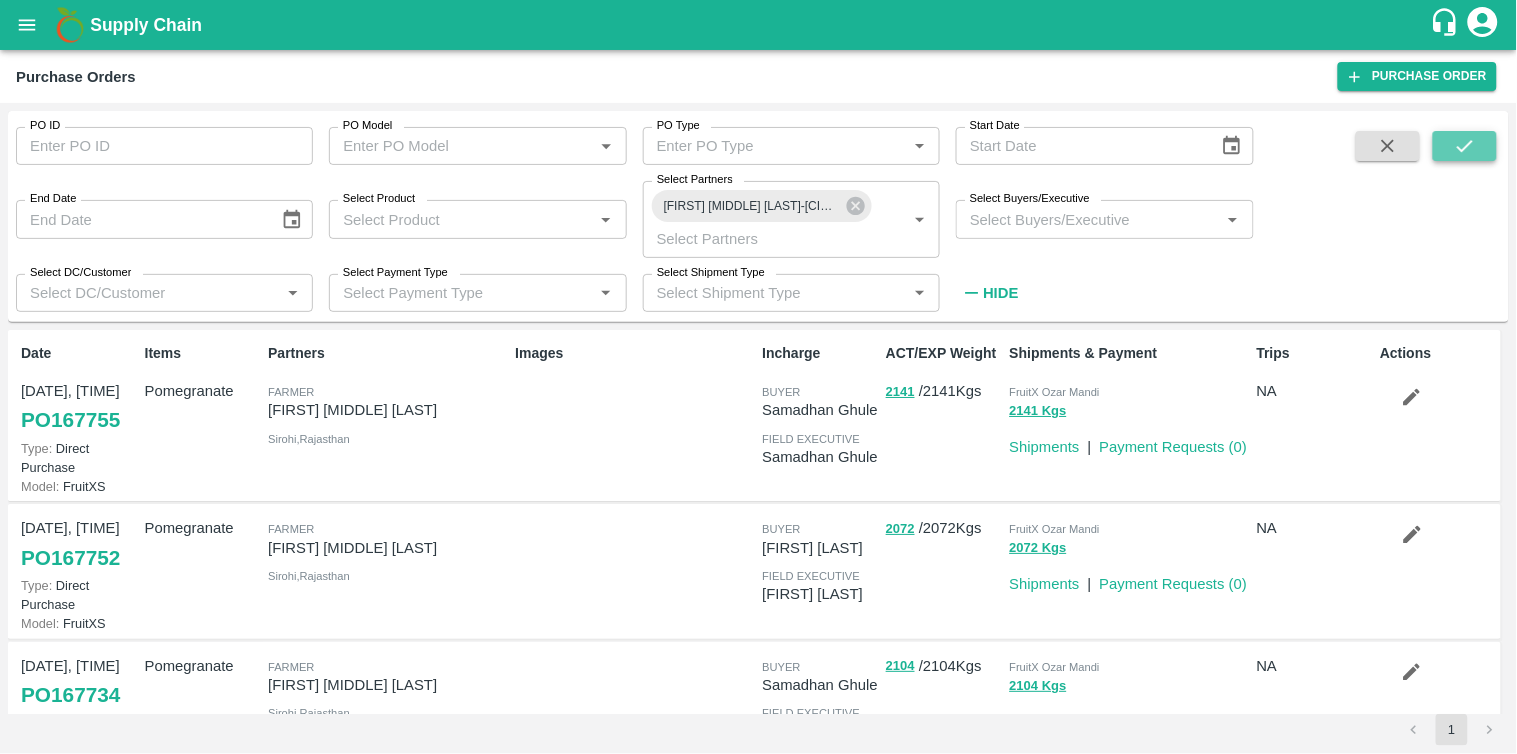 click at bounding box center (1465, 146) 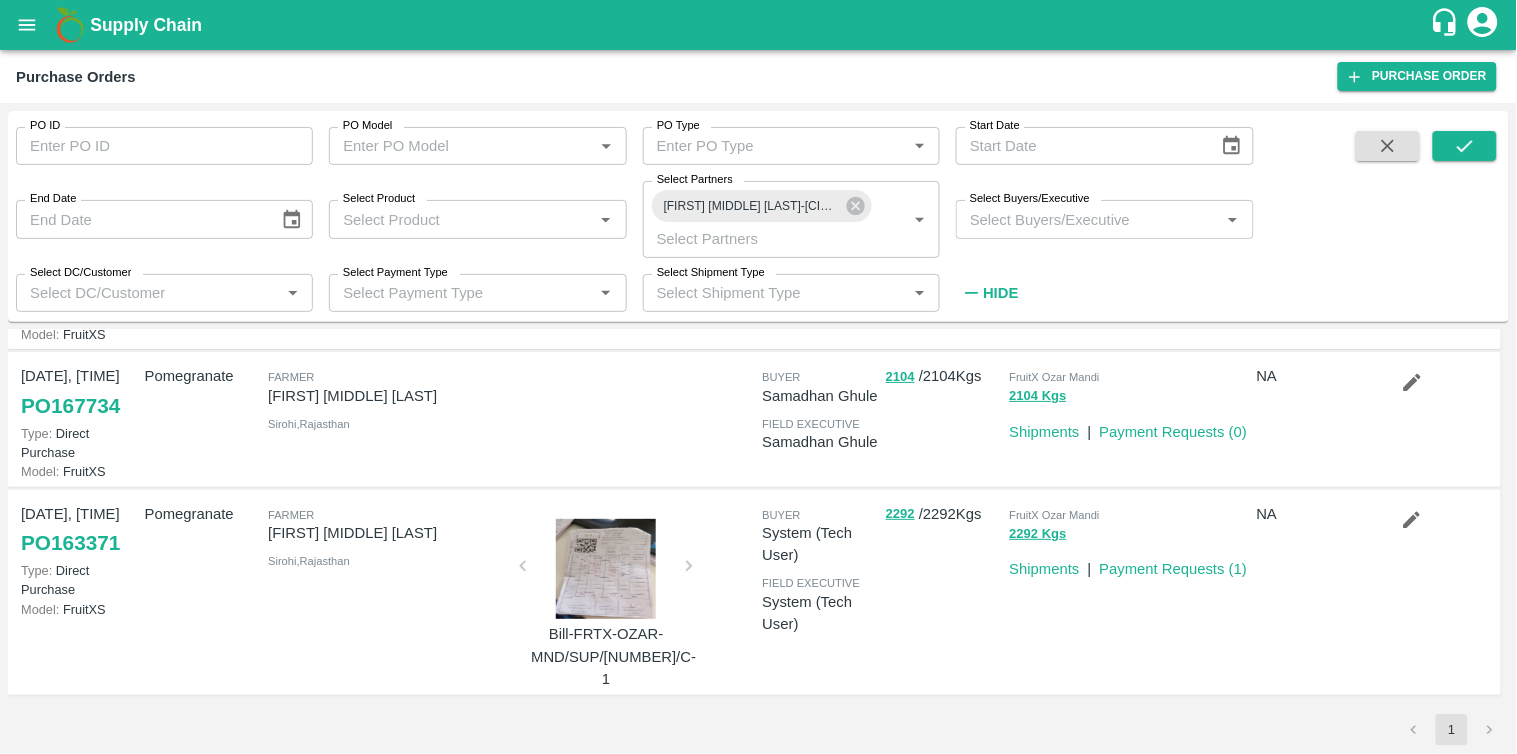 scroll, scrollTop: 0, scrollLeft: 0, axis: both 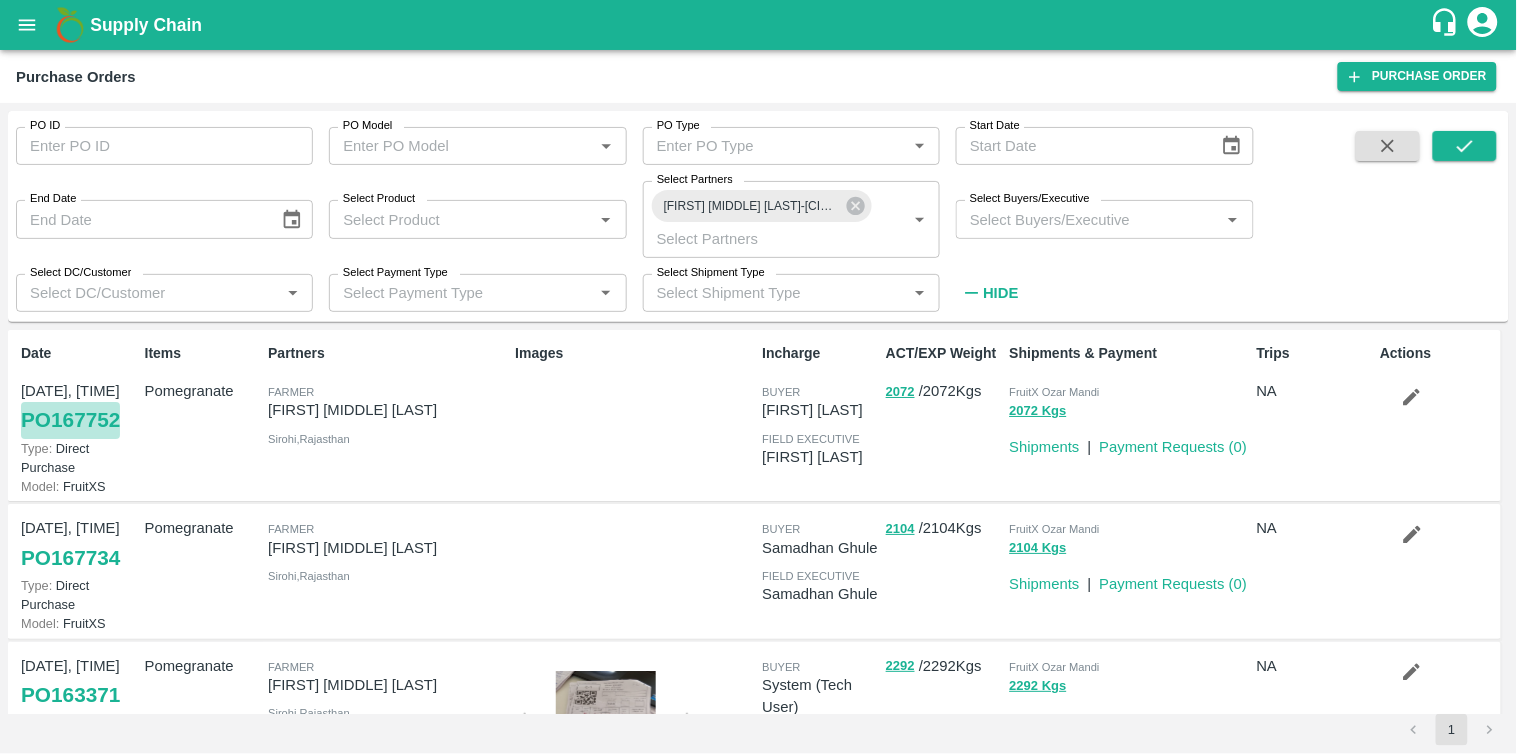 click on "PO 167752" at bounding box center (70, 420) 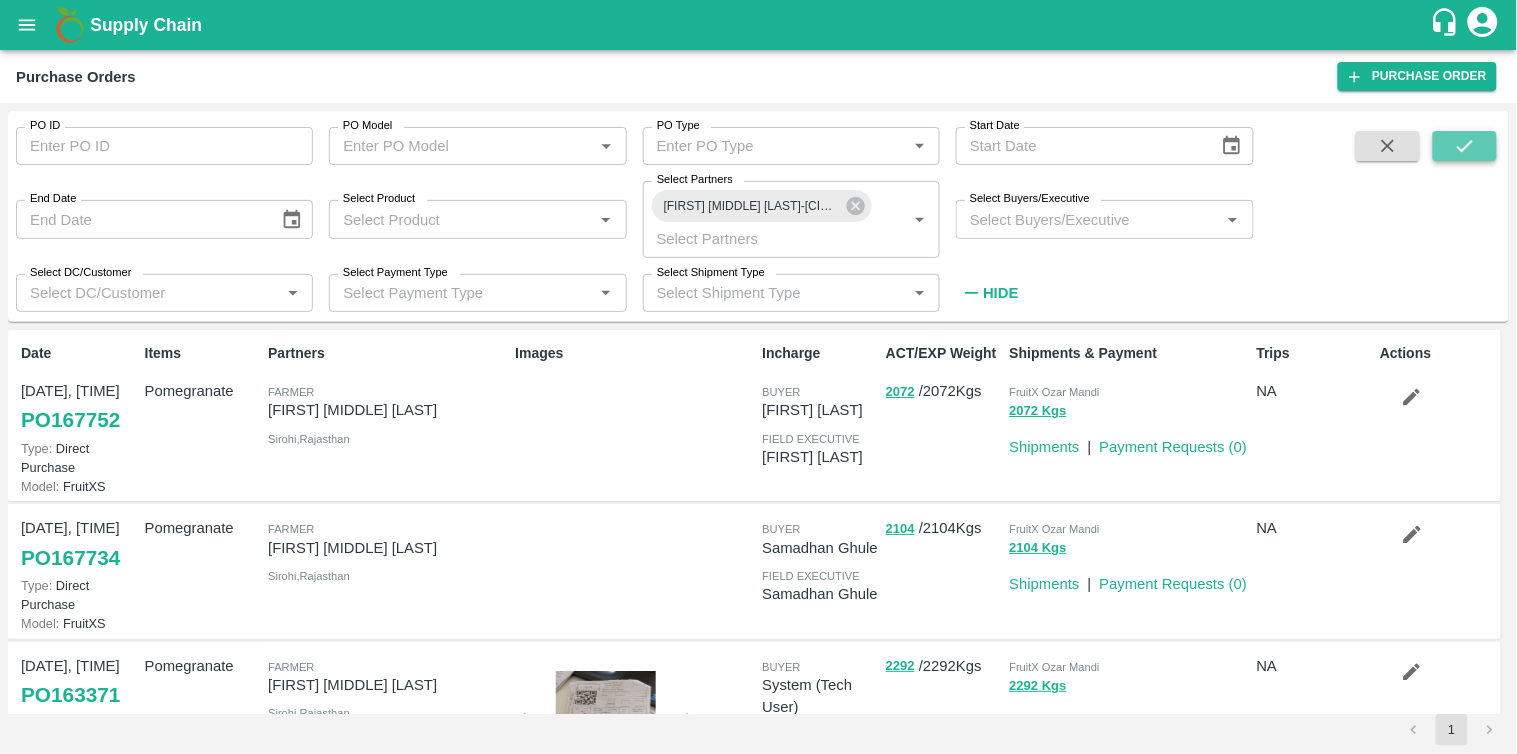 click 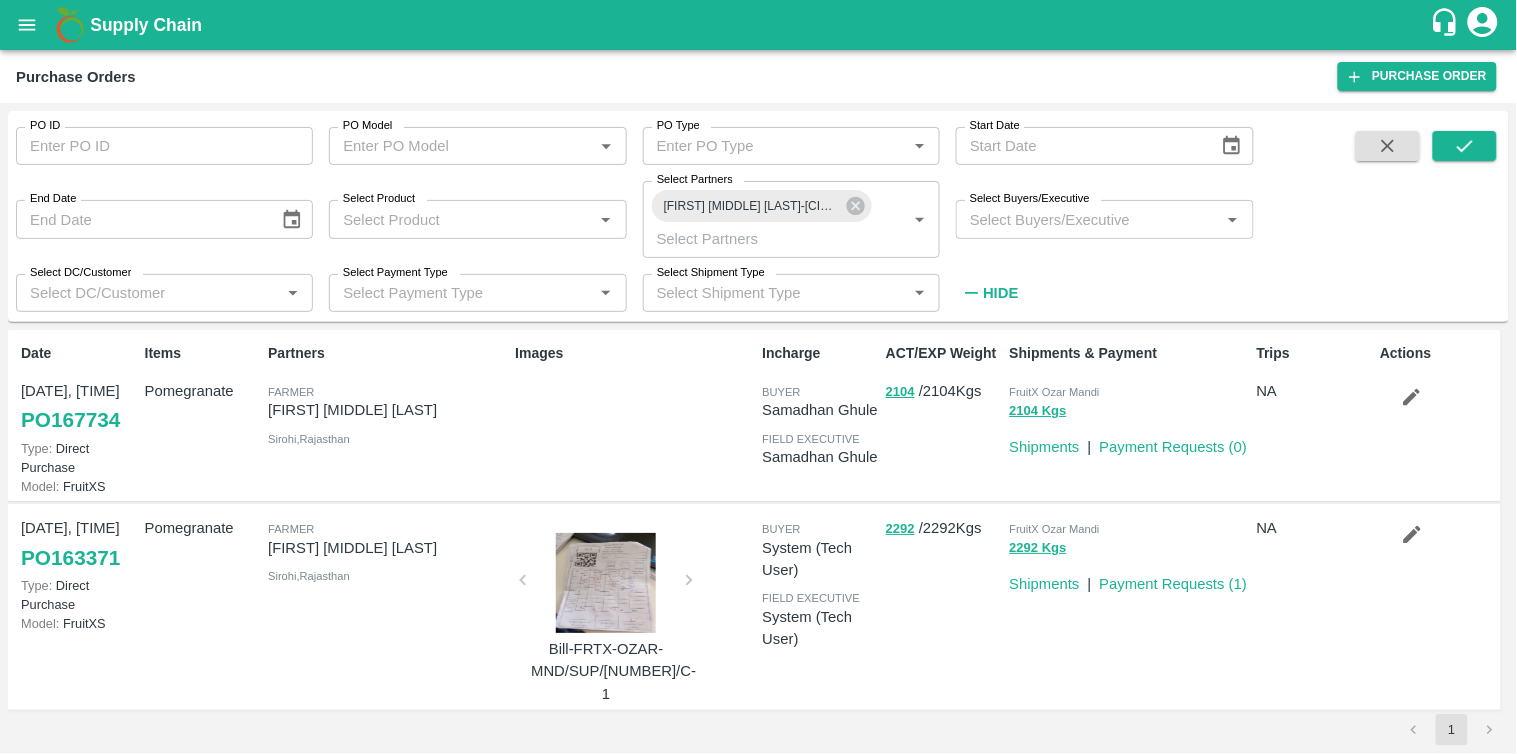 scroll, scrollTop: 36, scrollLeft: 0, axis: vertical 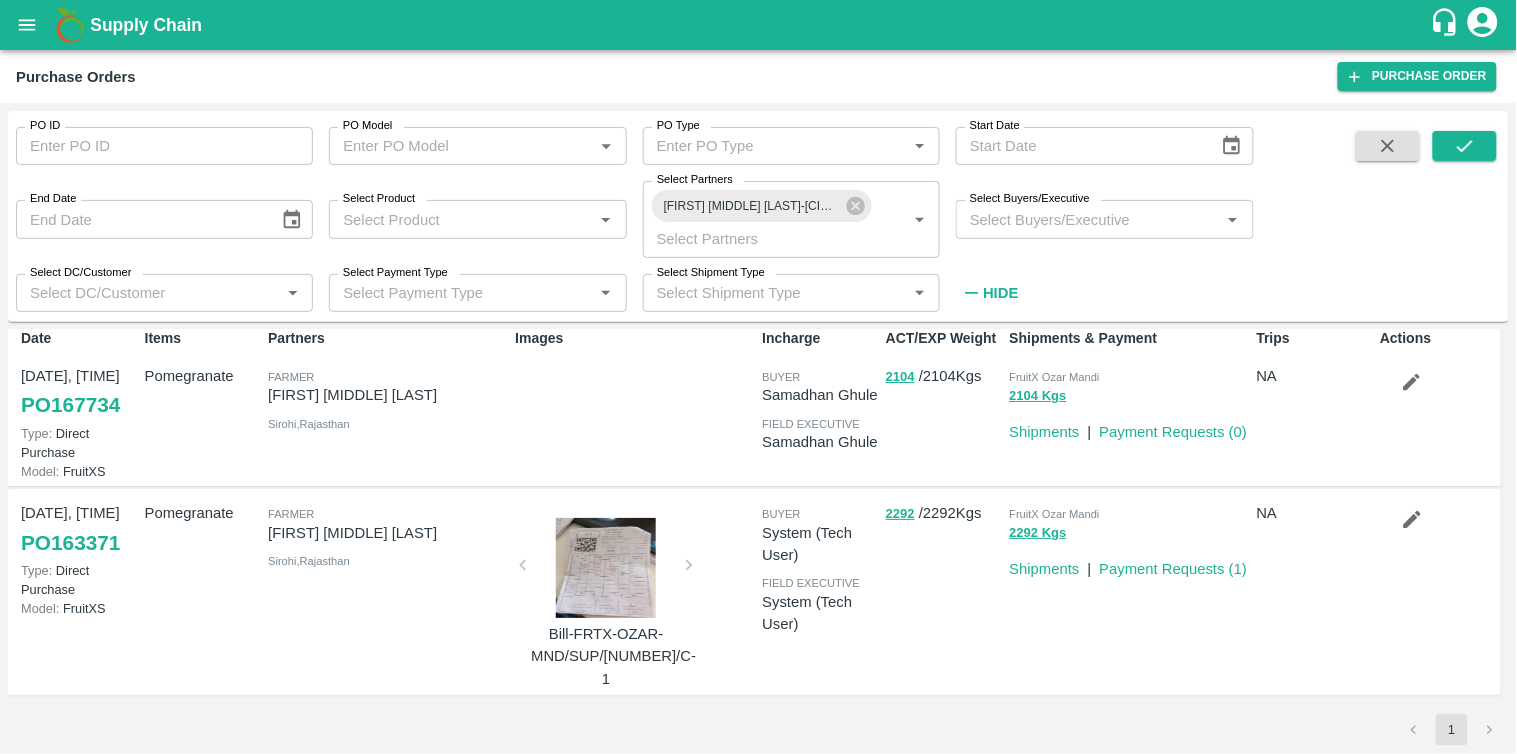 click on "PO 167734" at bounding box center [70, 405] 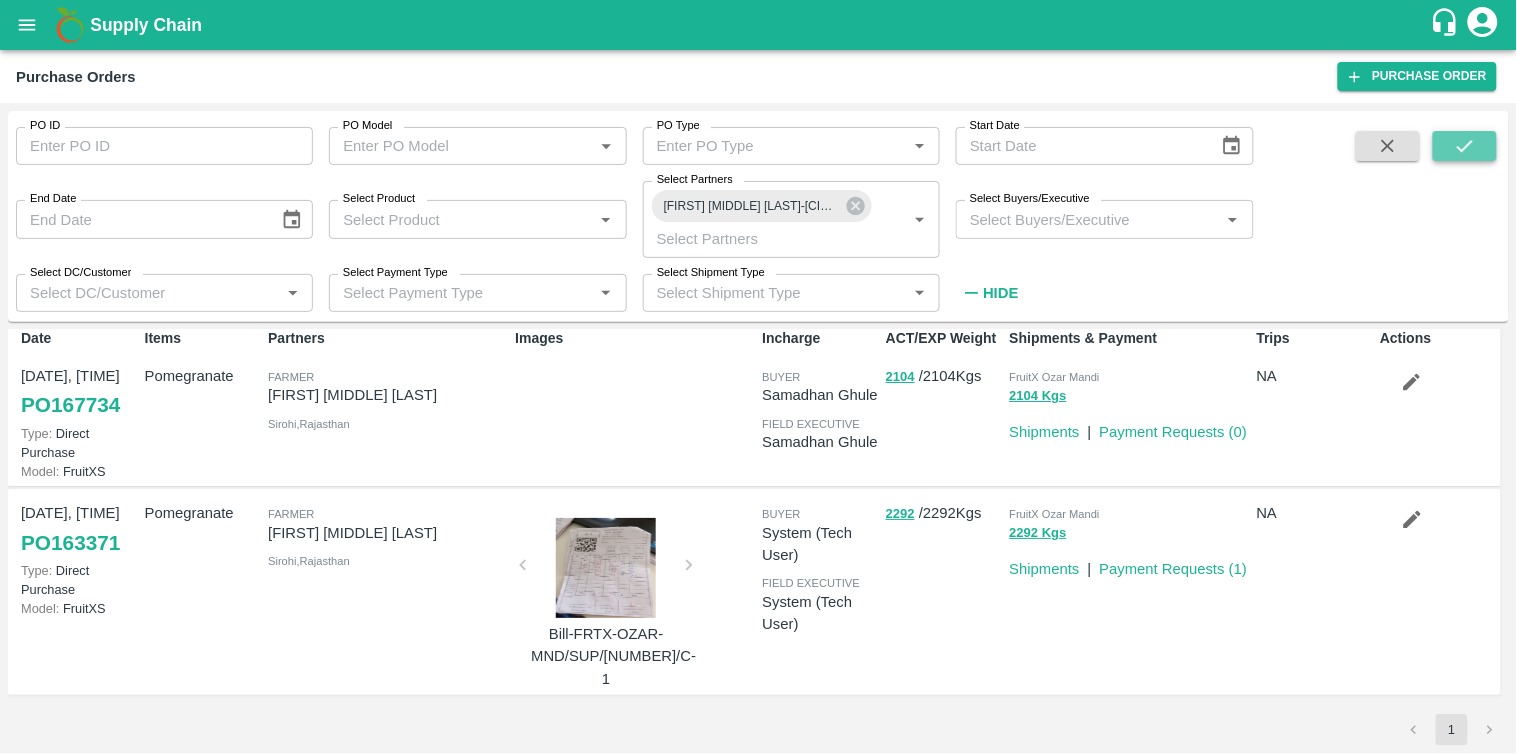 click at bounding box center (1465, 146) 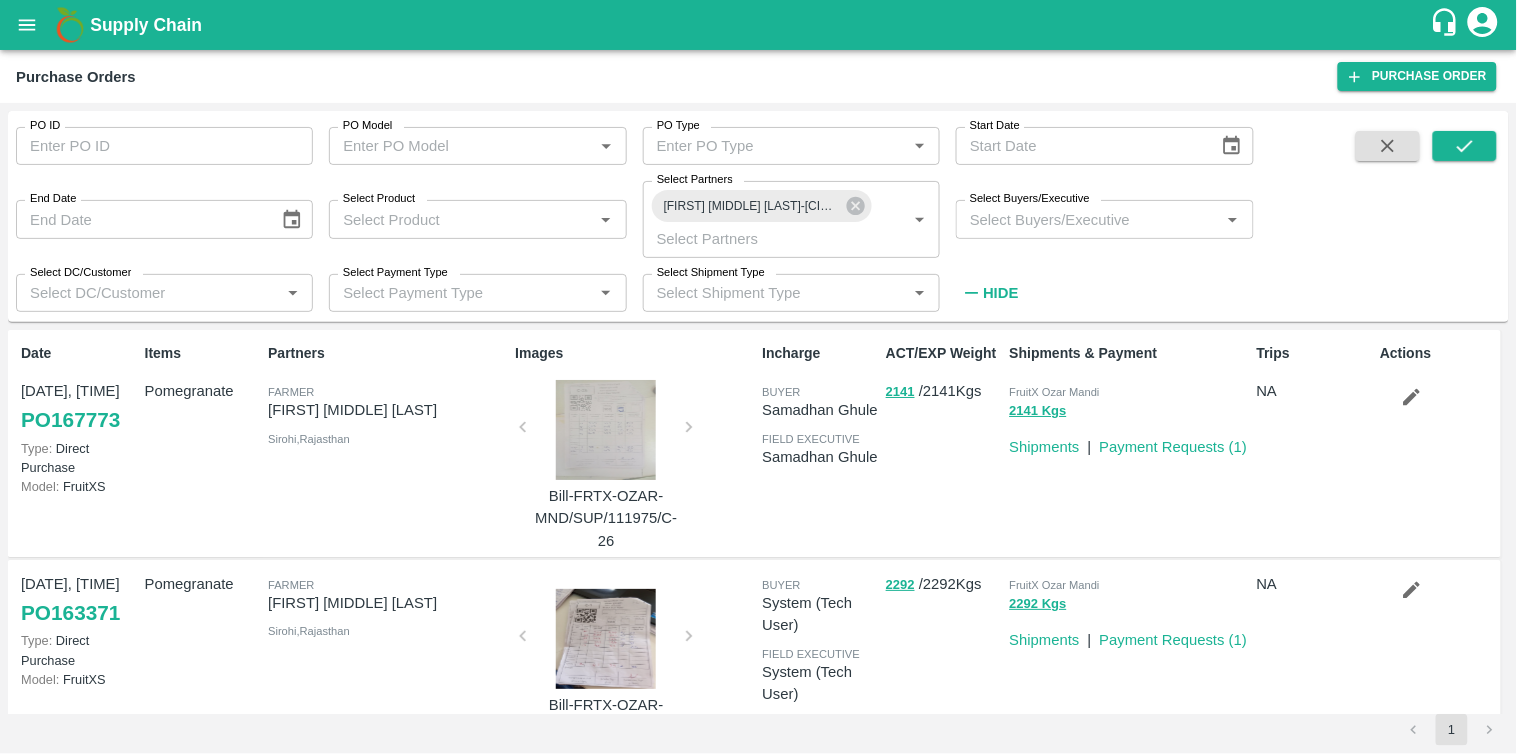 scroll, scrollTop: 70, scrollLeft: 0, axis: vertical 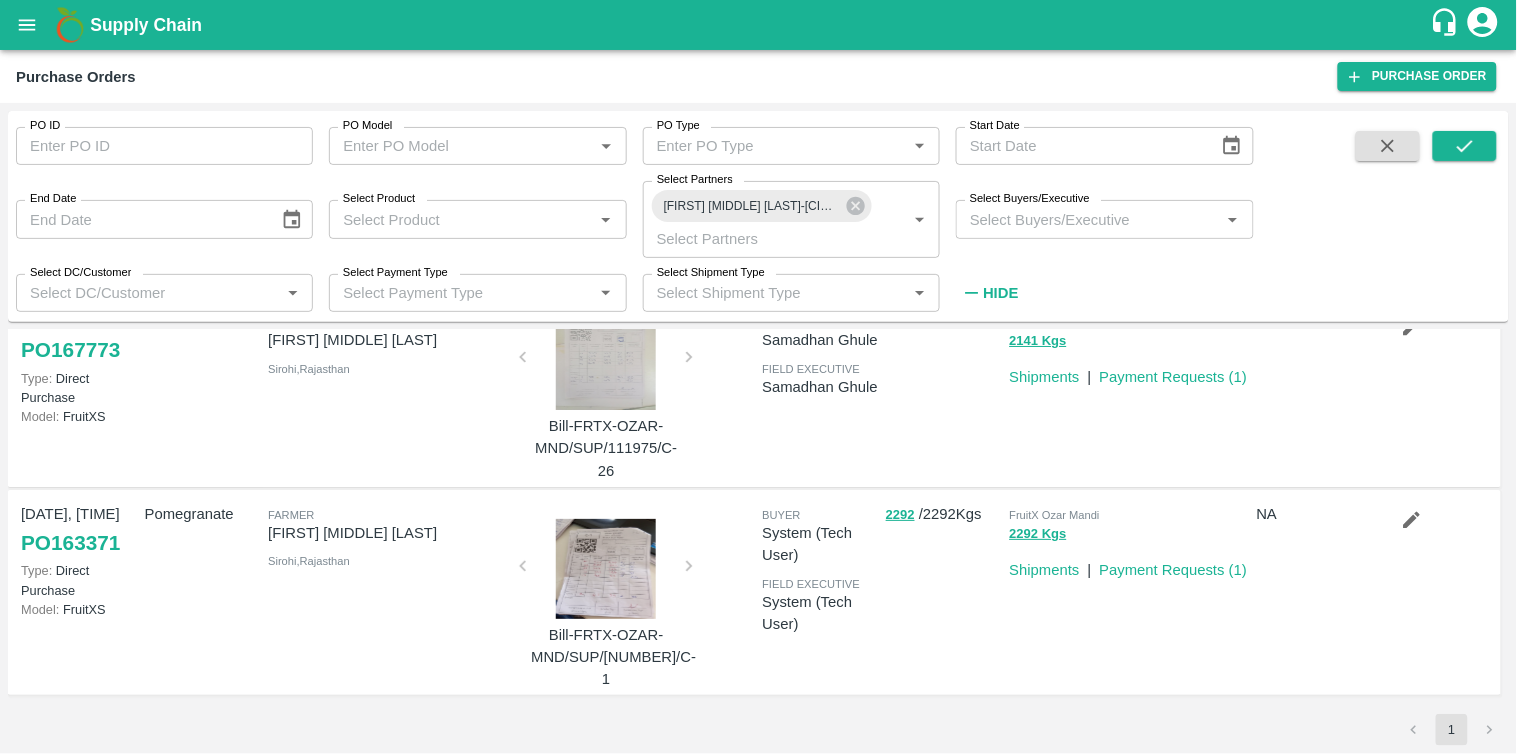 click at bounding box center [606, 569] 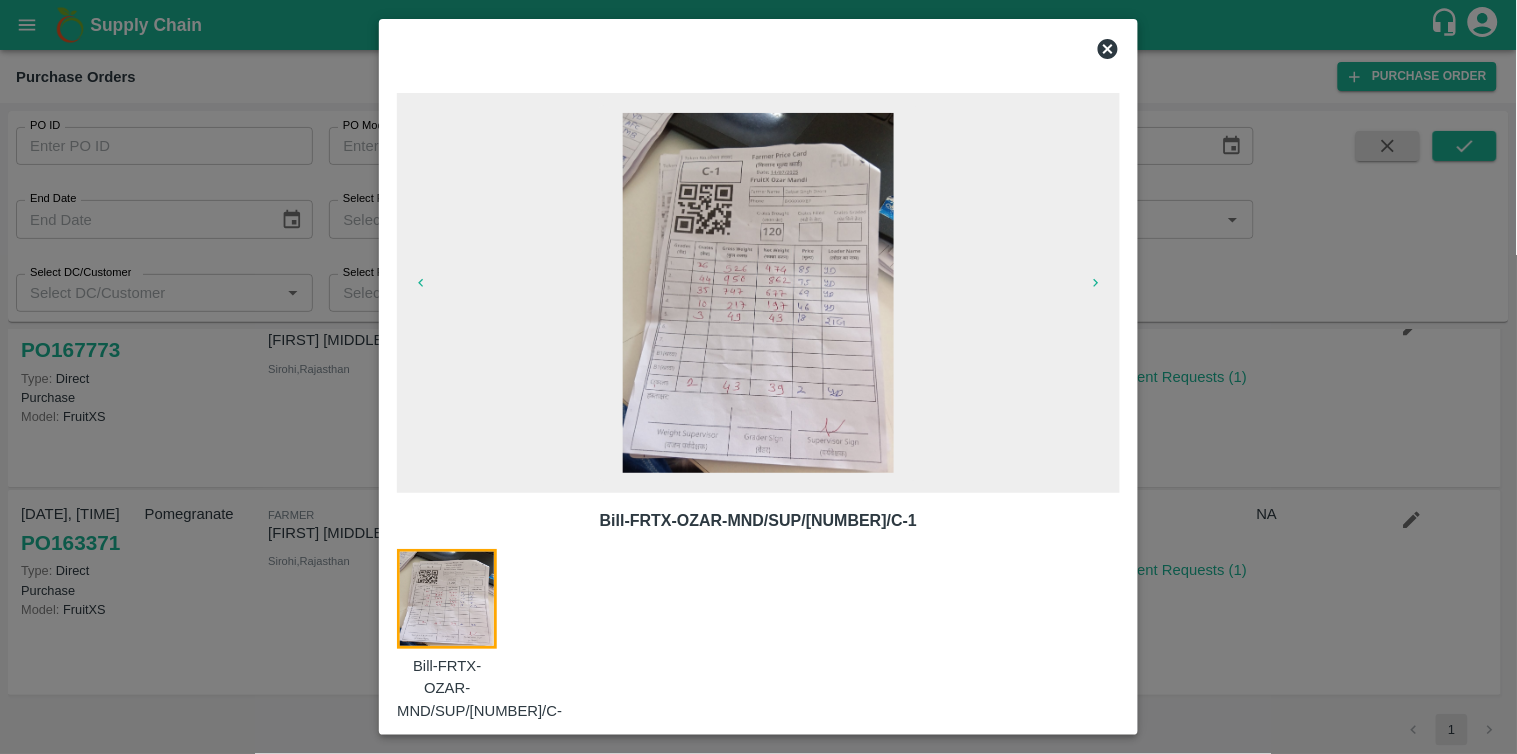 click at bounding box center (758, 293) 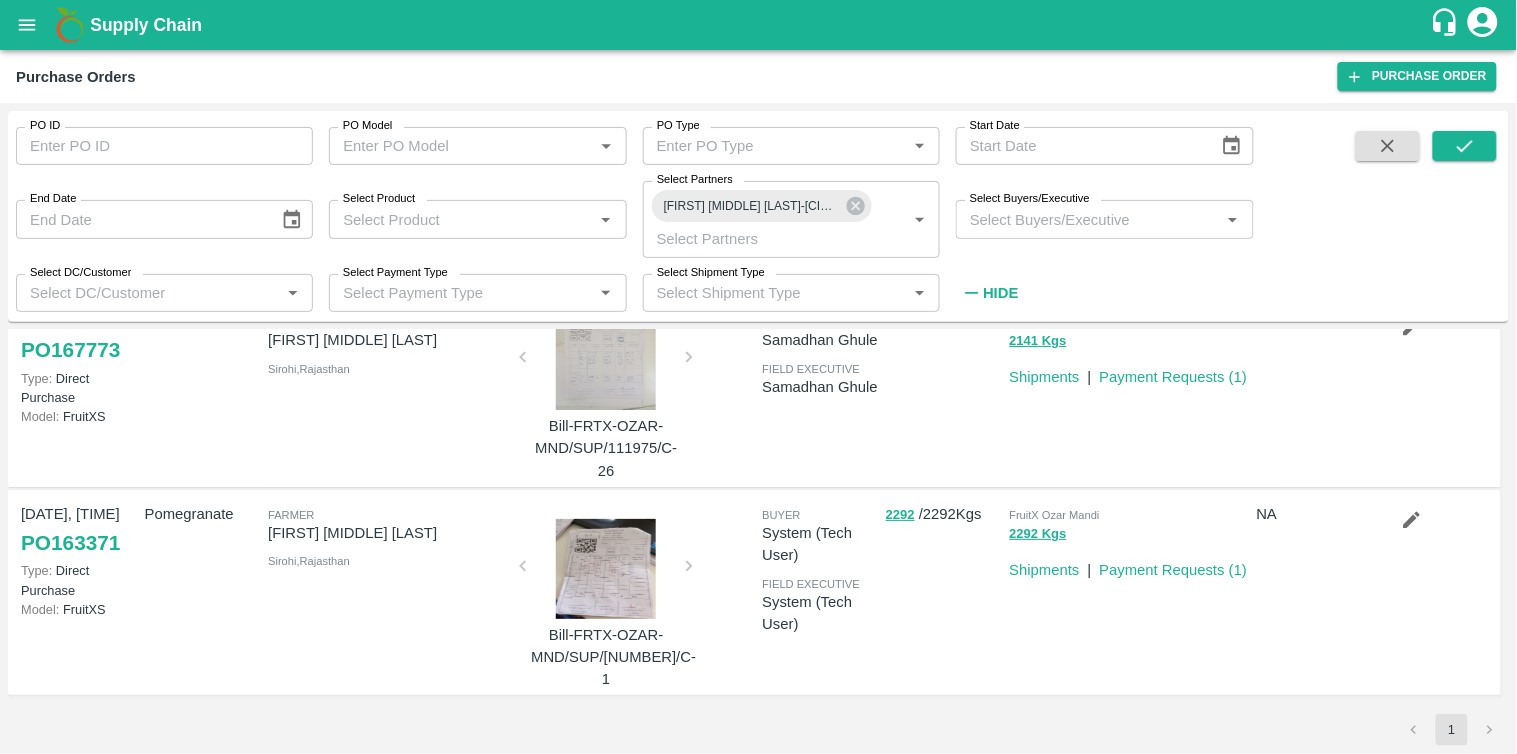 scroll, scrollTop: 0, scrollLeft: 0, axis: both 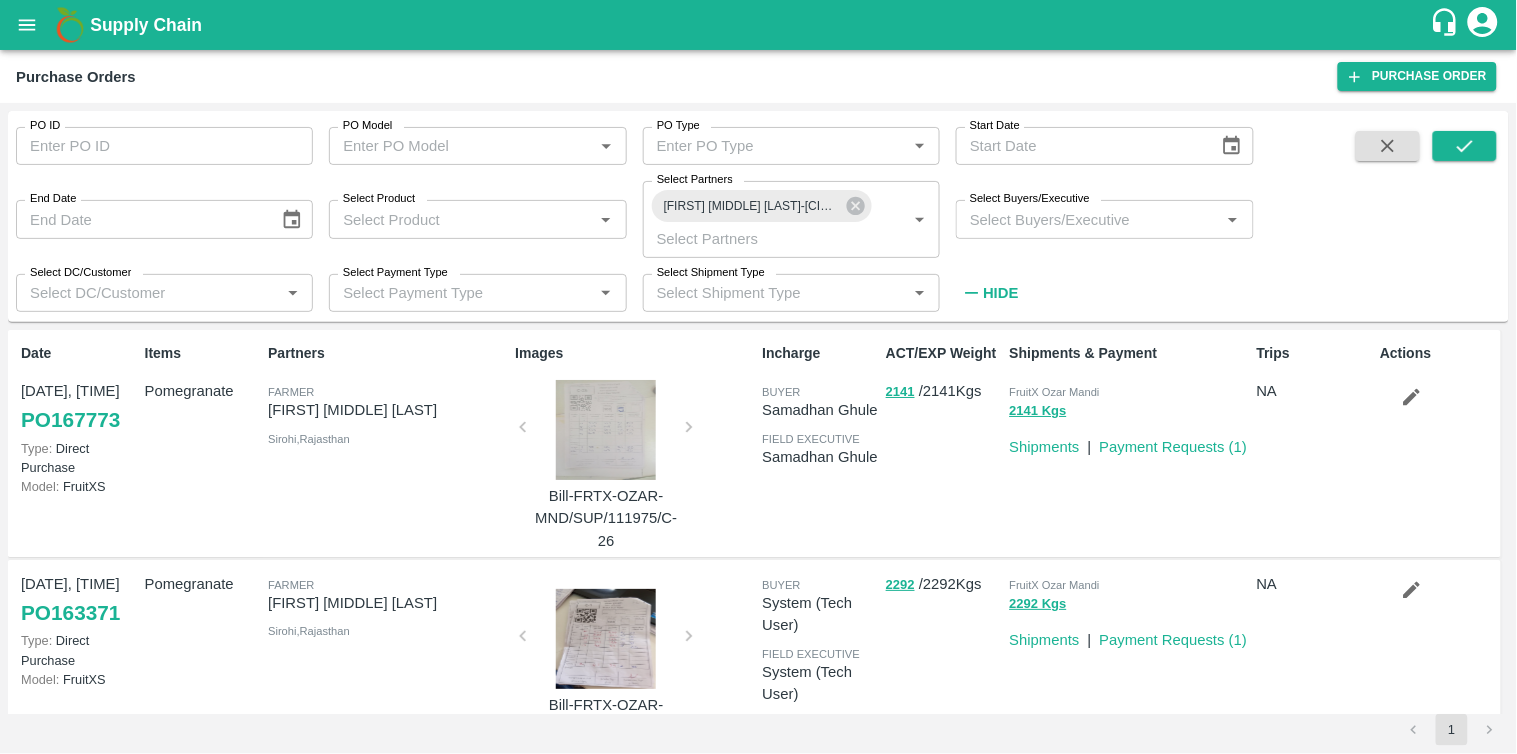 click at bounding box center [606, 430] 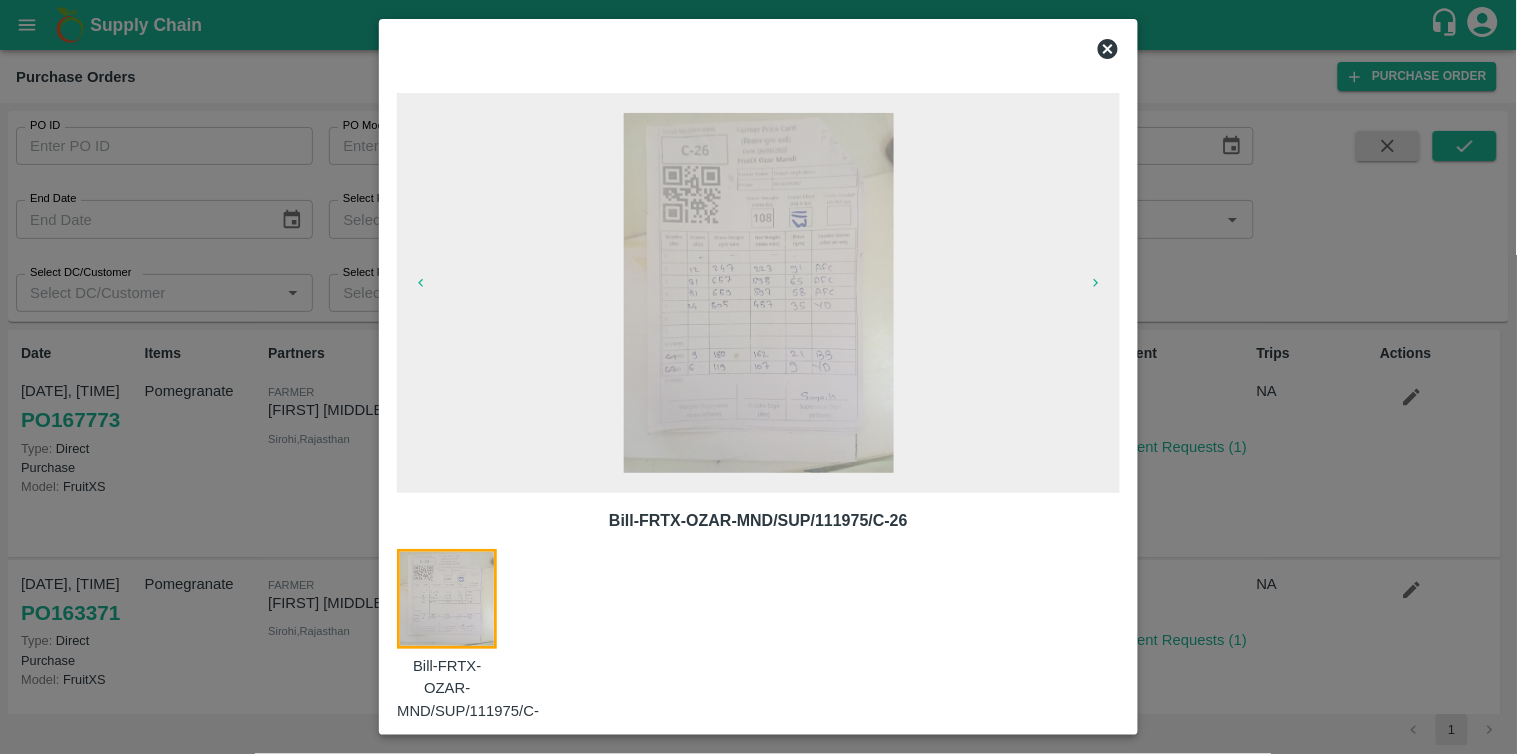 click at bounding box center [759, 293] 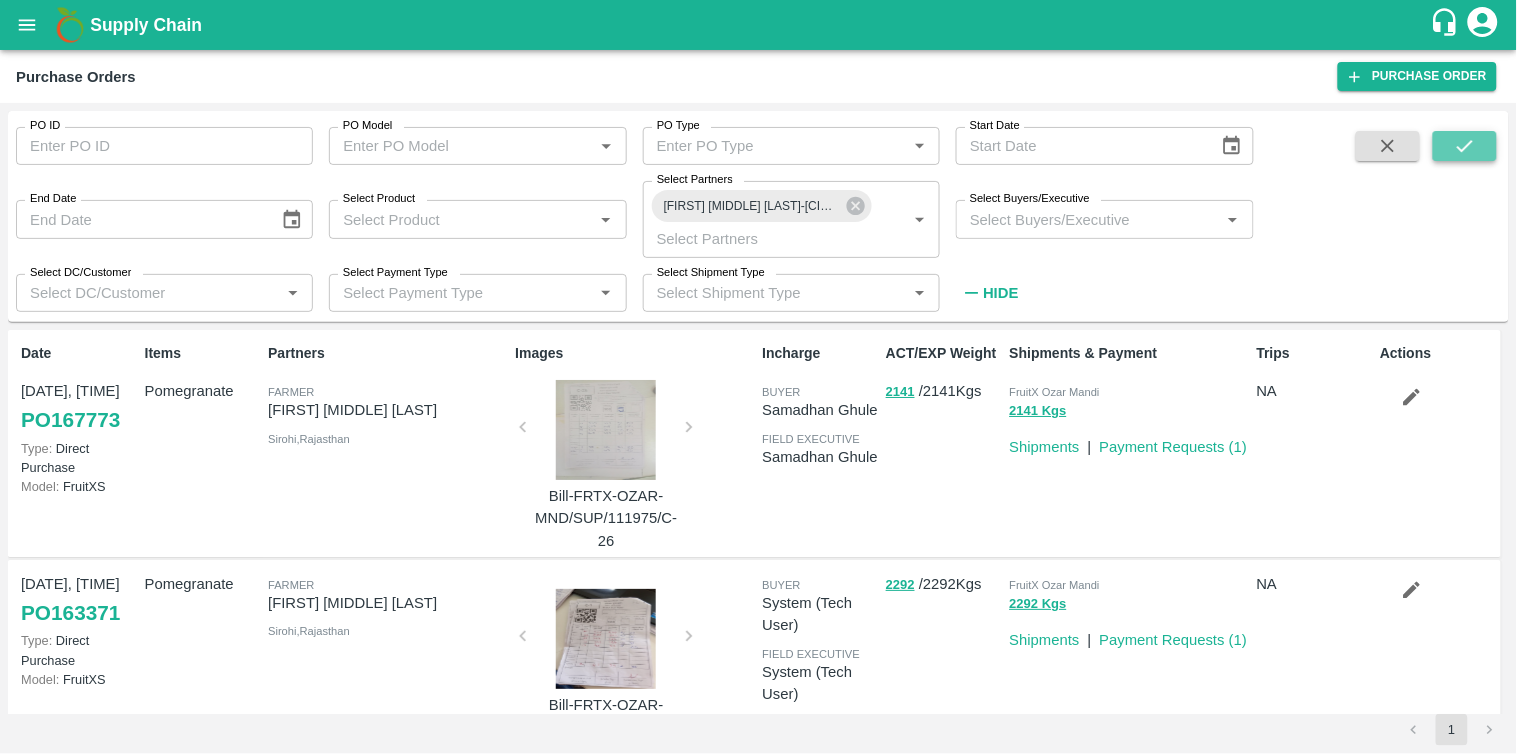 click 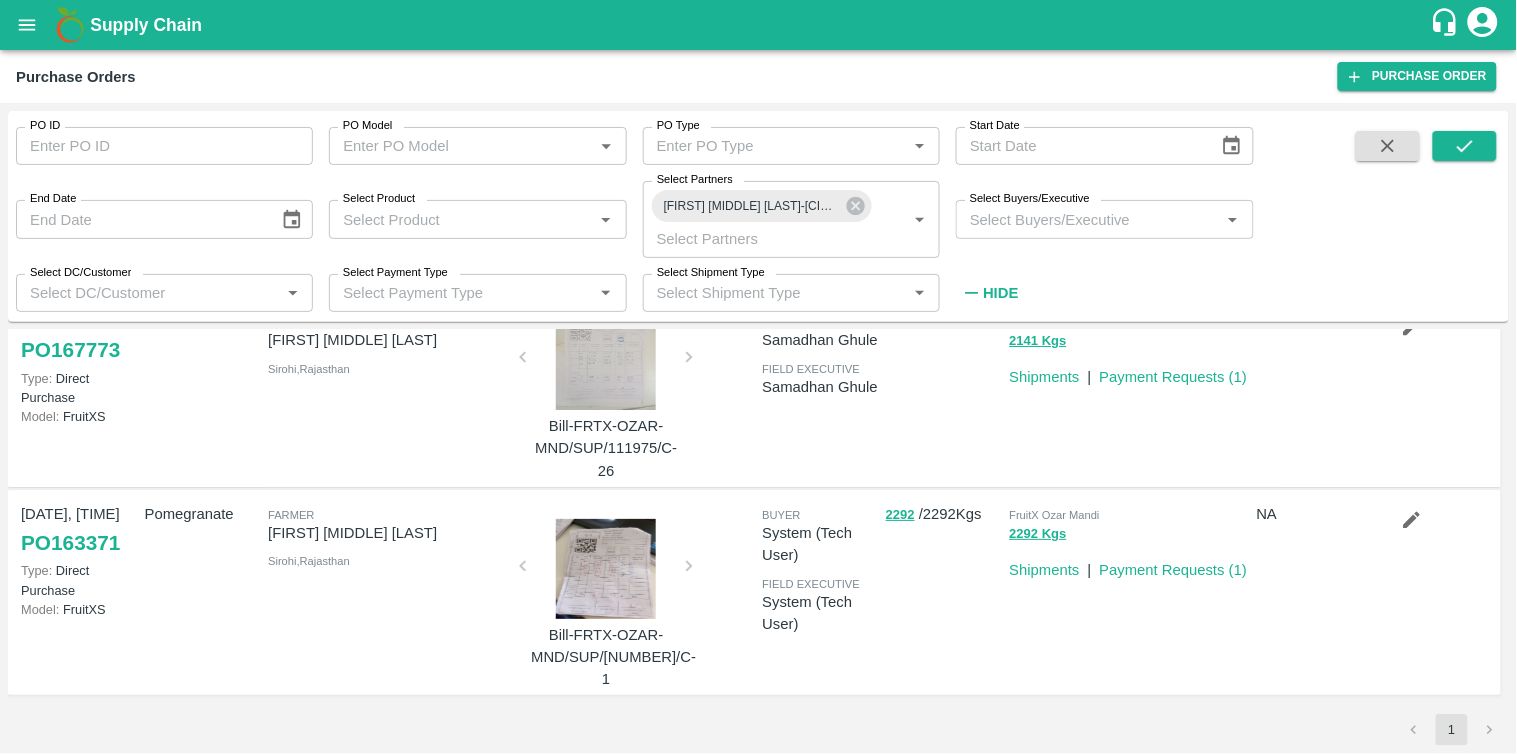 scroll, scrollTop: 0, scrollLeft: 0, axis: both 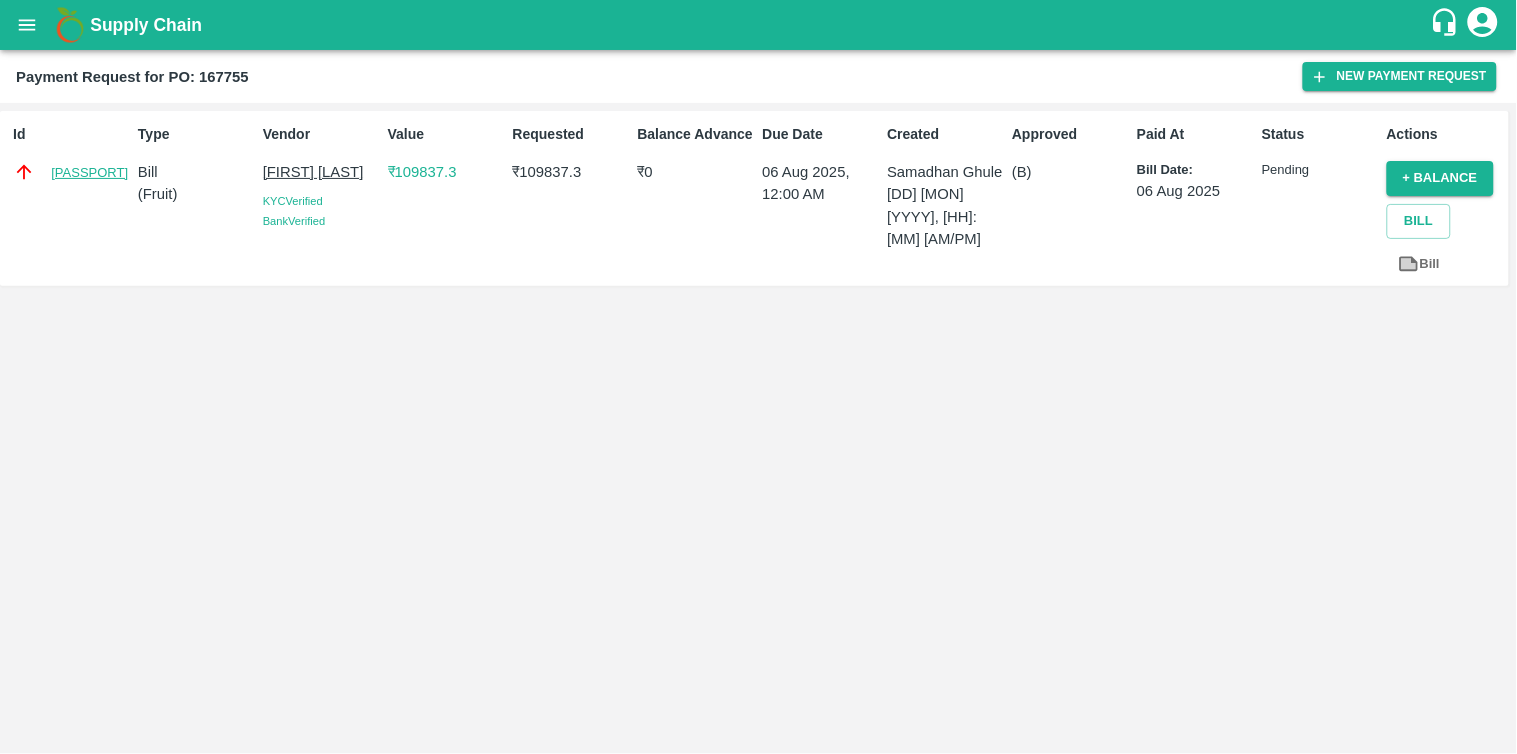 click on "[PASSPORT]" at bounding box center (89, 173) 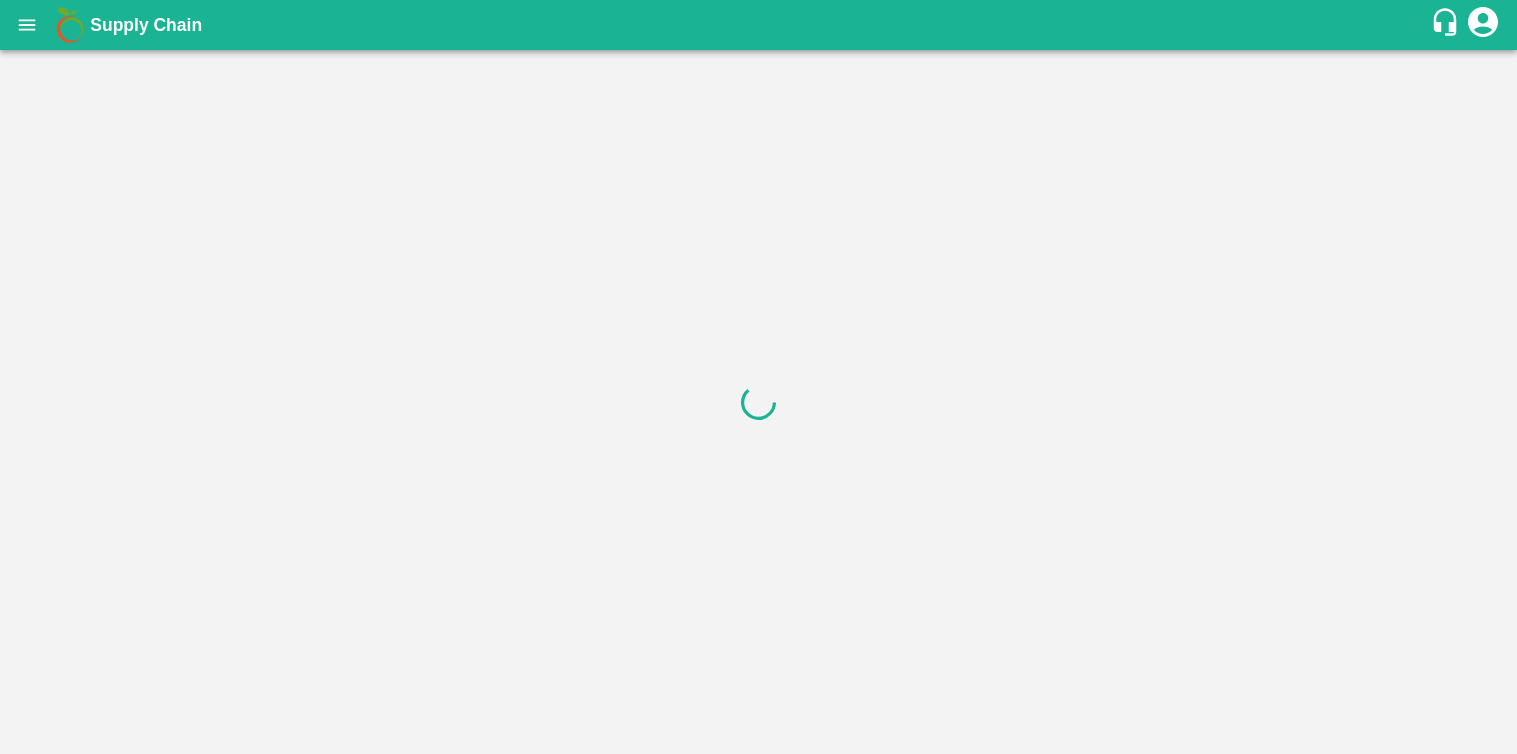 scroll, scrollTop: 0, scrollLeft: 0, axis: both 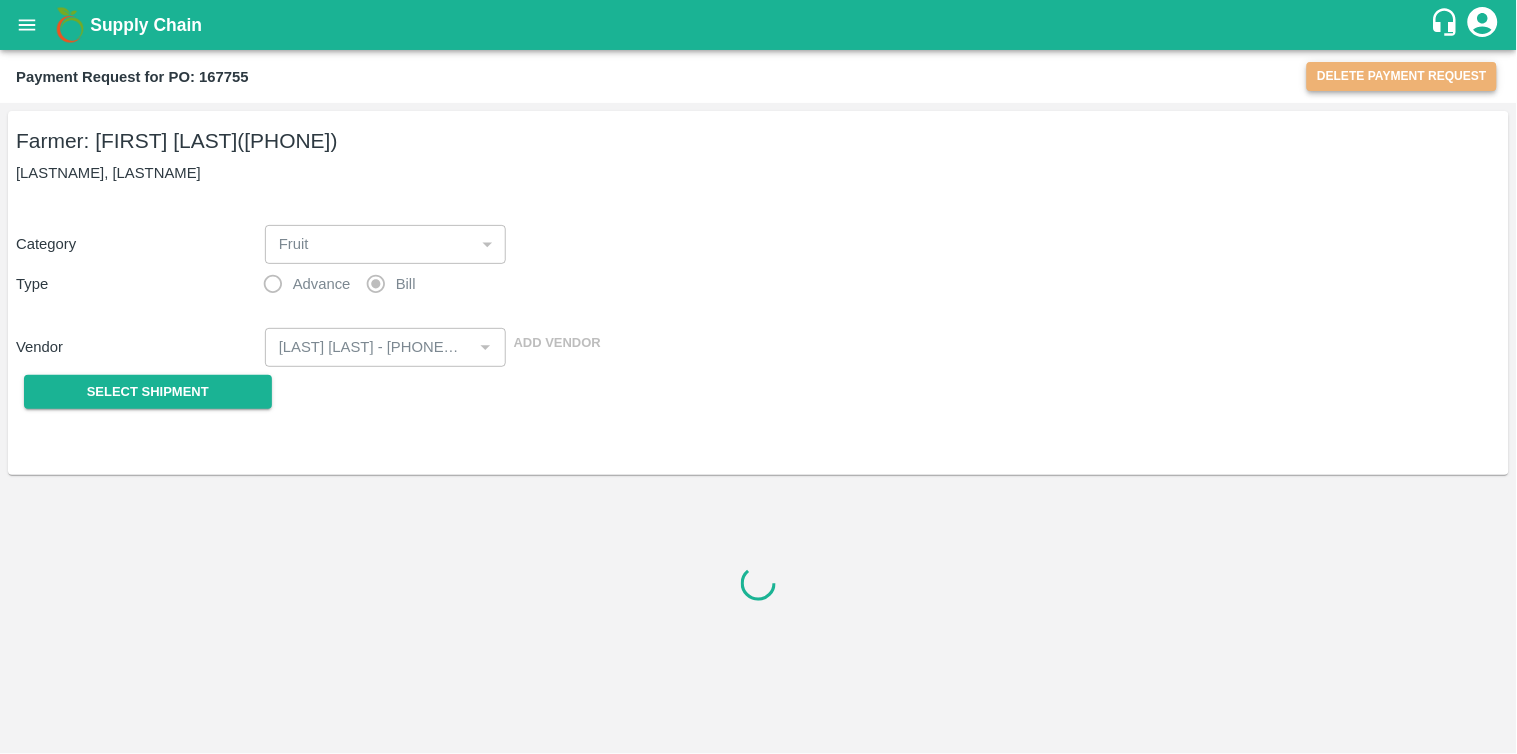 click on "Delete Payment Request" at bounding box center [1402, 76] 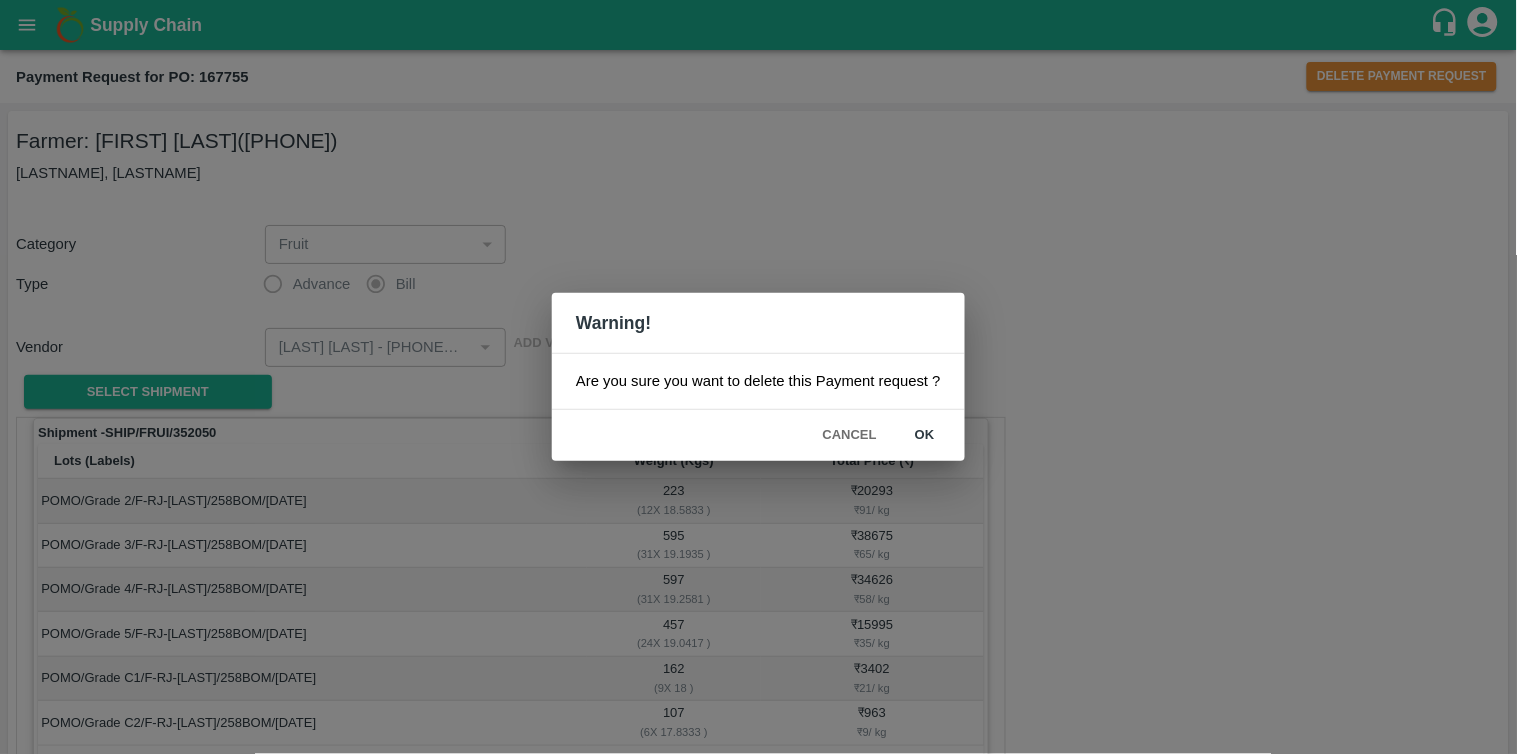 click on "ok" at bounding box center (925, 435) 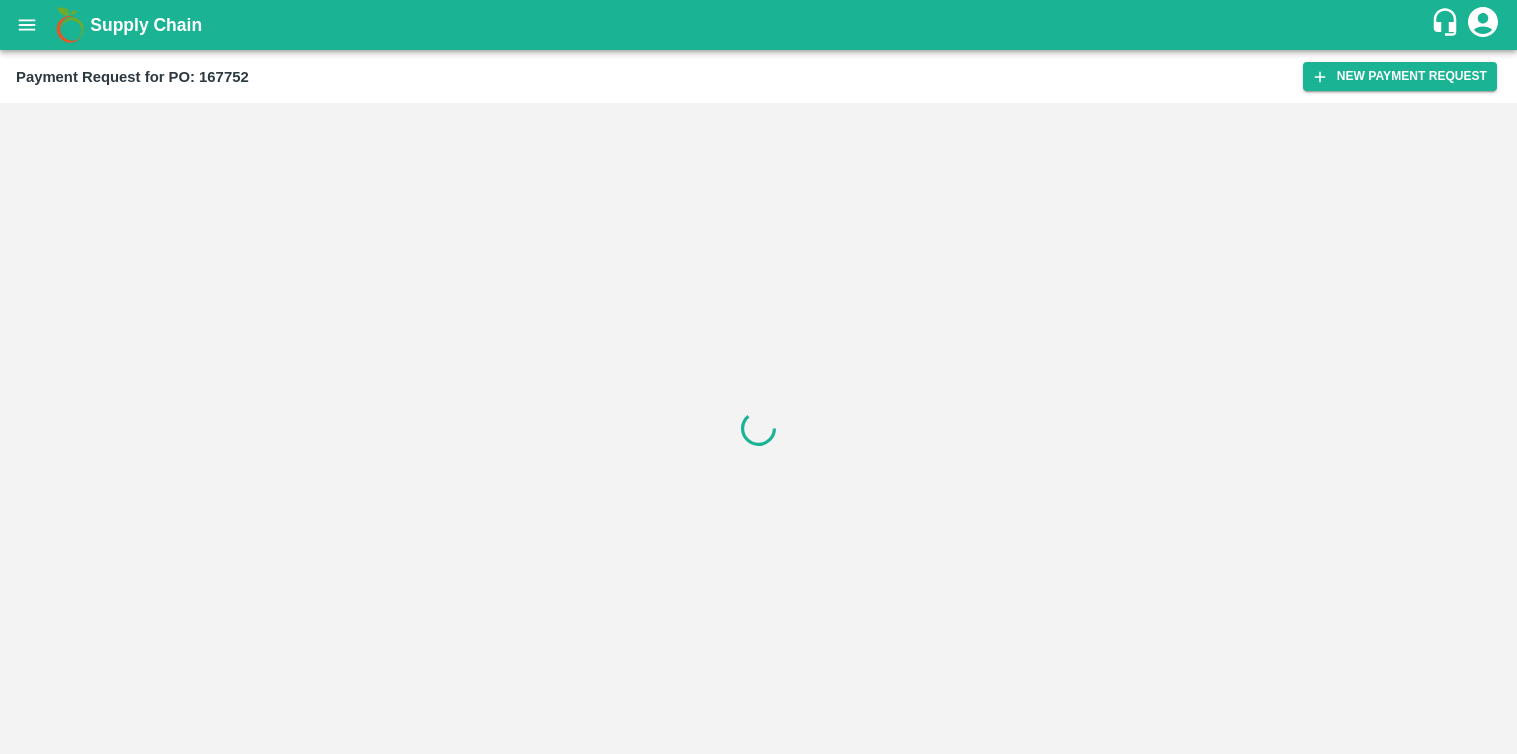 scroll, scrollTop: 0, scrollLeft: 0, axis: both 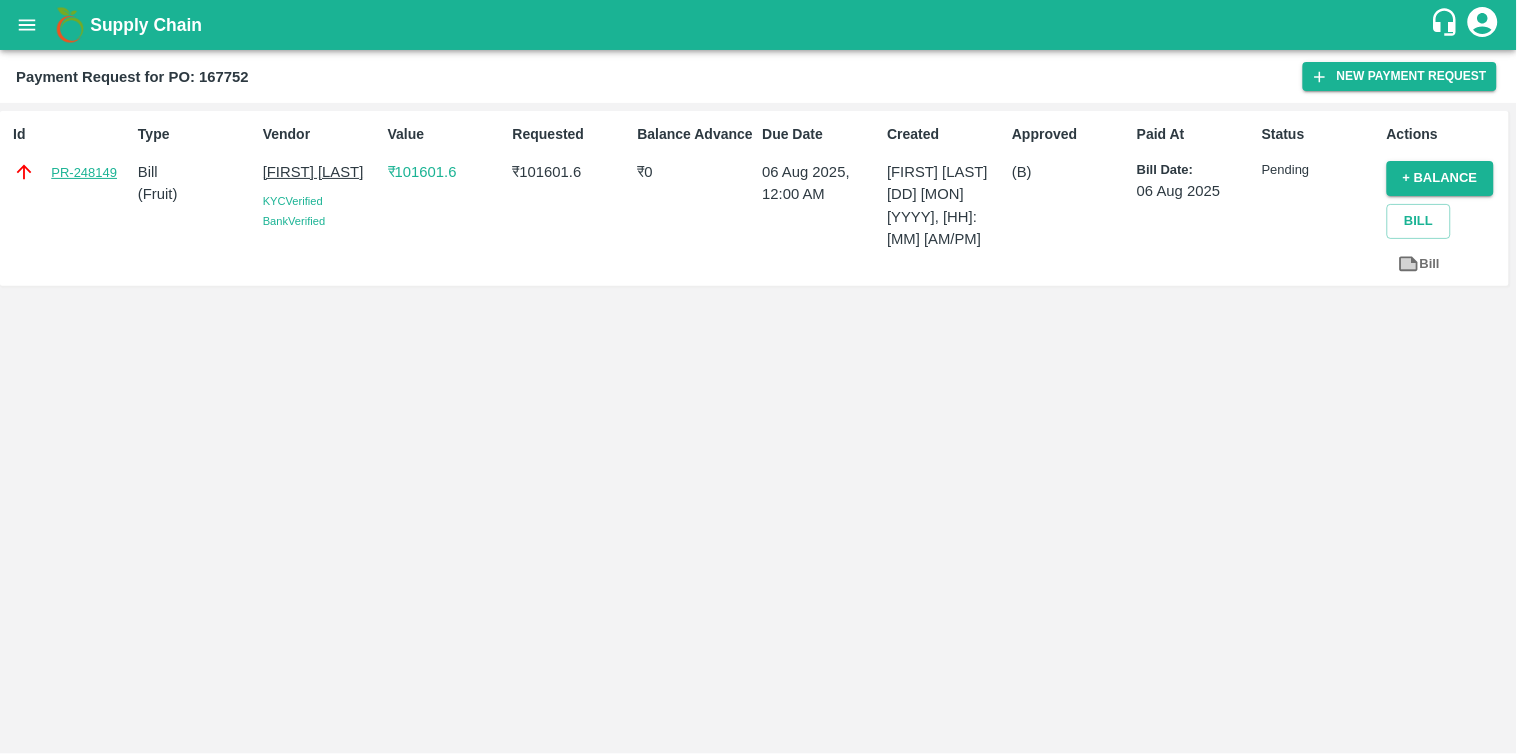click on "PR-248149" at bounding box center [84, 173] 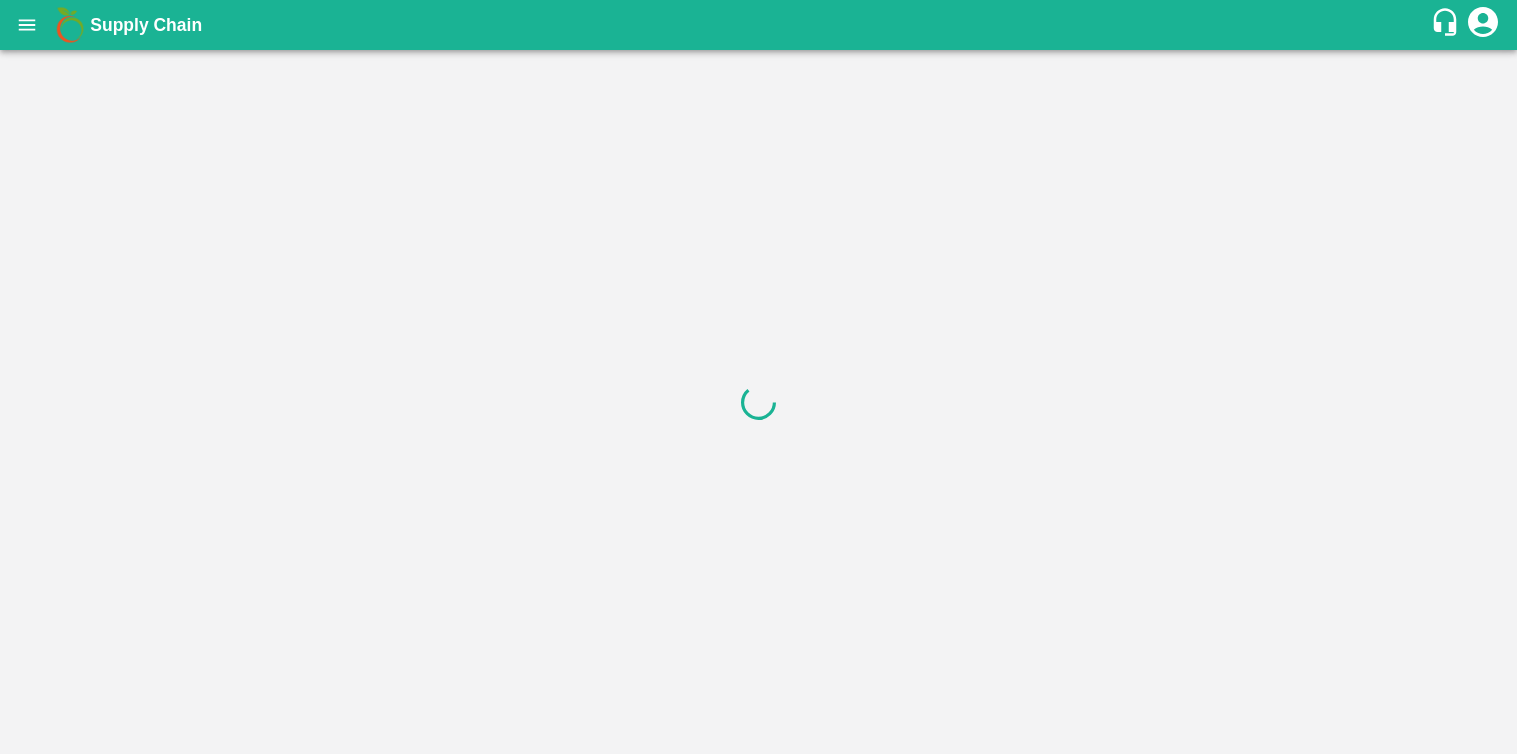 scroll, scrollTop: 0, scrollLeft: 0, axis: both 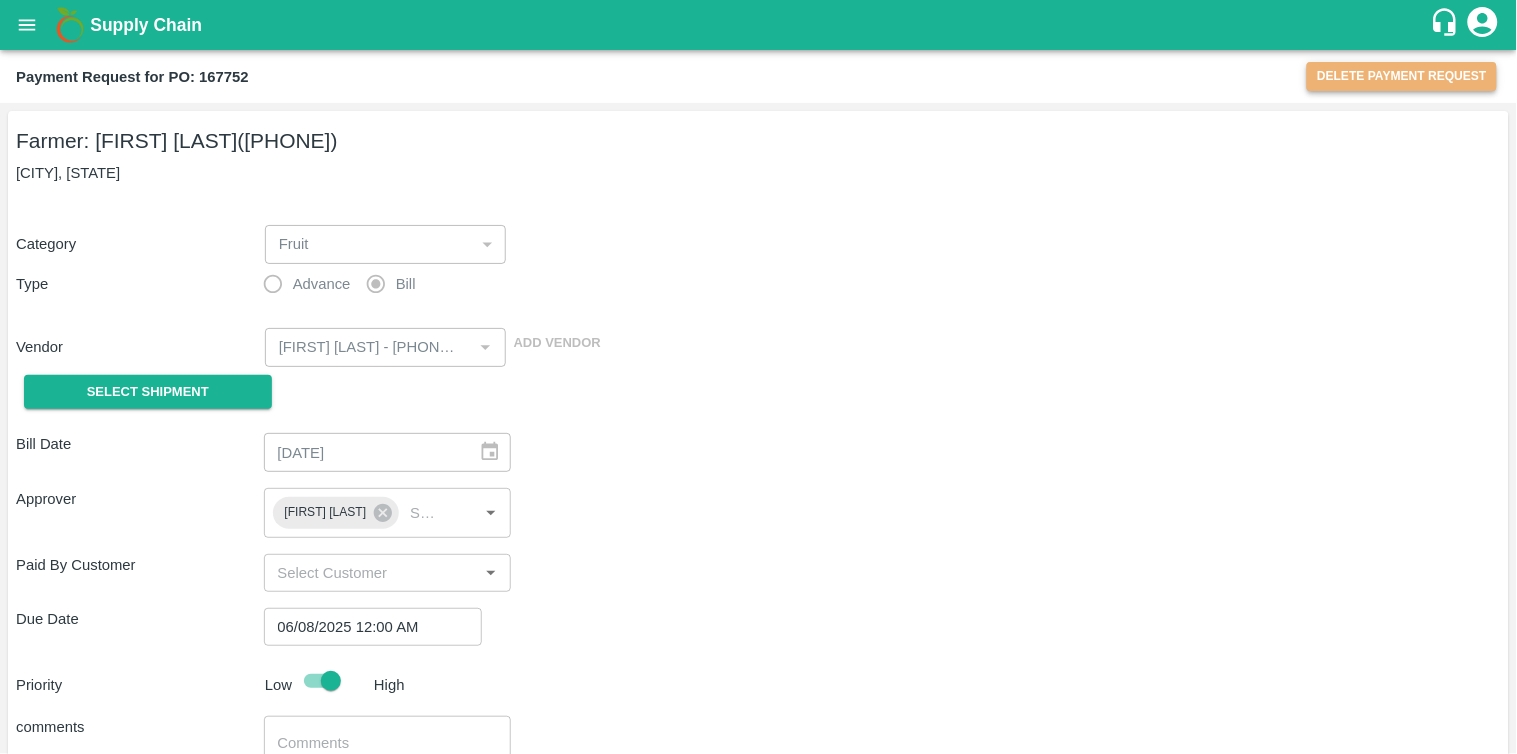 click on "Delete Payment Request" at bounding box center (1402, 76) 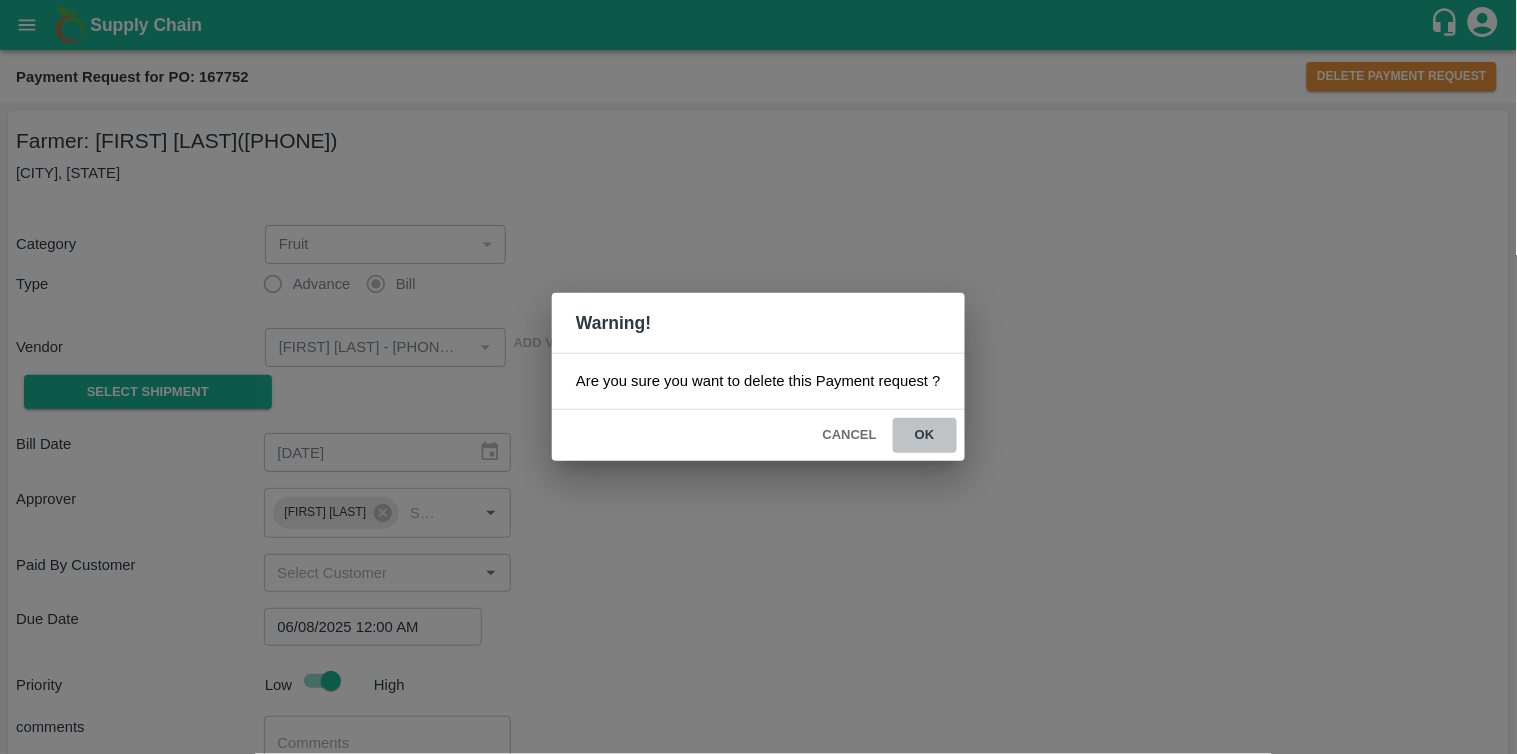 click on "ok" at bounding box center [925, 435] 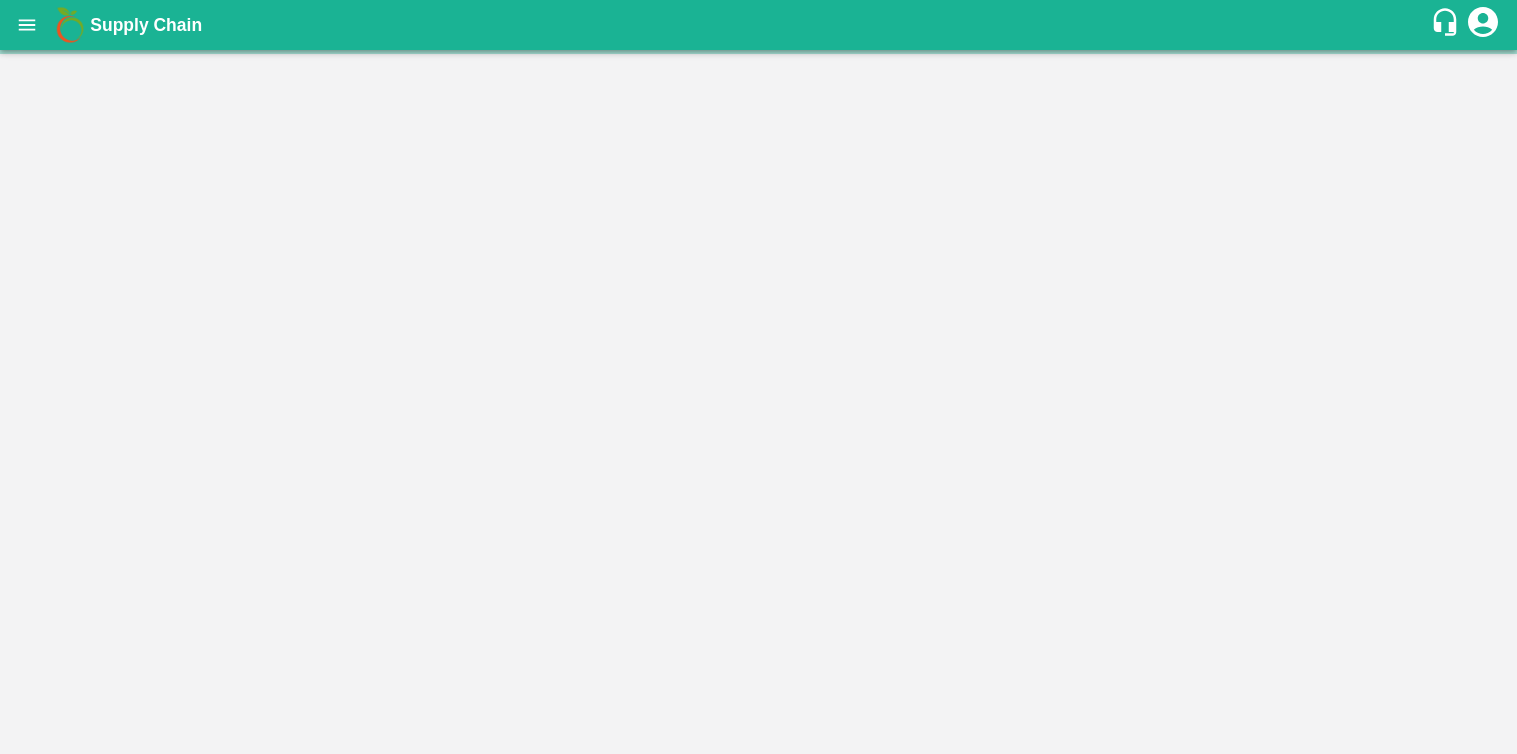 scroll, scrollTop: 0, scrollLeft: 0, axis: both 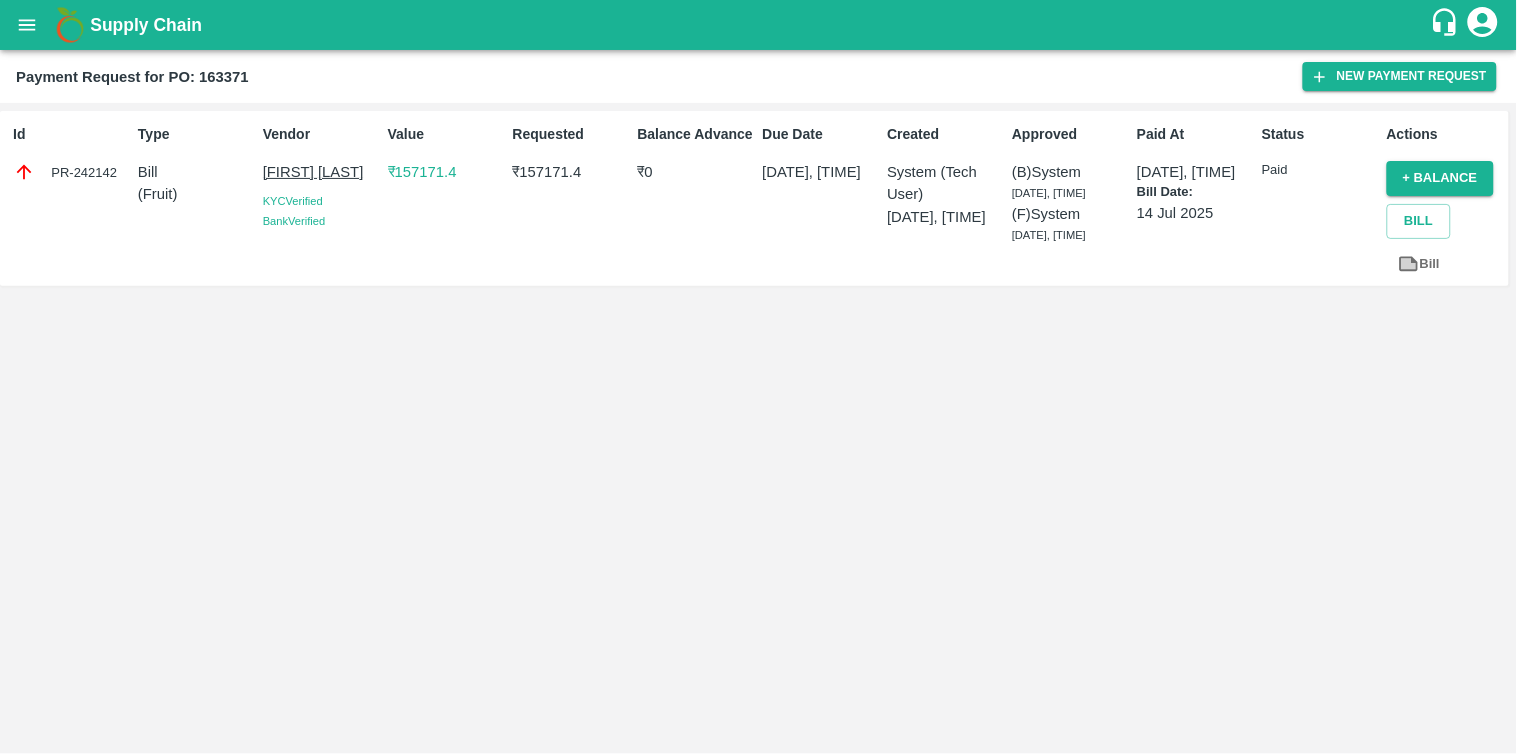 click on "PR-242142" at bounding box center (71, 172) 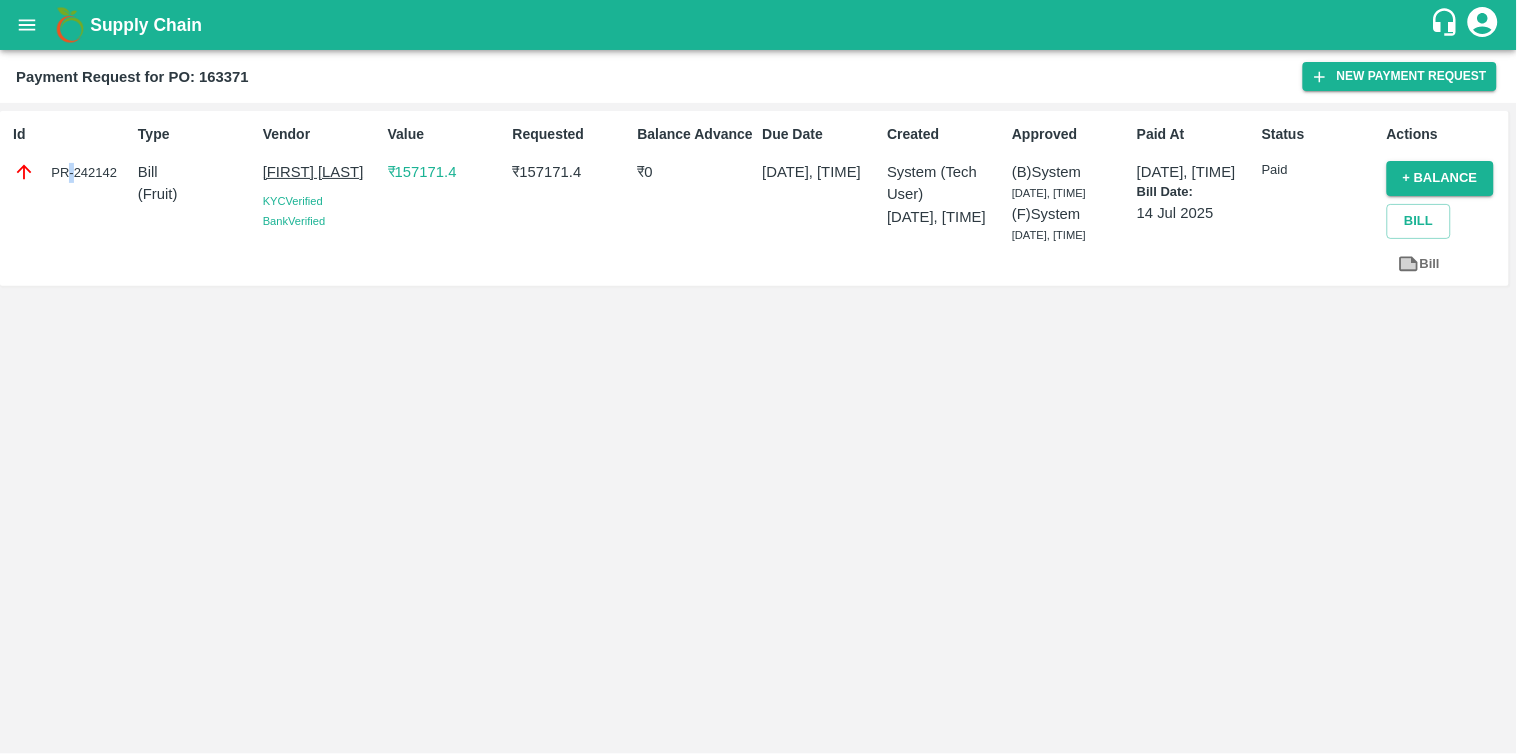 click on "PR-242142" at bounding box center (71, 172) 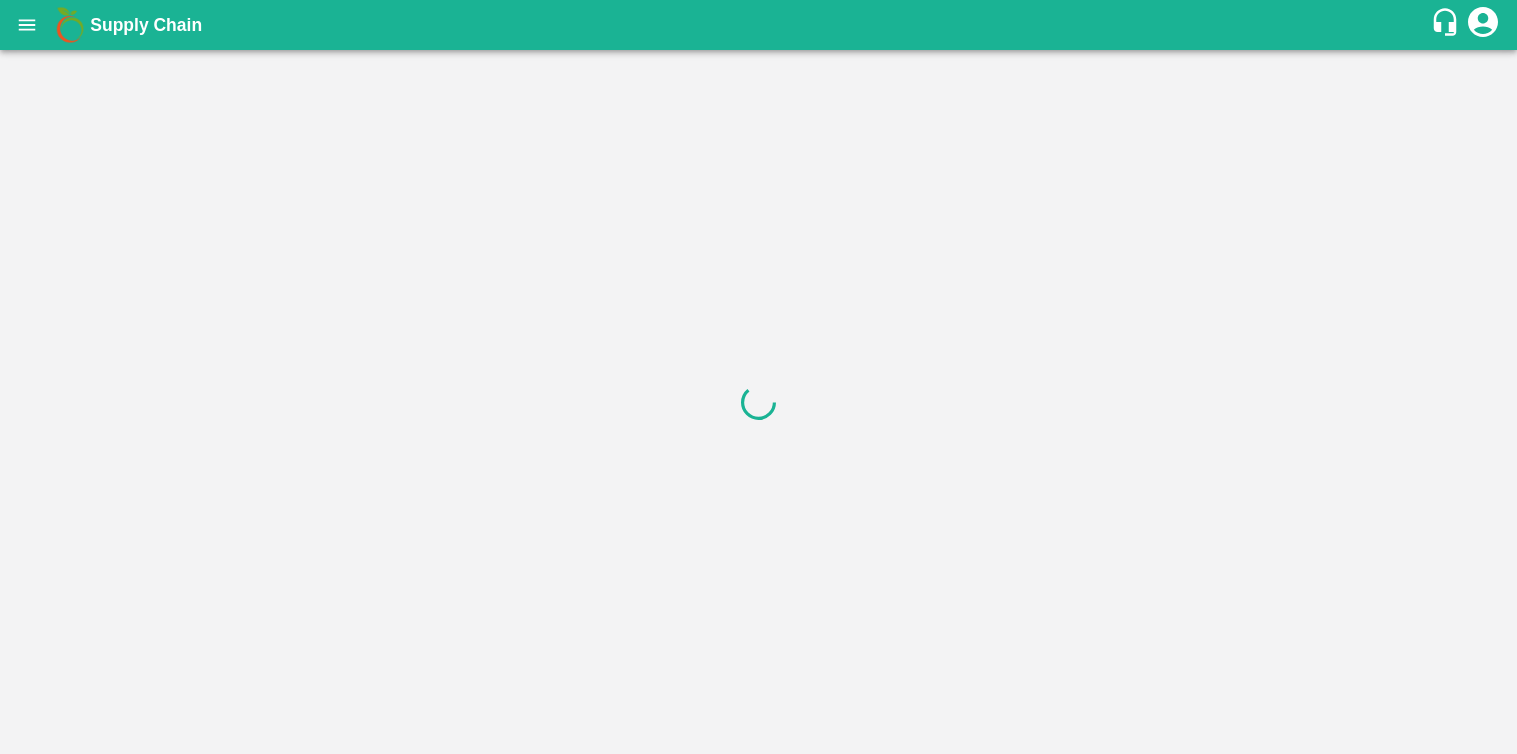 scroll, scrollTop: 0, scrollLeft: 0, axis: both 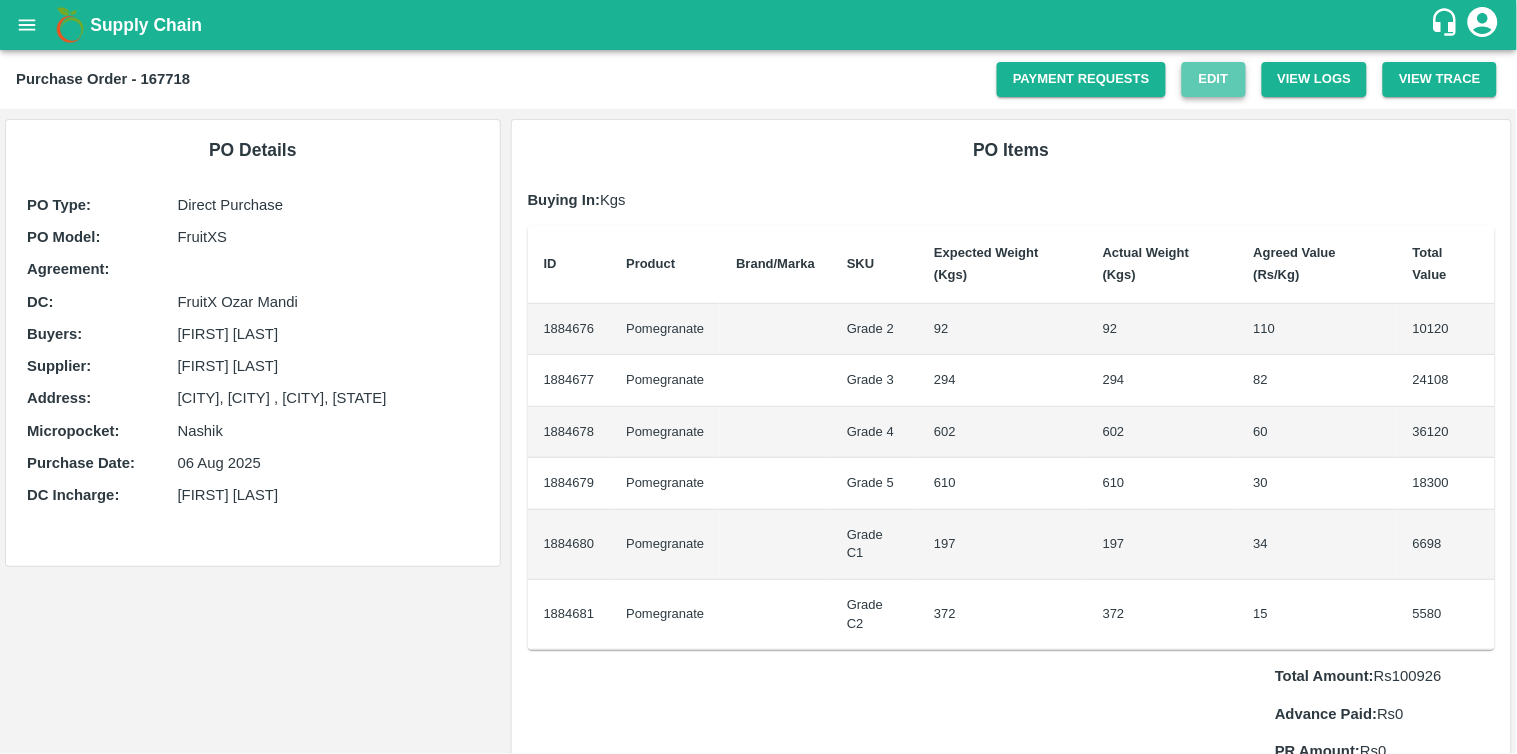 click on "Edit" at bounding box center [1214, 79] 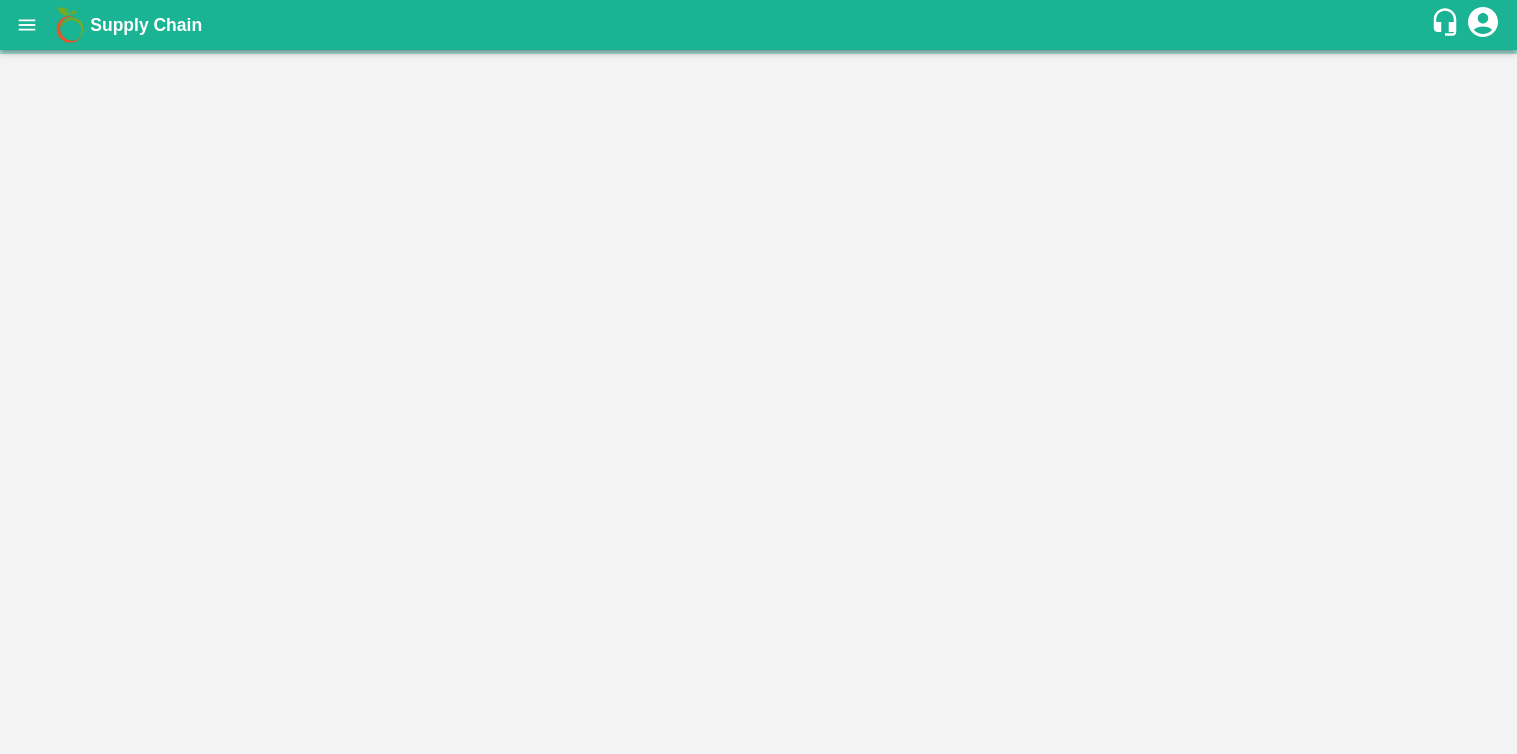 scroll, scrollTop: 0, scrollLeft: 0, axis: both 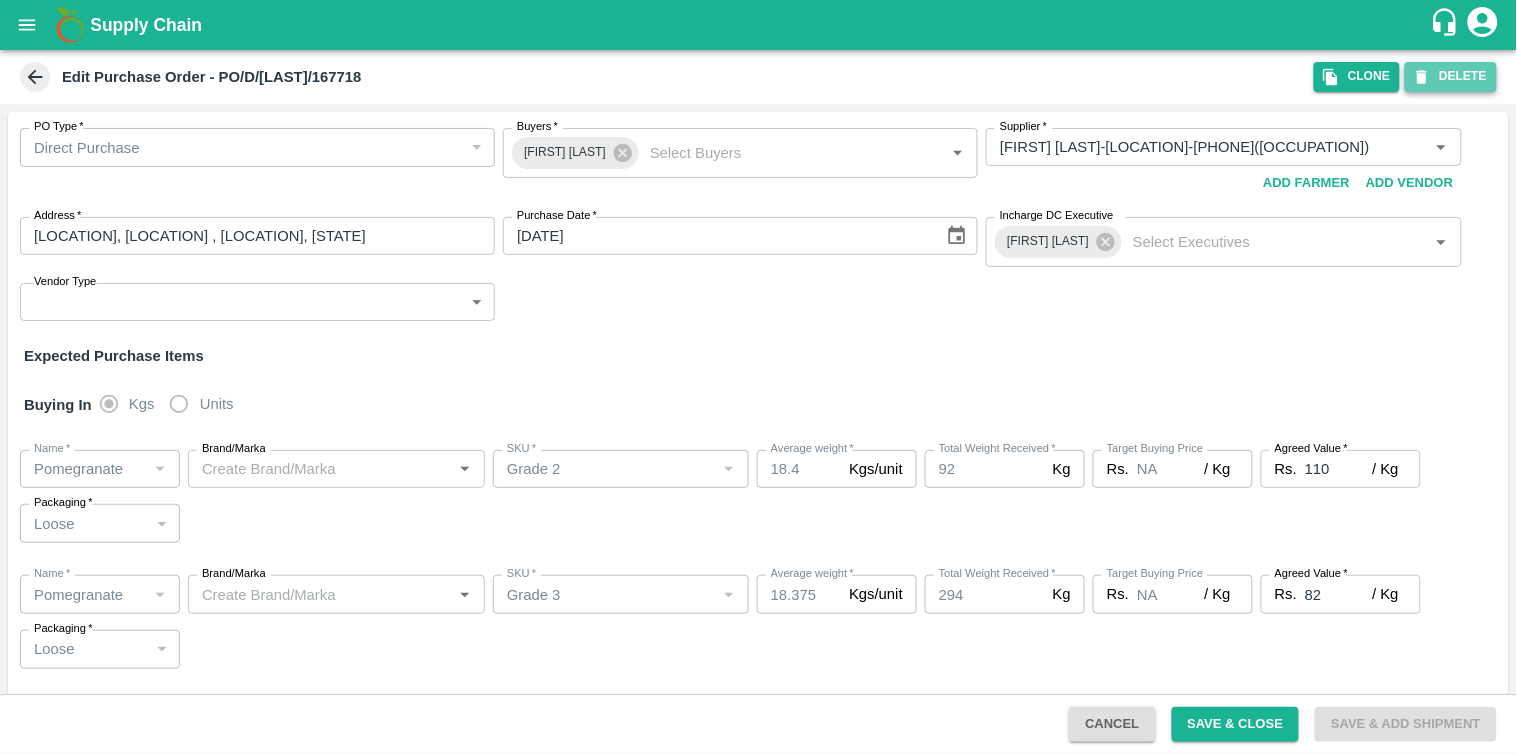 click on "DELETE" at bounding box center [1451, 76] 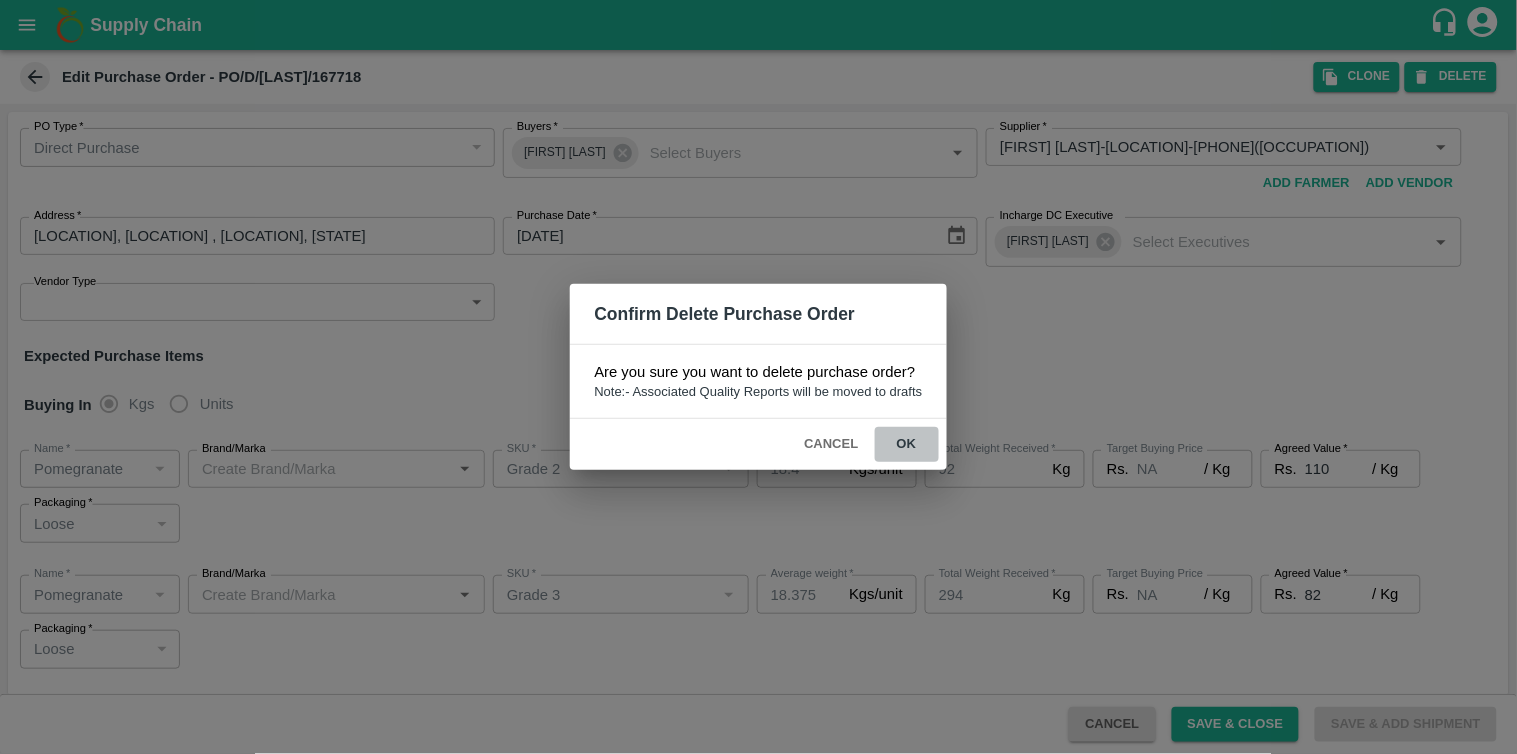 click on "ok" at bounding box center [907, 444] 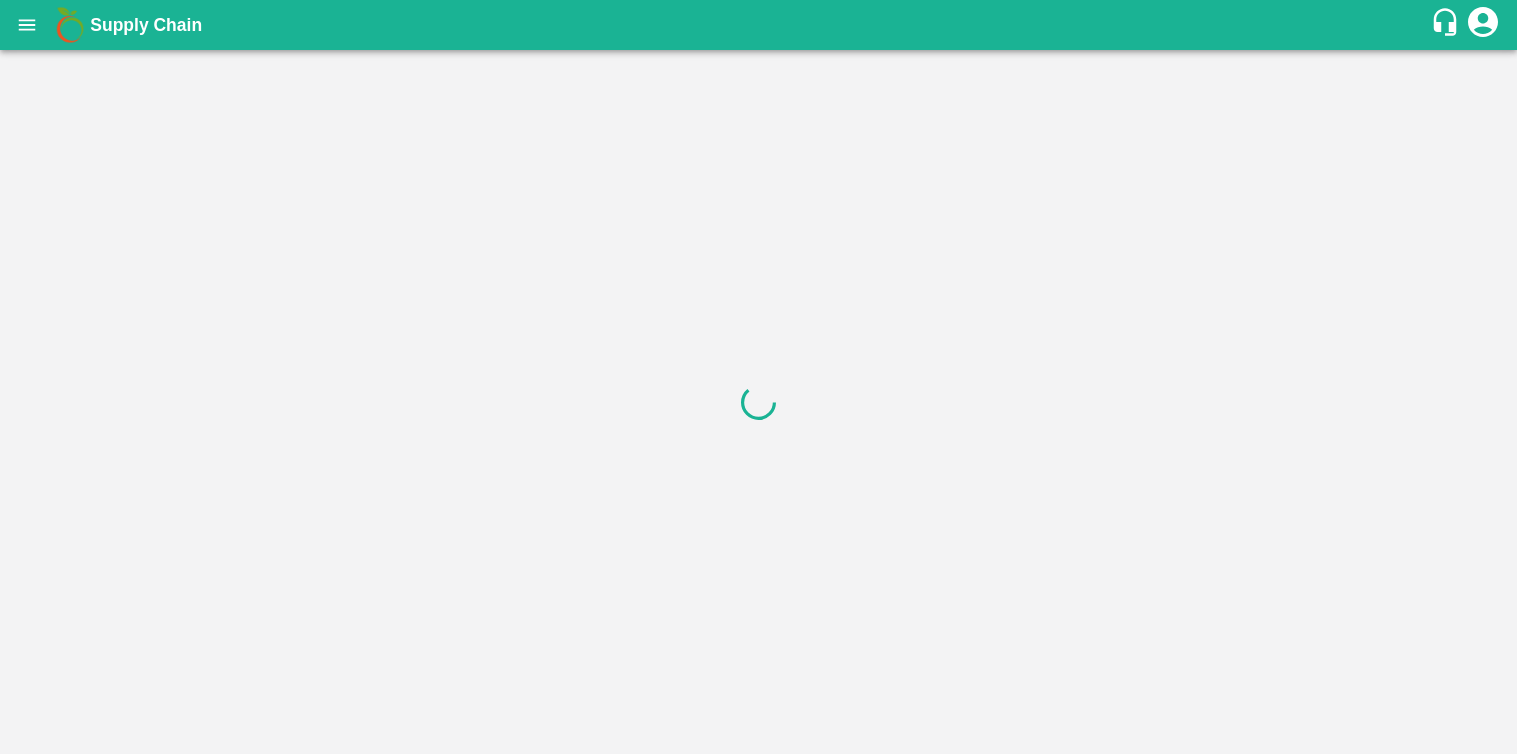 scroll, scrollTop: 0, scrollLeft: 0, axis: both 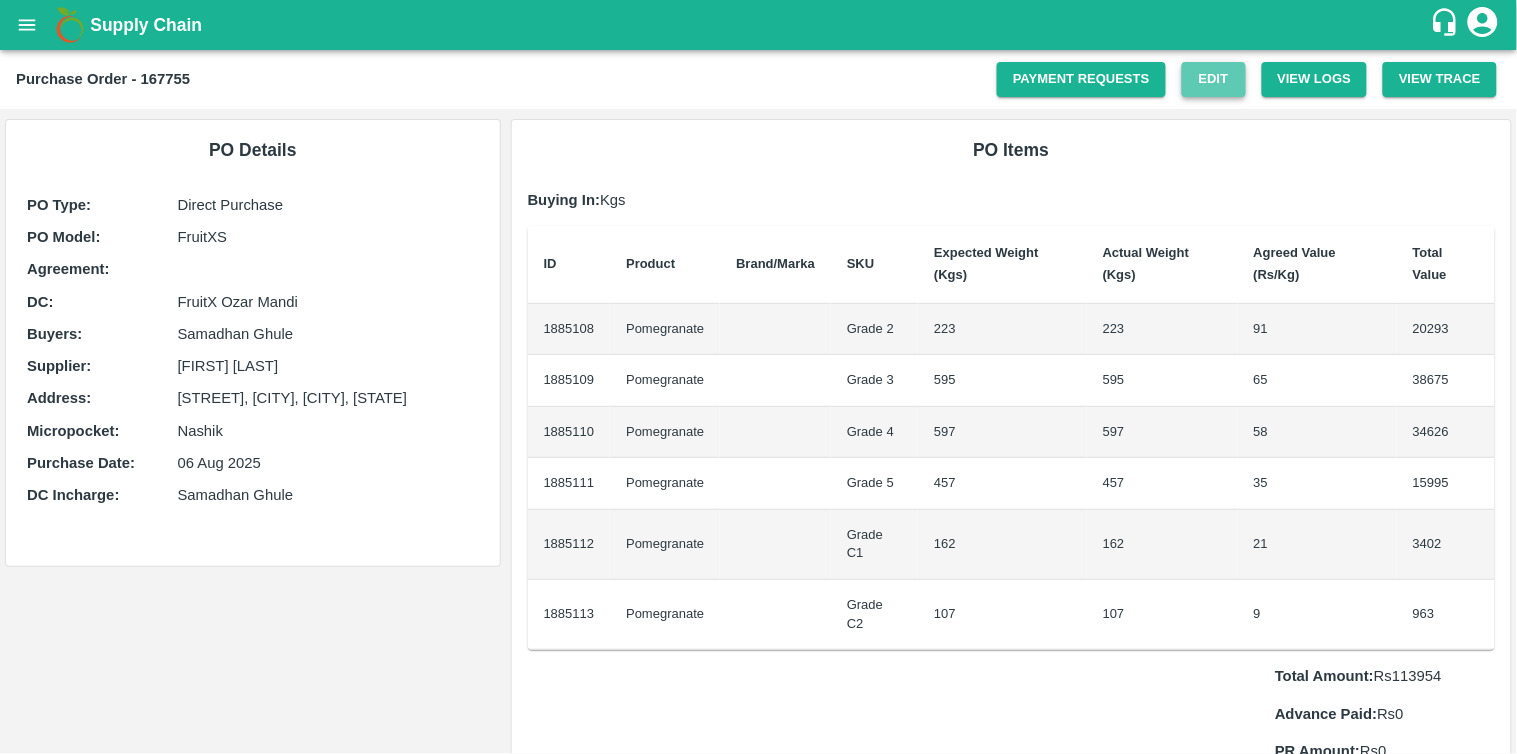 click on "Edit" at bounding box center (1214, 79) 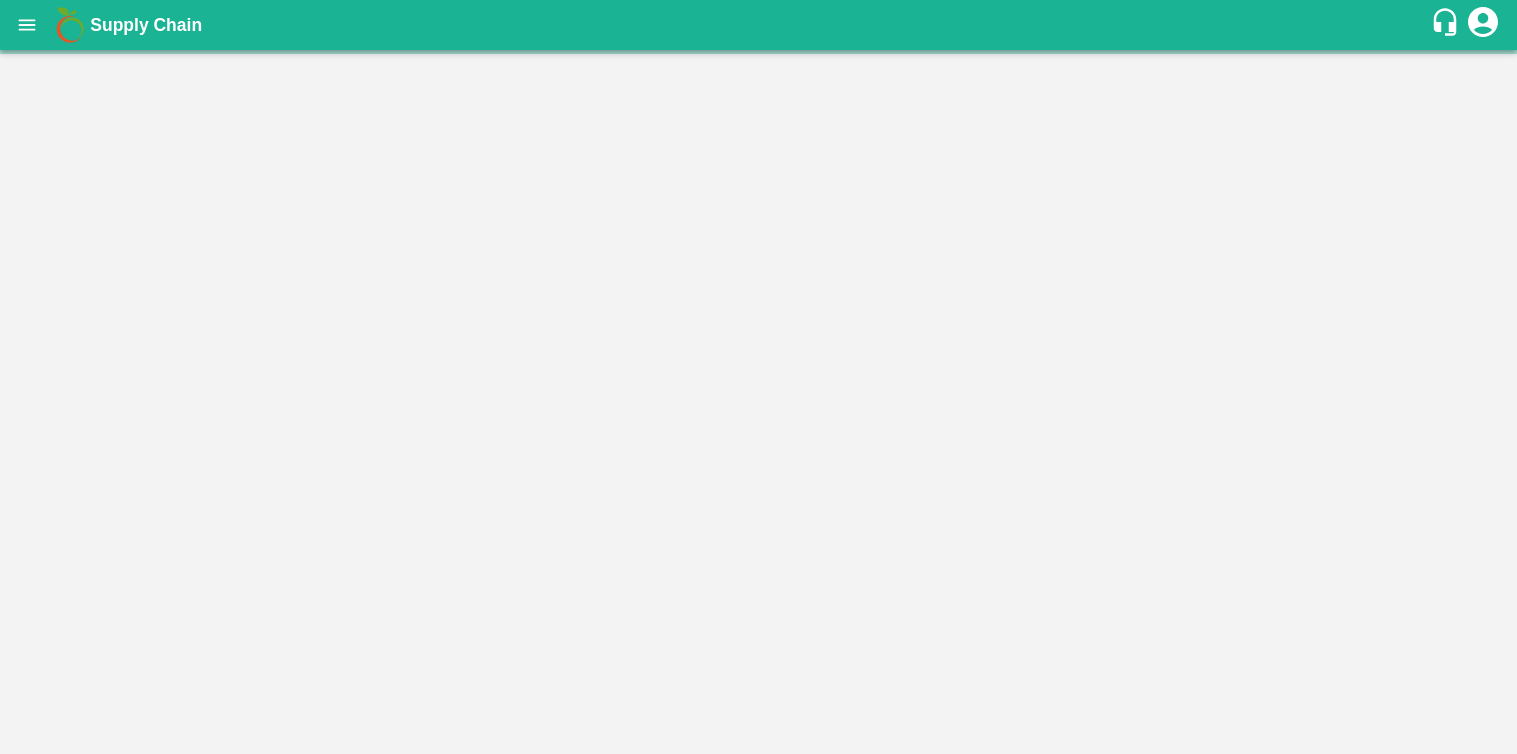 scroll, scrollTop: 0, scrollLeft: 0, axis: both 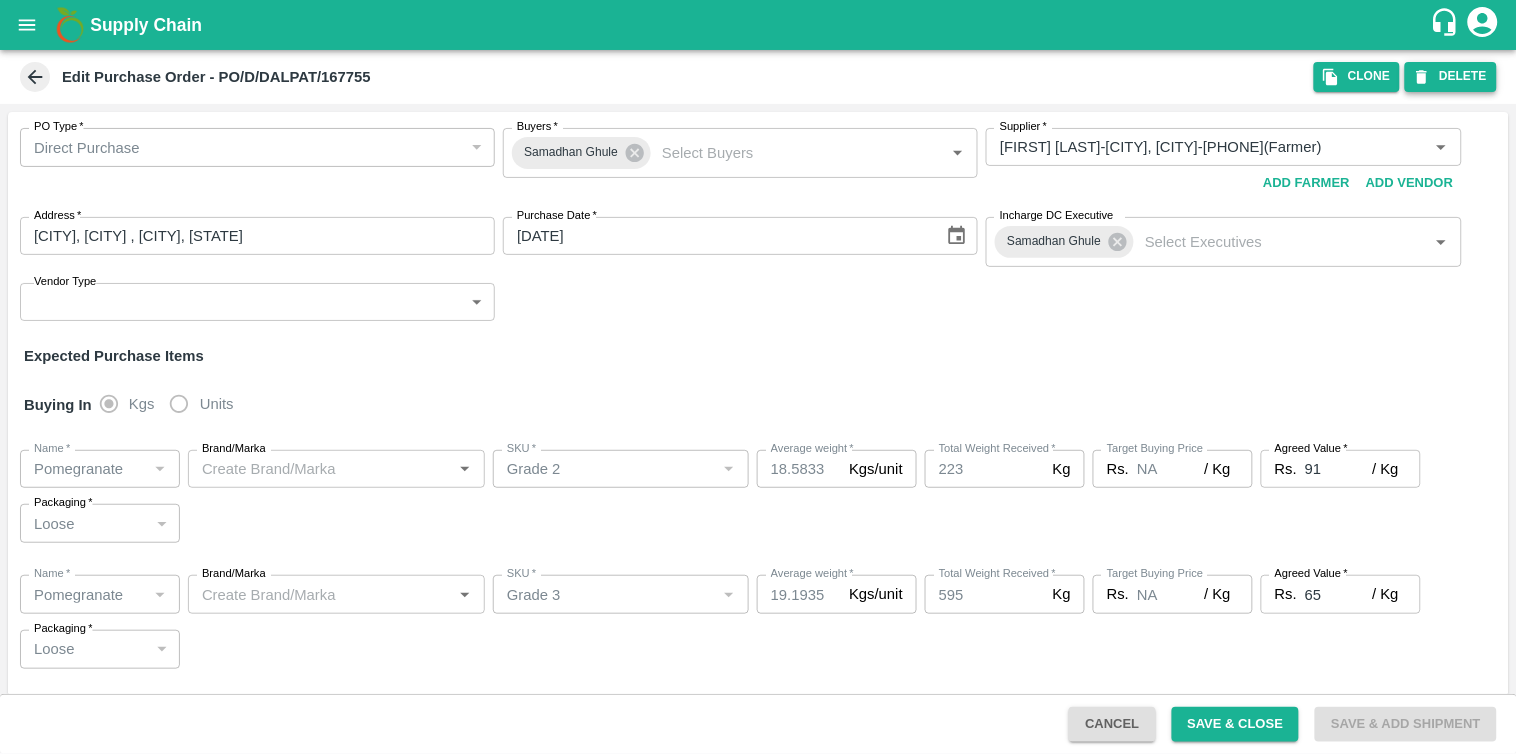 click on "DELETE" at bounding box center (1451, 76) 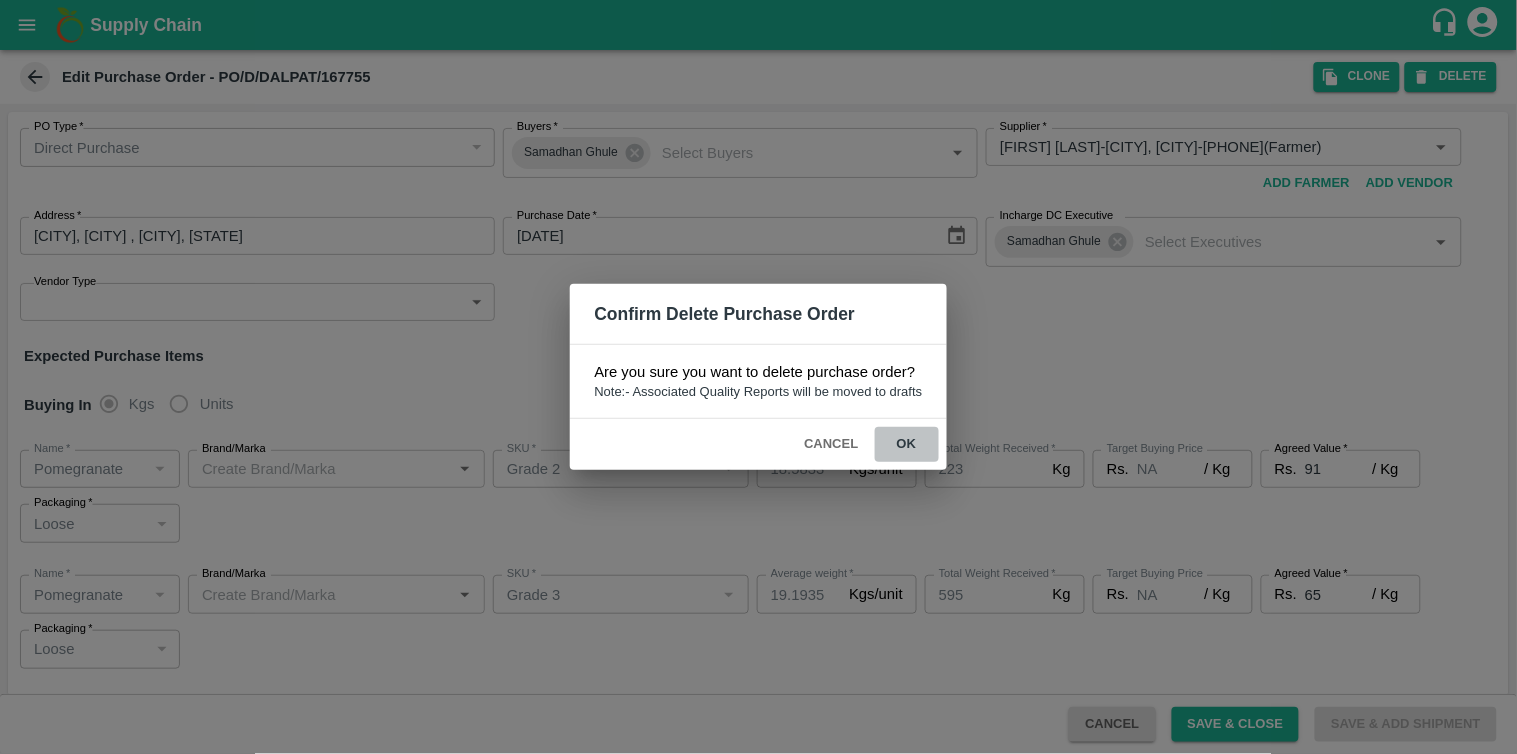 click on "ok" at bounding box center (907, 444) 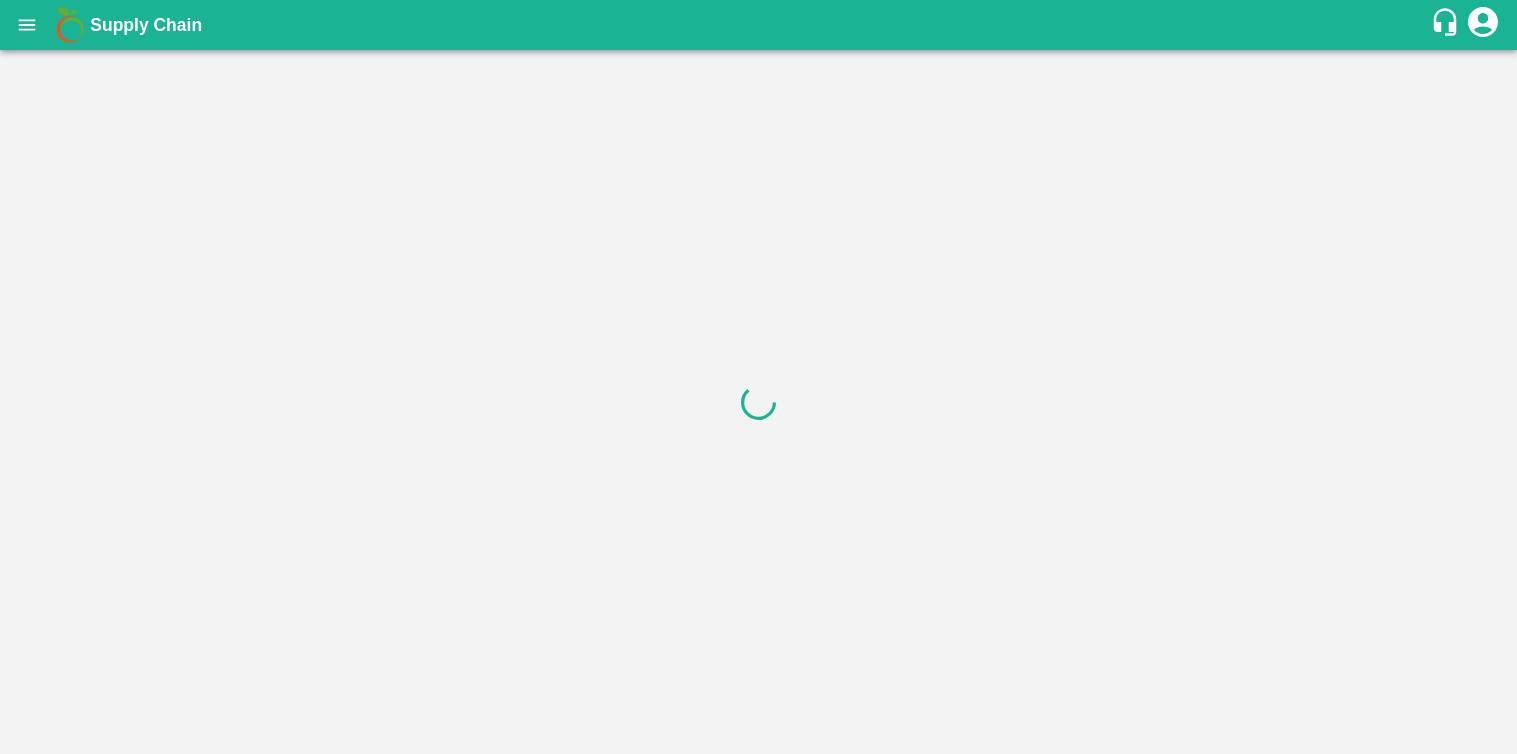 scroll, scrollTop: 0, scrollLeft: 0, axis: both 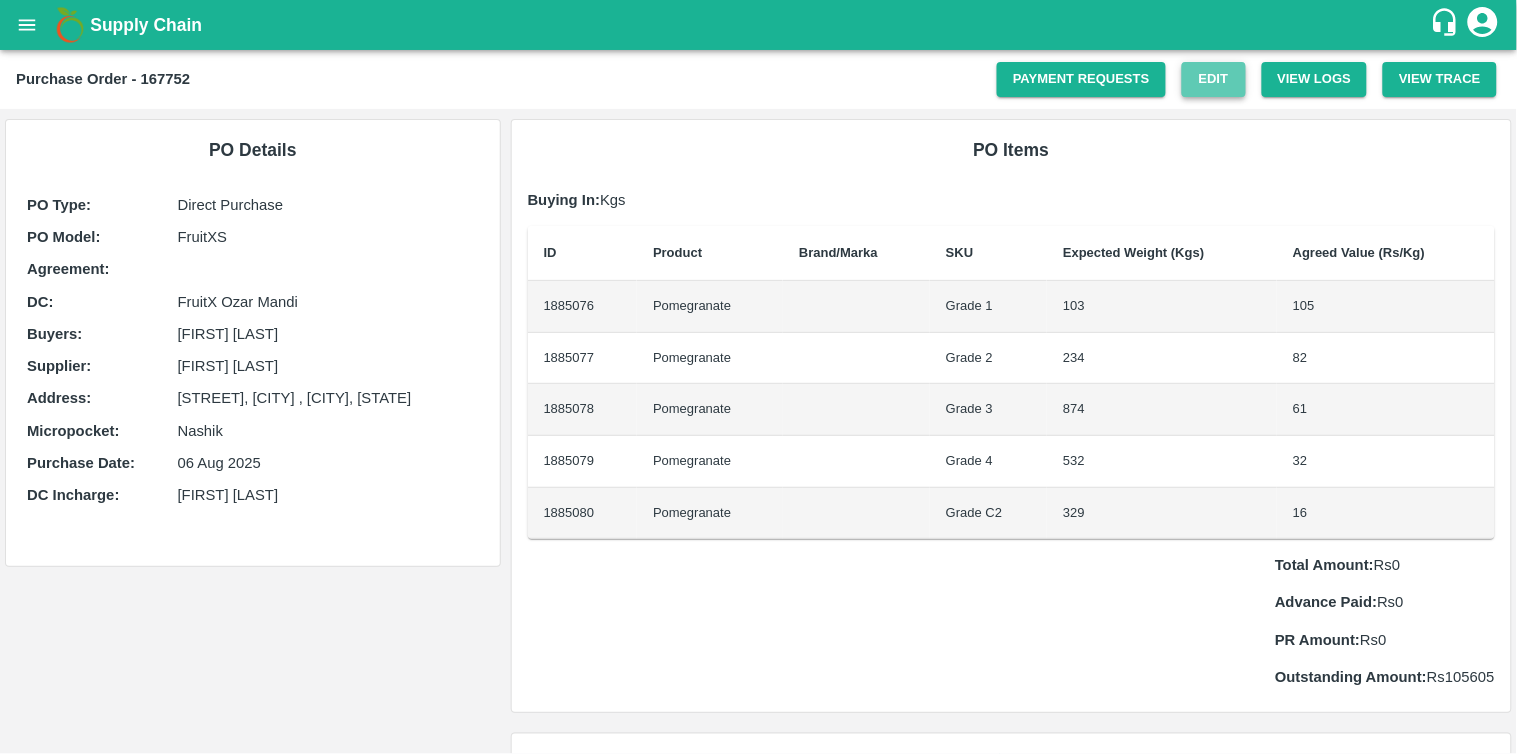 click on "Edit" at bounding box center (1214, 79) 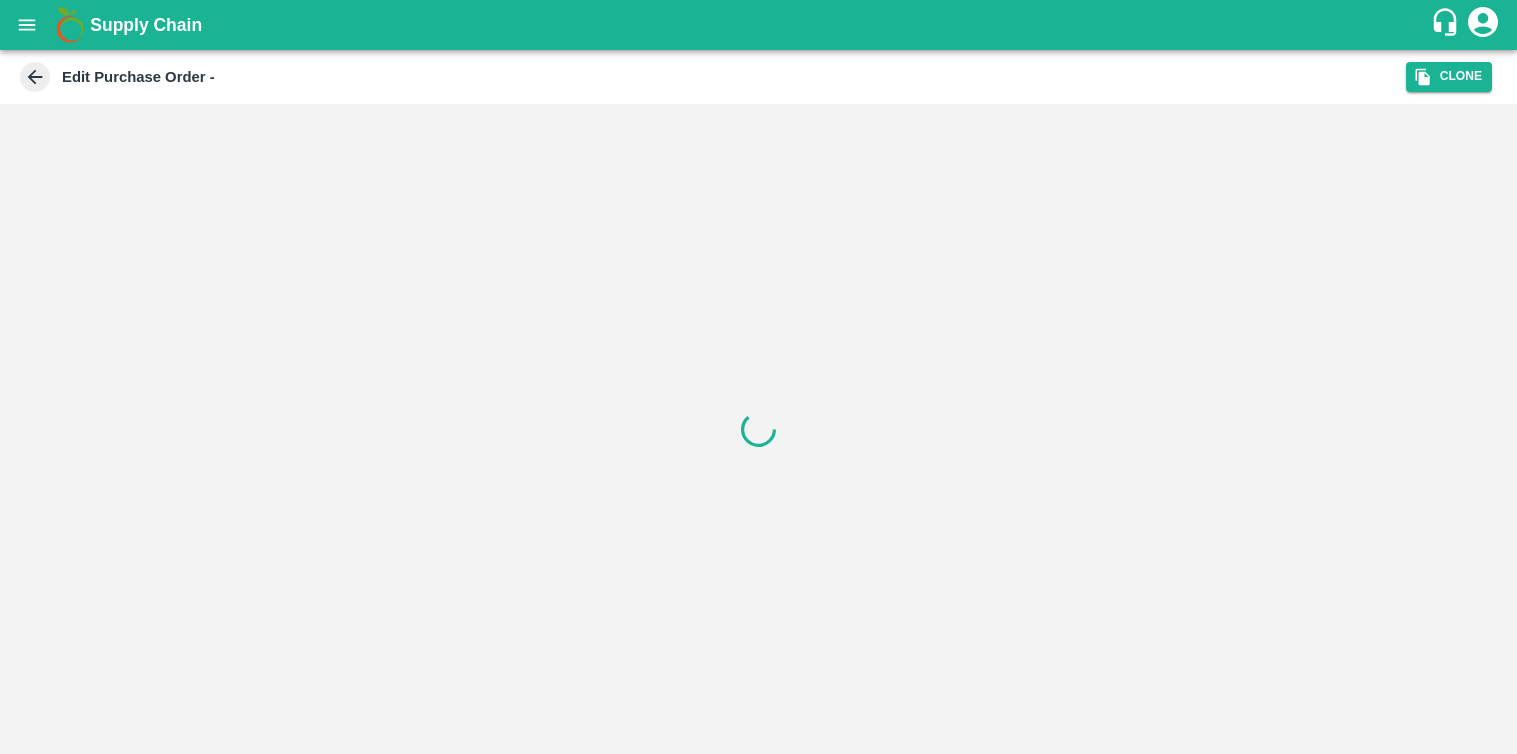scroll, scrollTop: 0, scrollLeft: 0, axis: both 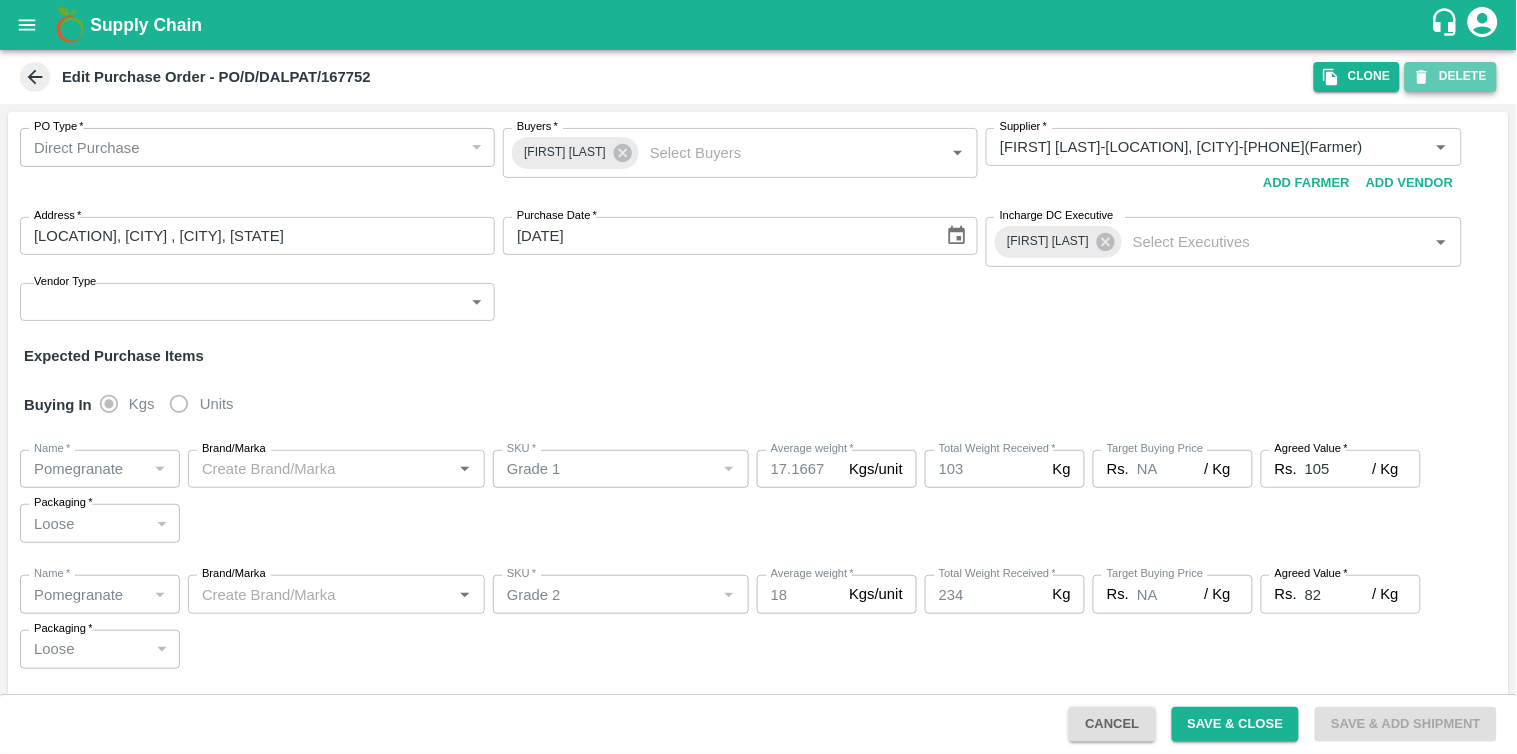 click on "DELETE" at bounding box center (1451, 76) 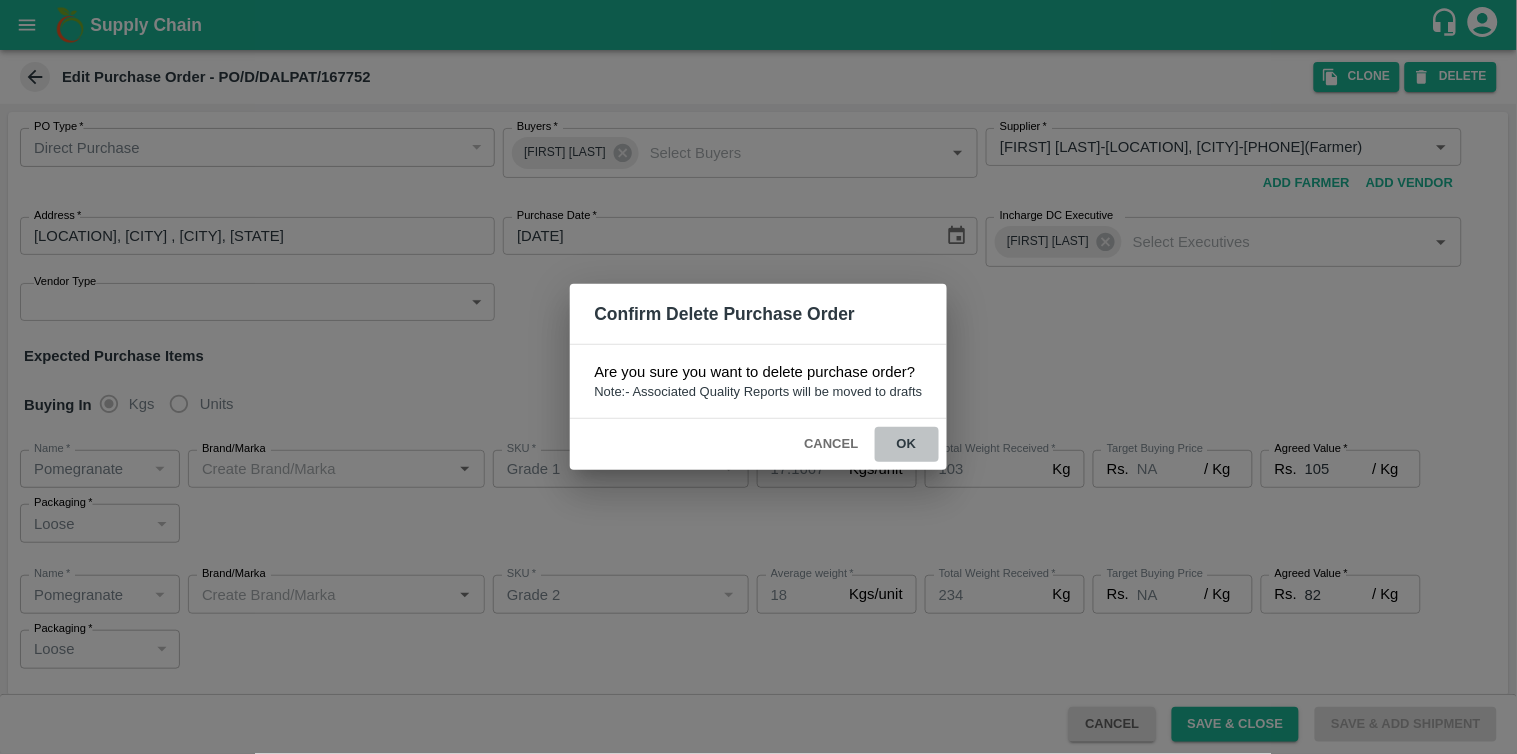 click on "ok" at bounding box center (907, 444) 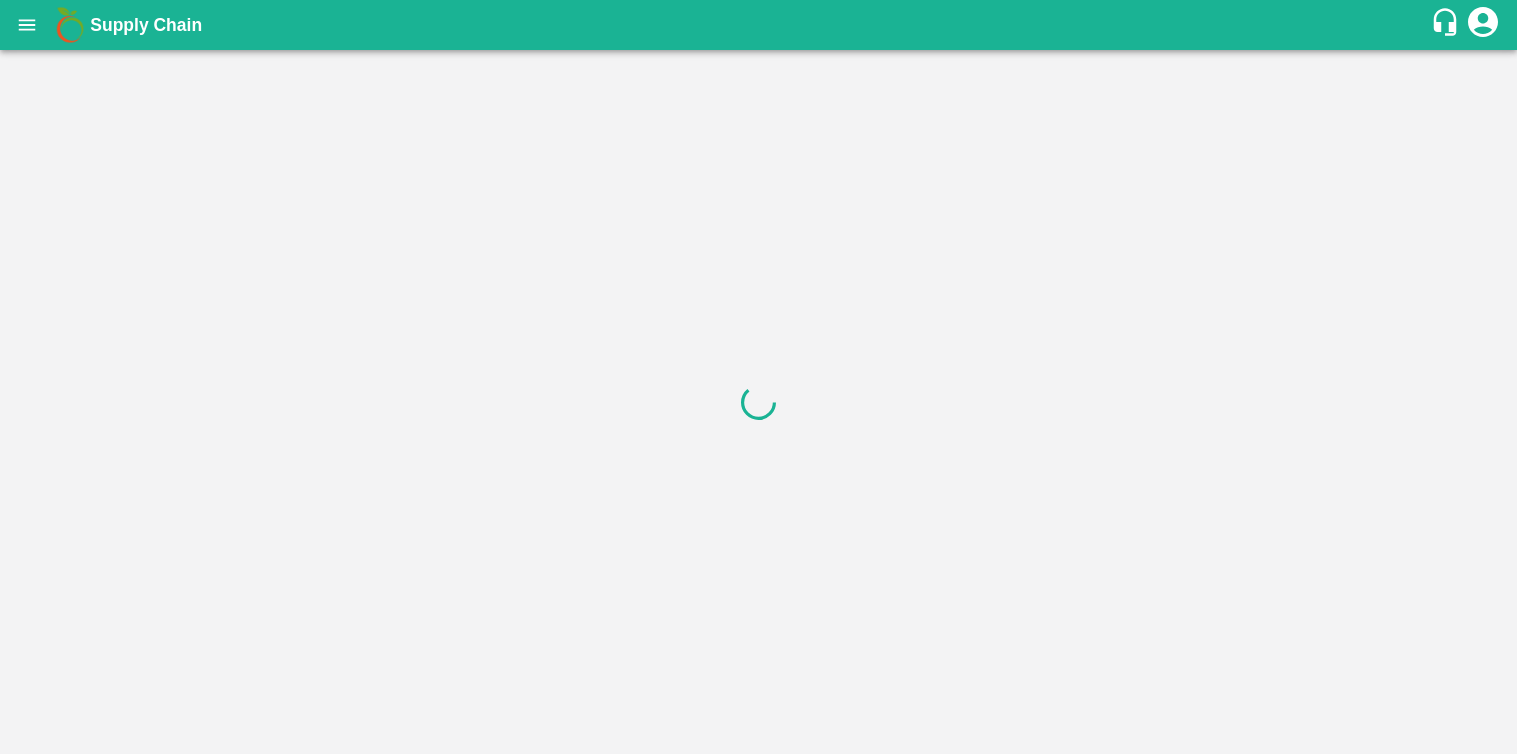 scroll, scrollTop: 0, scrollLeft: 0, axis: both 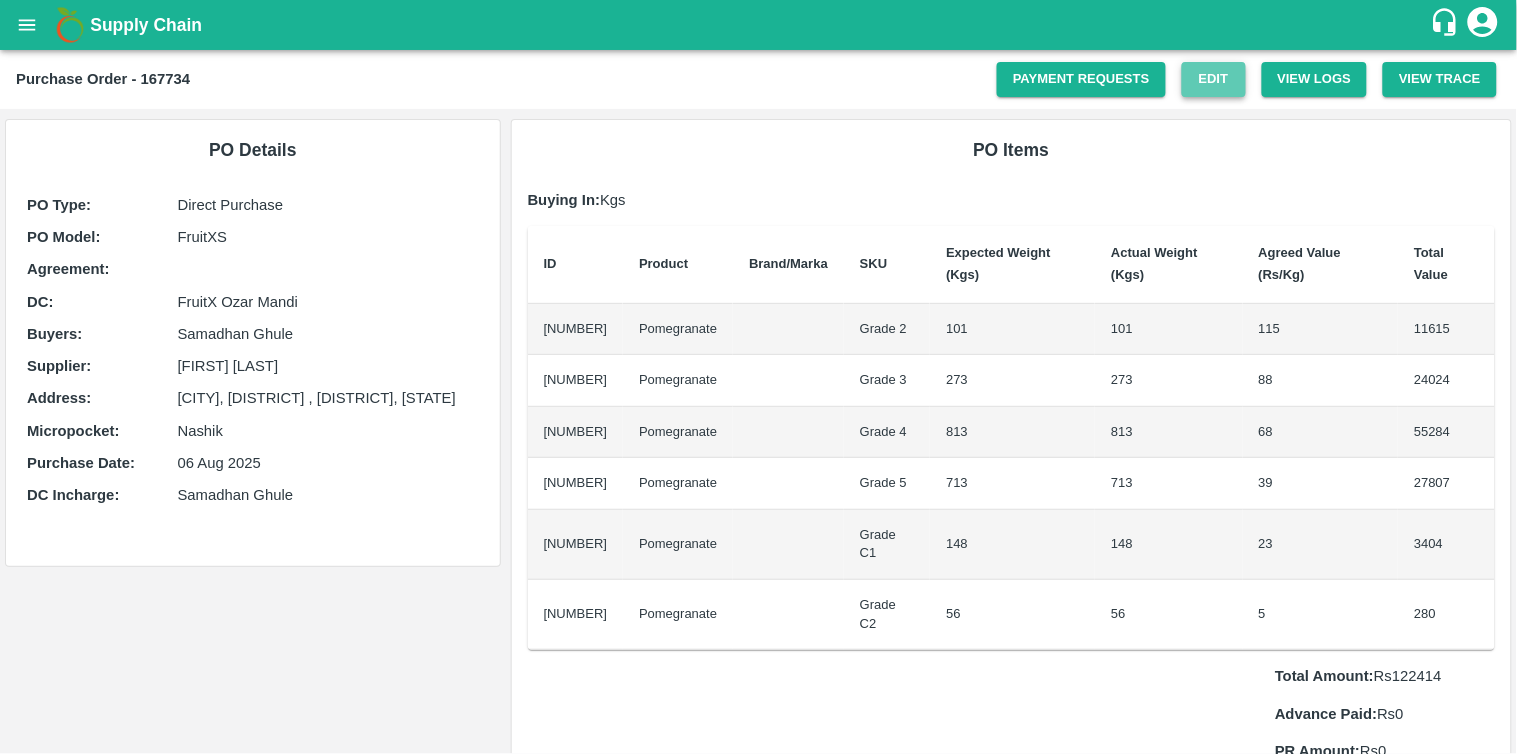 click on "Edit" at bounding box center [1214, 79] 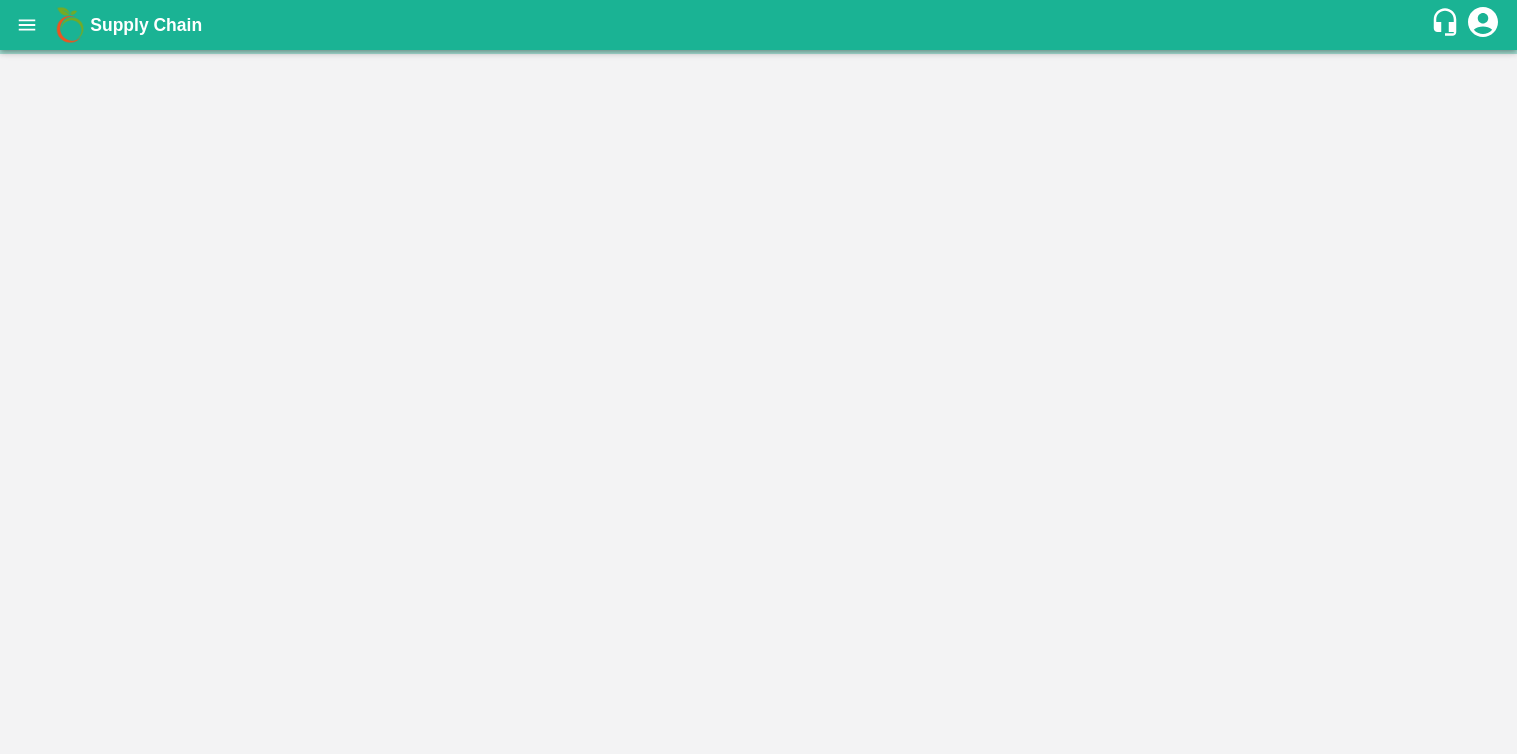 scroll, scrollTop: 0, scrollLeft: 0, axis: both 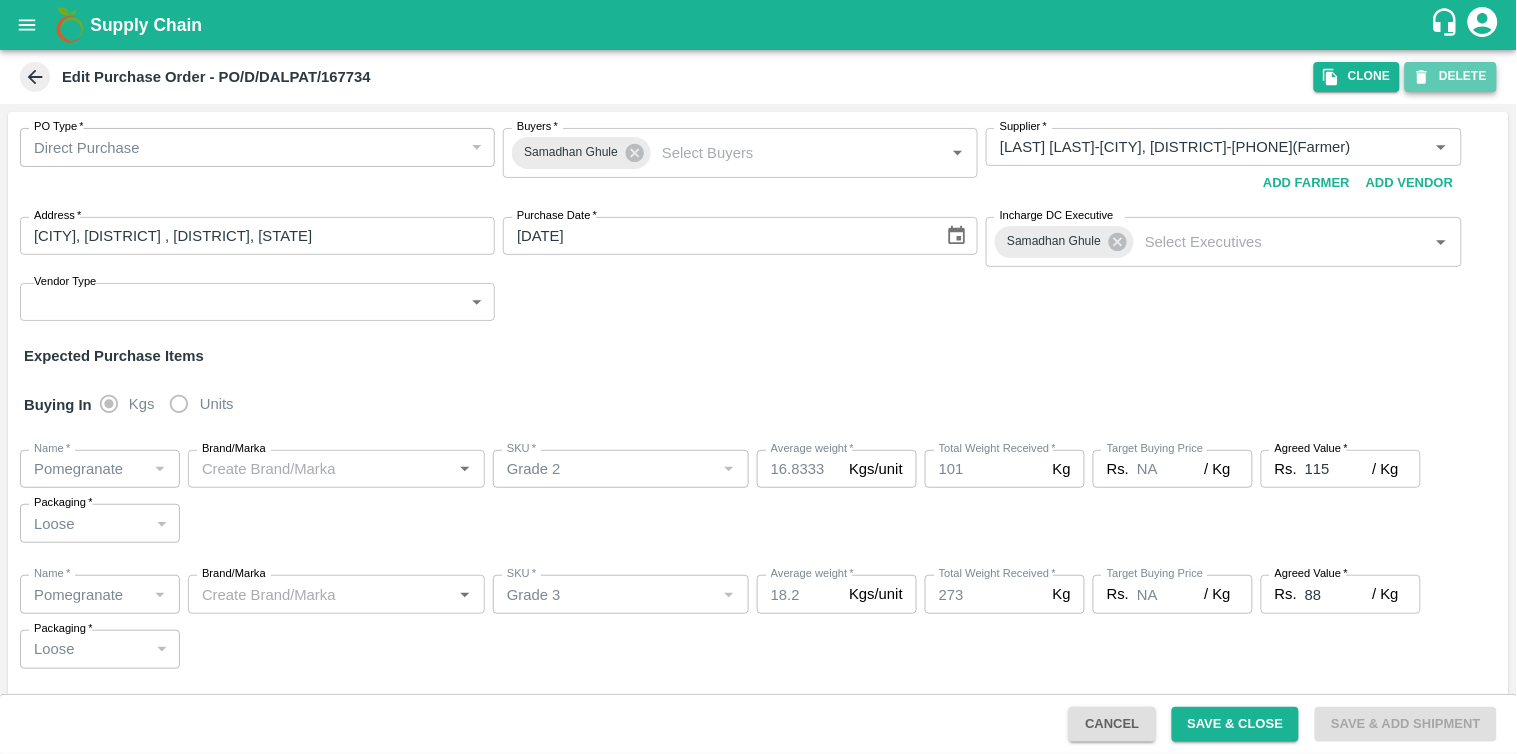 click on "DELETE" at bounding box center (1451, 76) 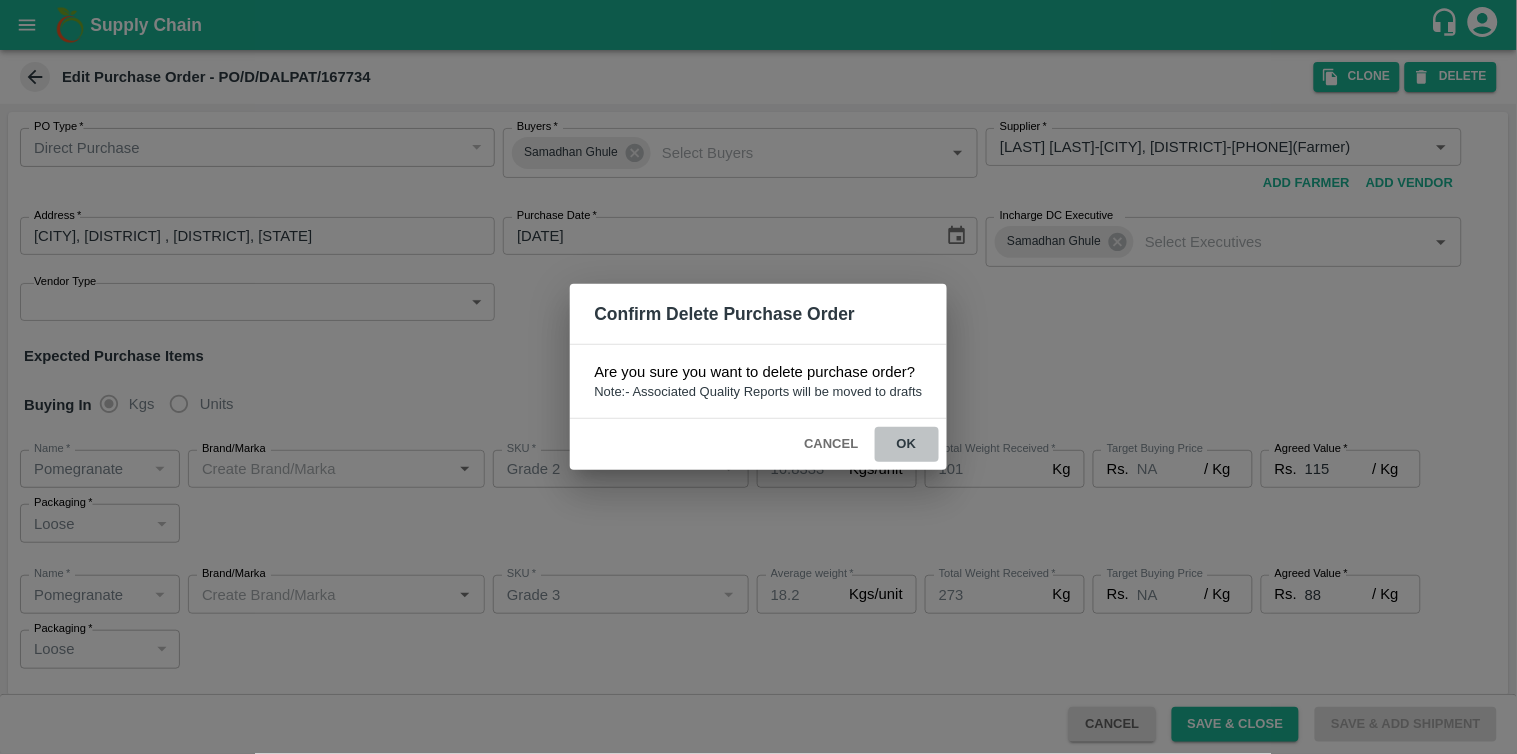 click on "ok" at bounding box center (907, 444) 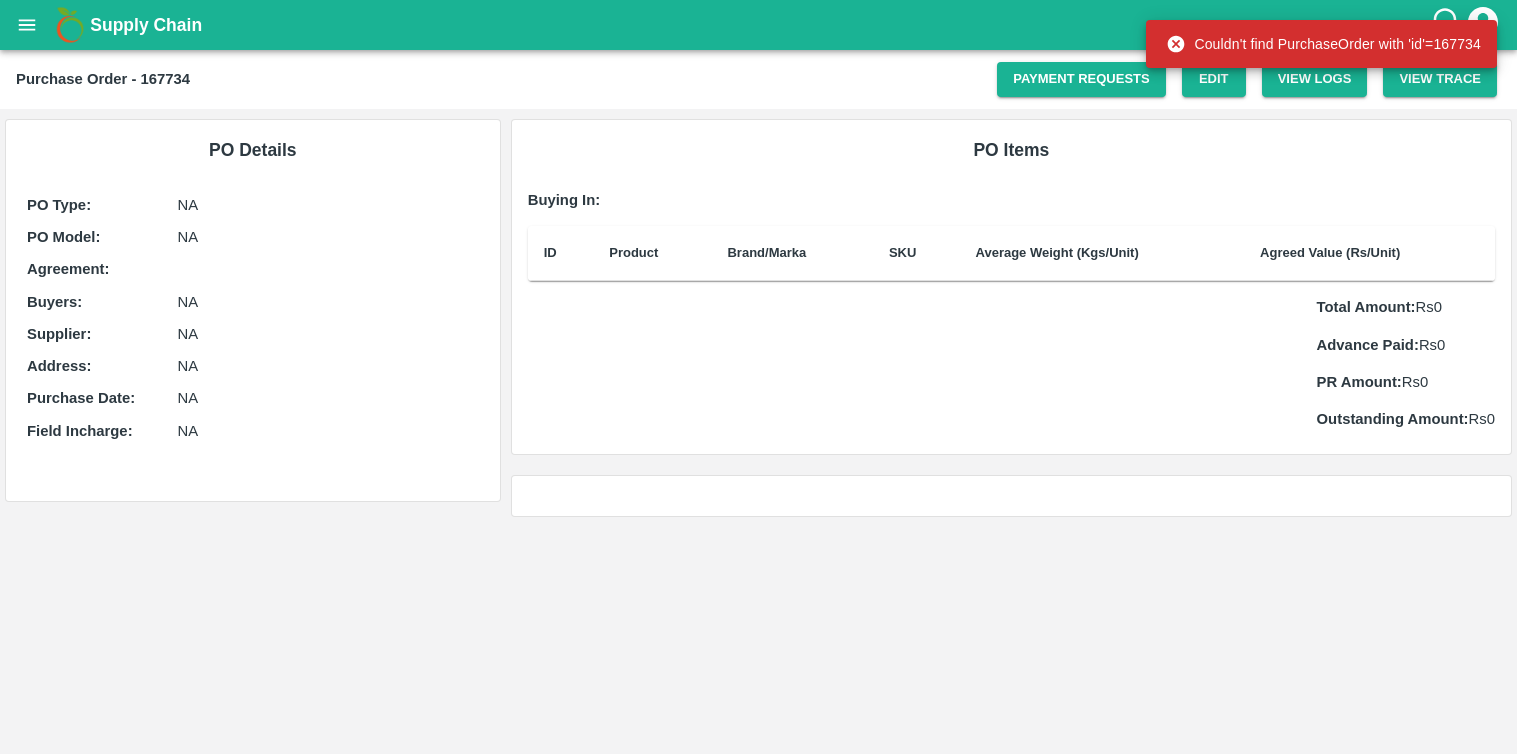 scroll, scrollTop: 0, scrollLeft: 0, axis: both 